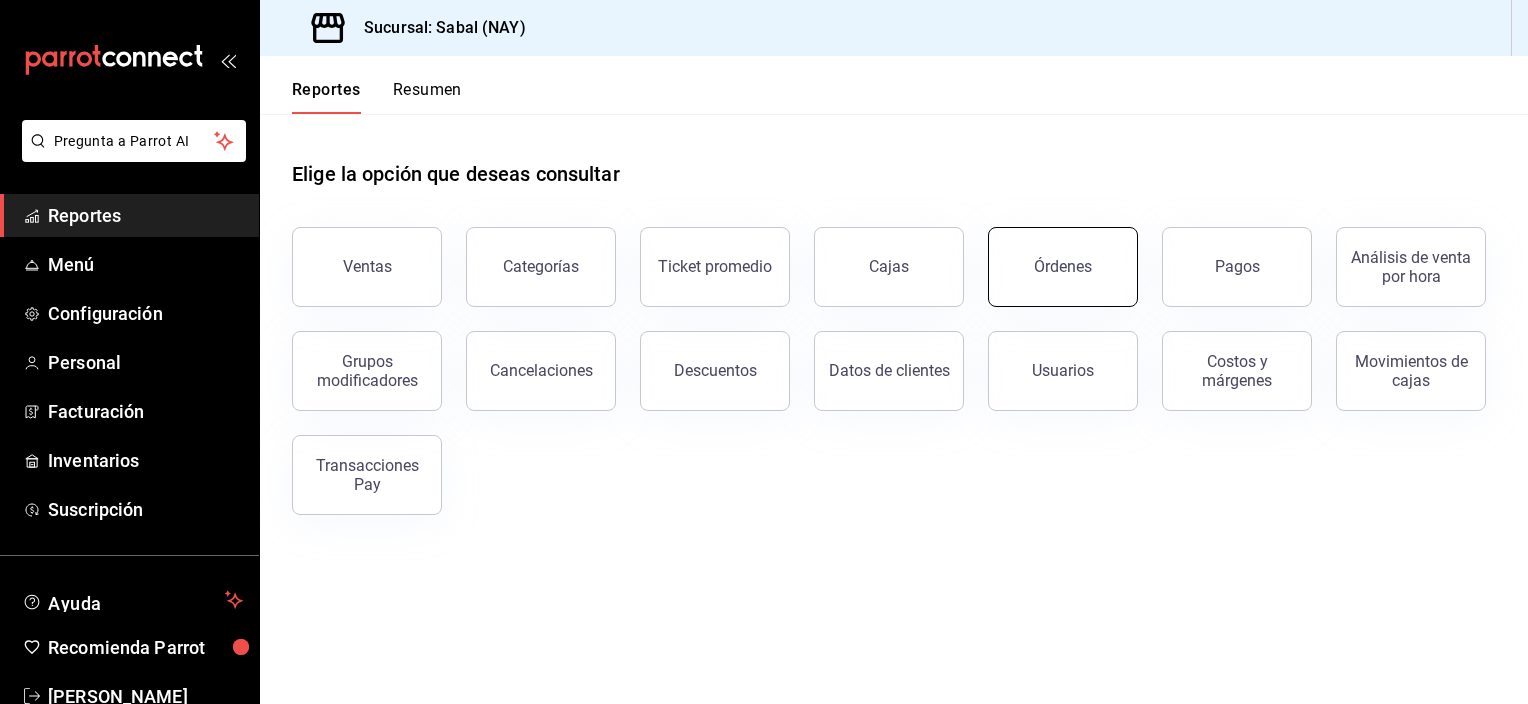 scroll, scrollTop: 0, scrollLeft: 0, axis: both 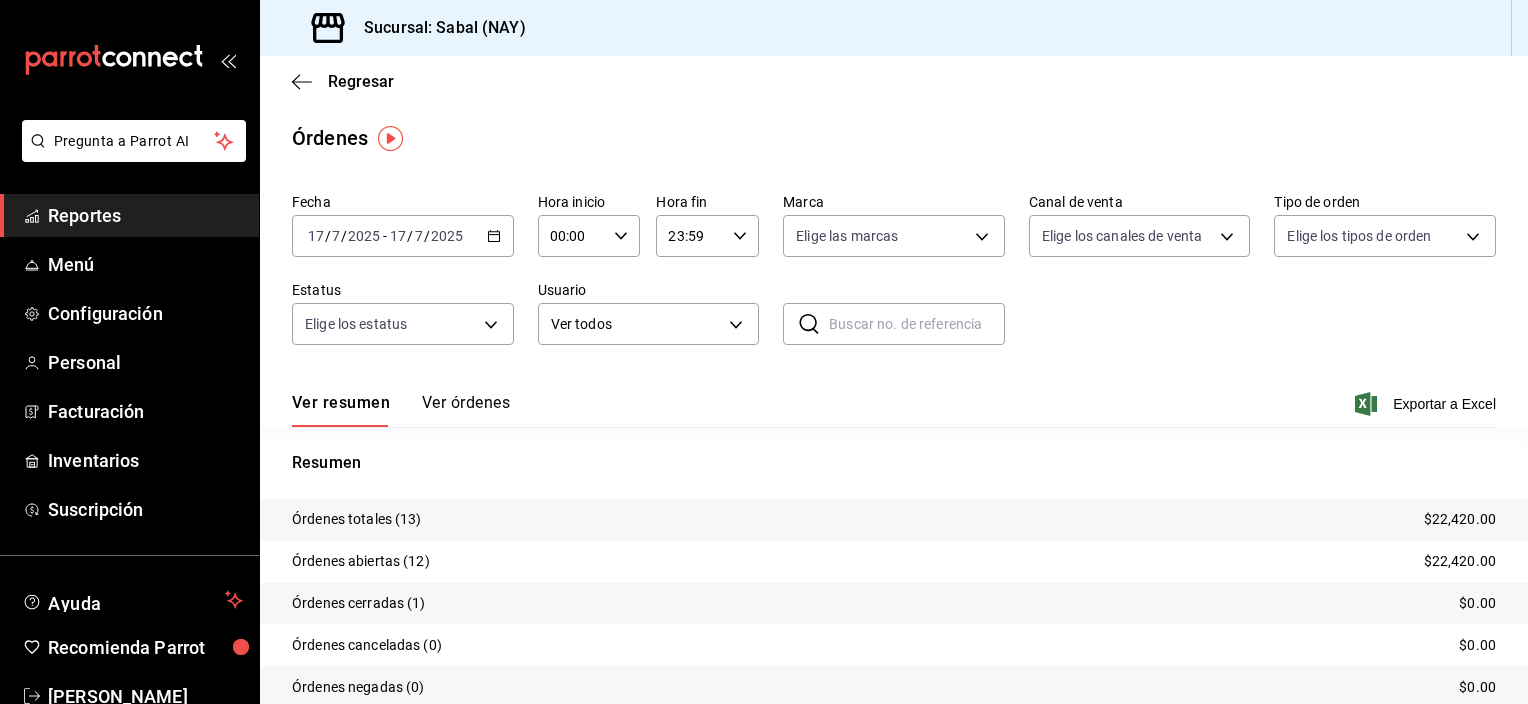 click on "Ver órdenes" at bounding box center (466, 410) 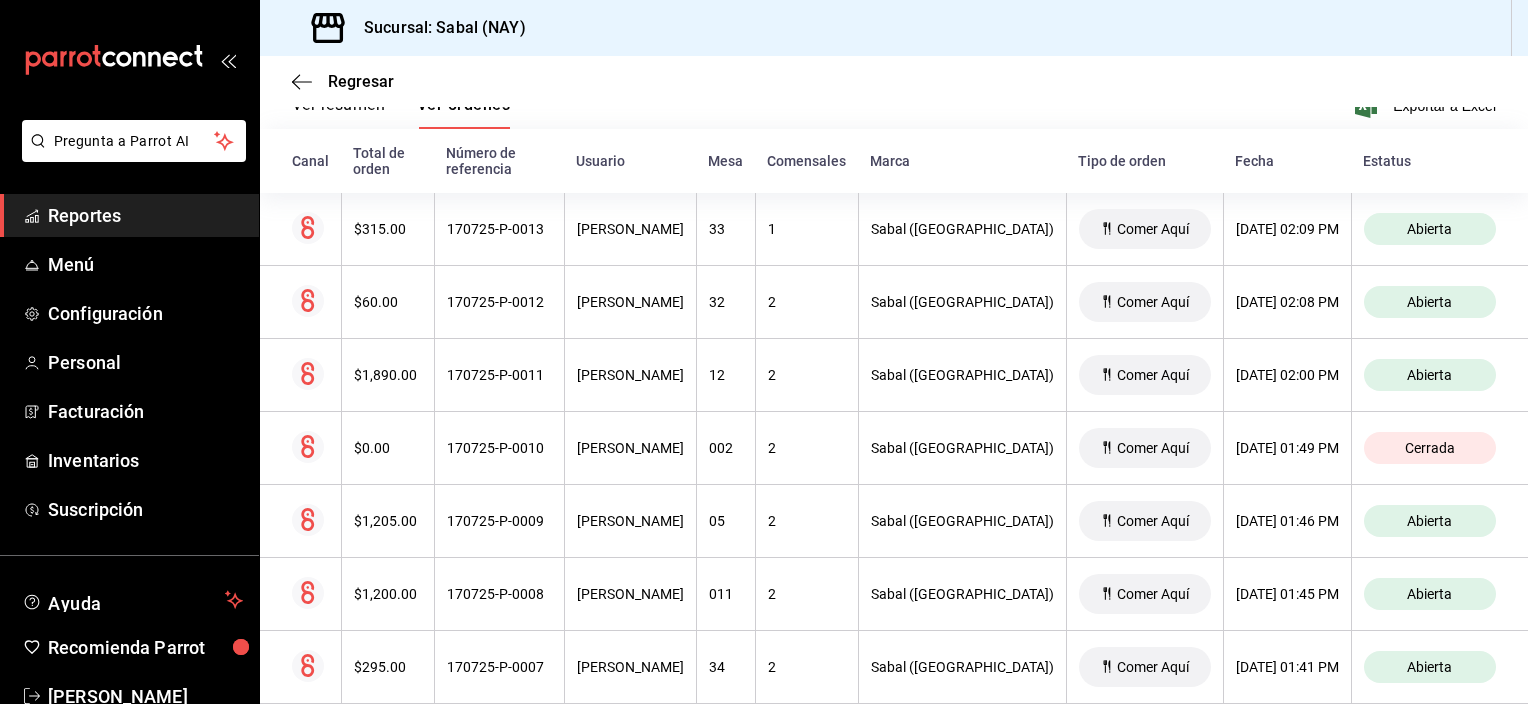 scroll, scrollTop: 300, scrollLeft: 0, axis: vertical 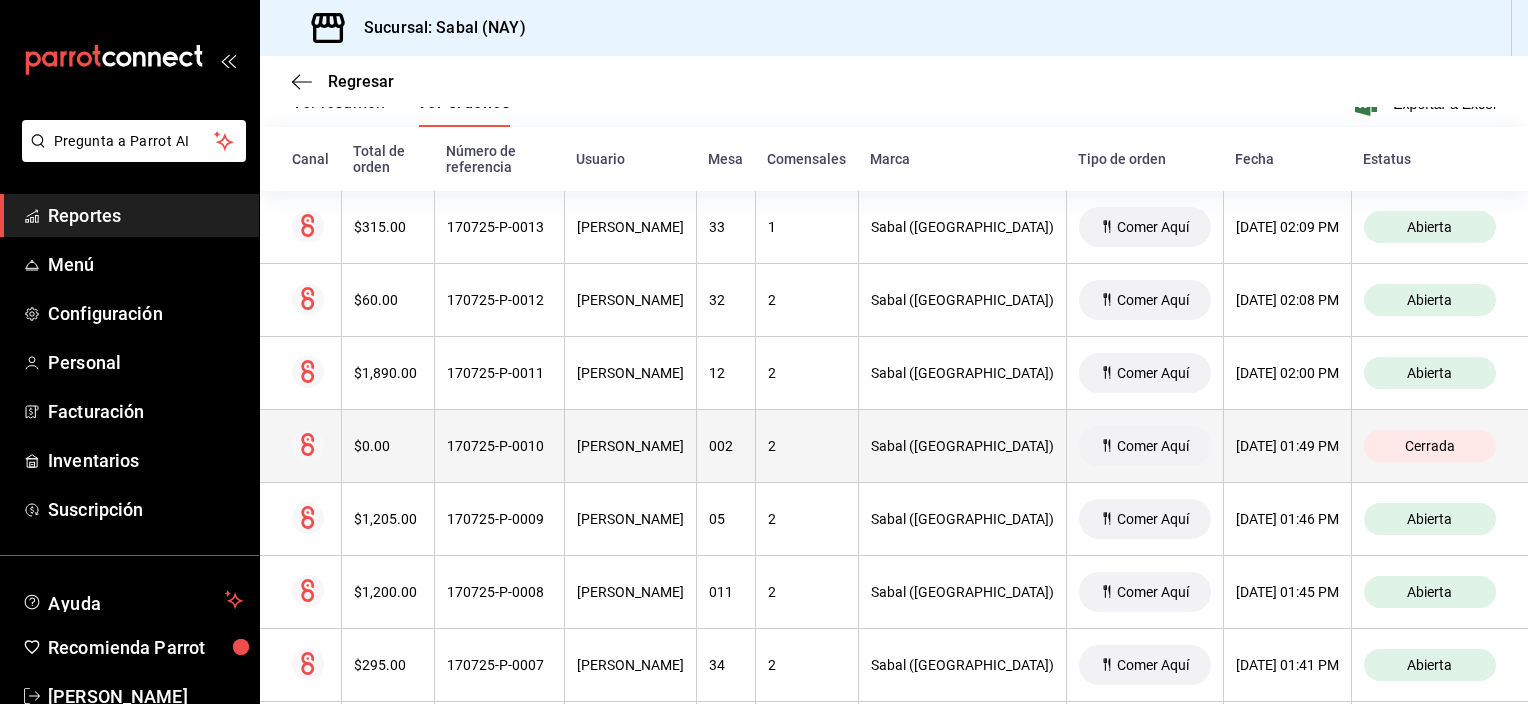 click on "[PERSON_NAME]" at bounding box center [630, 446] 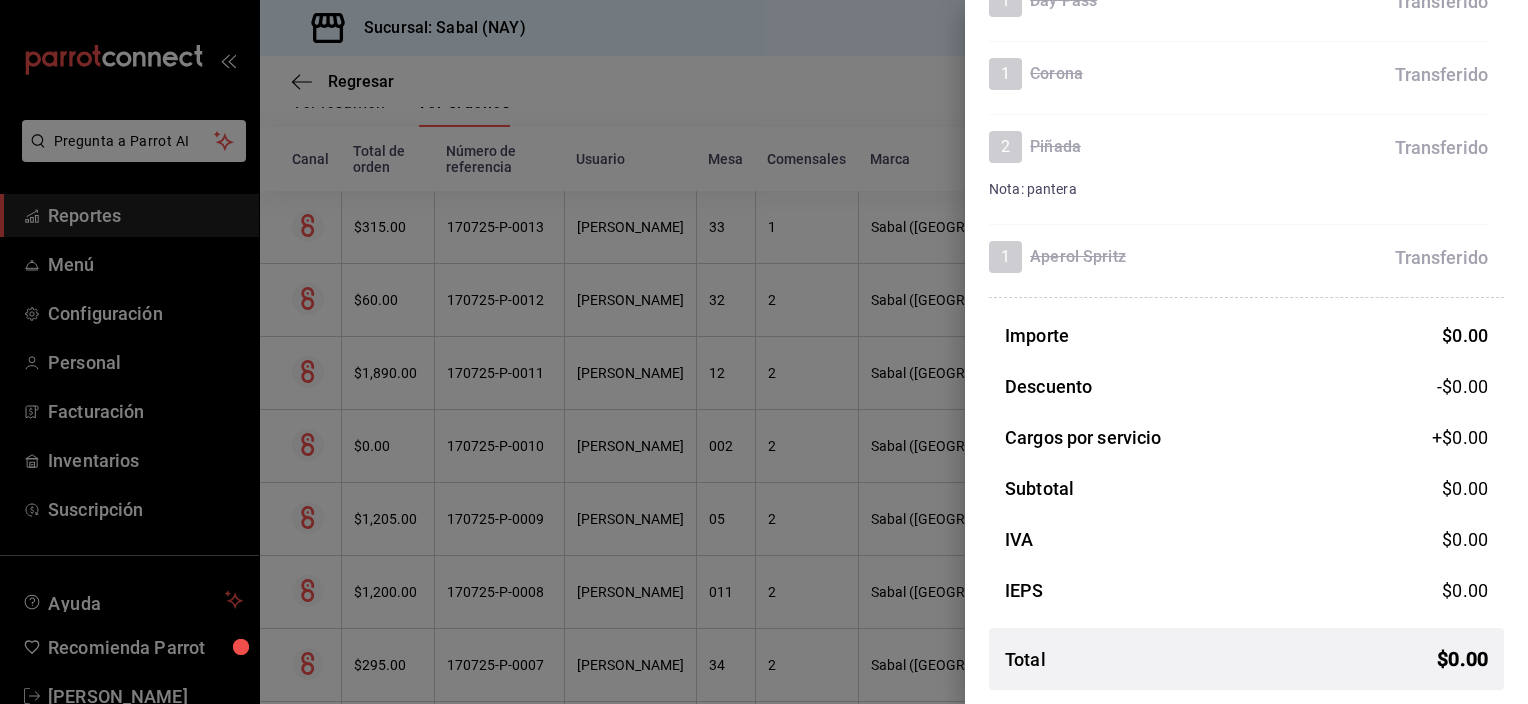 scroll, scrollTop: 0, scrollLeft: 0, axis: both 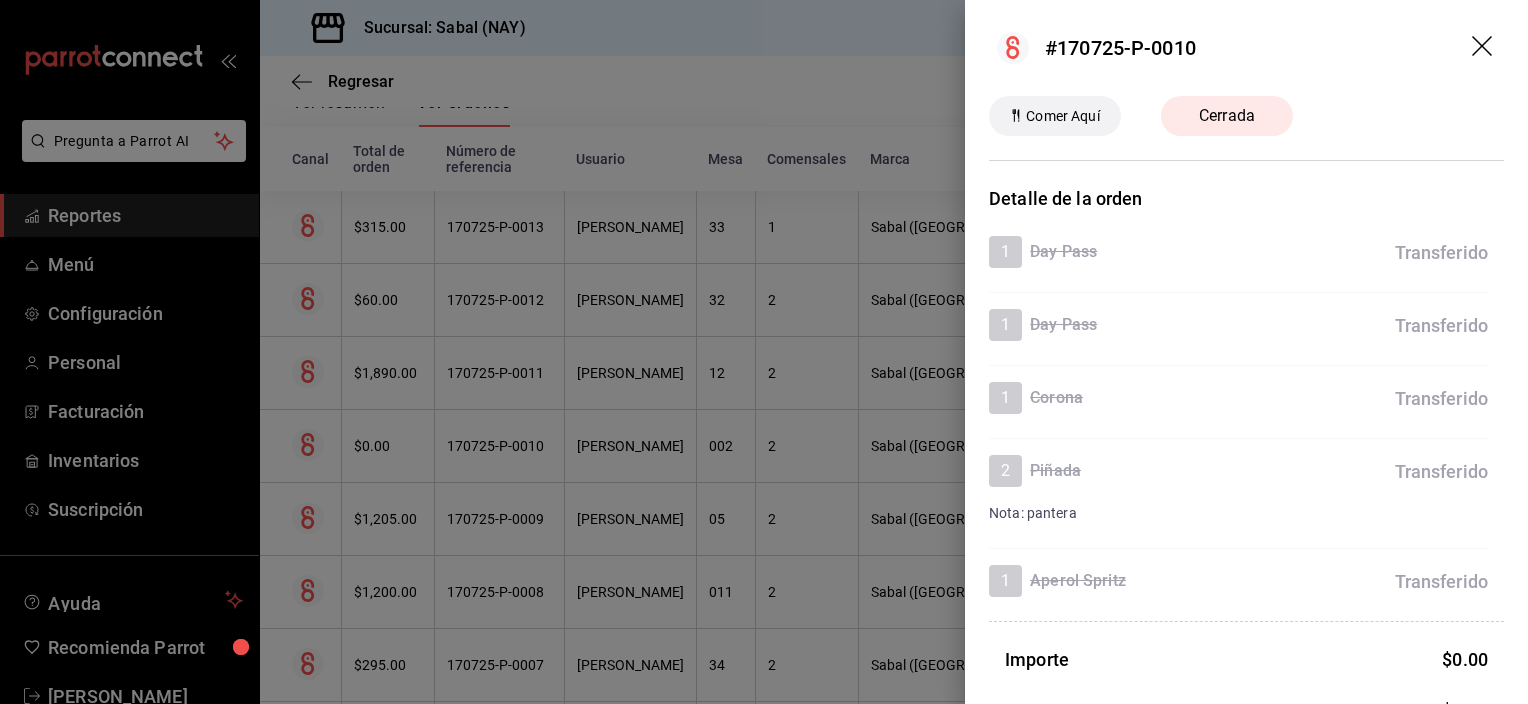 click 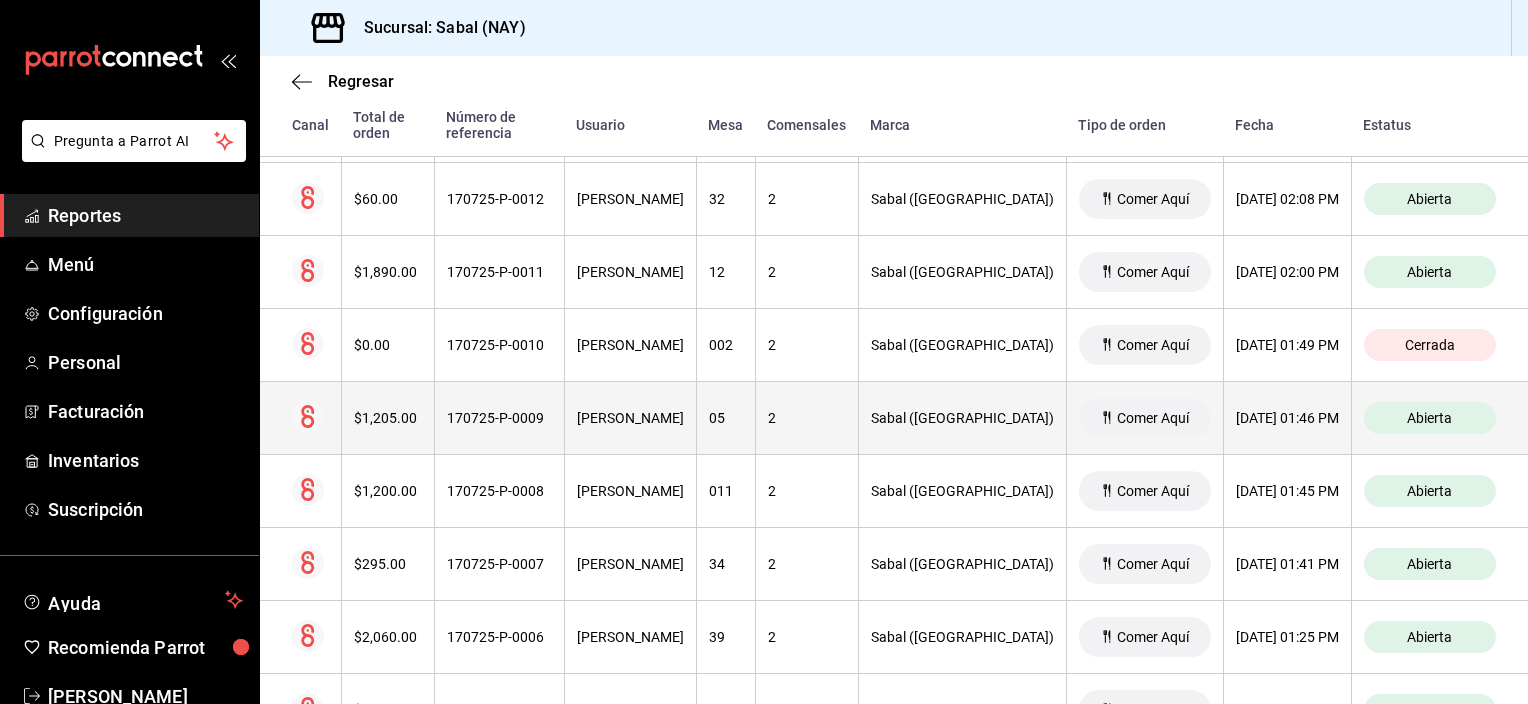 scroll, scrollTop: 395, scrollLeft: 0, axis: vertical 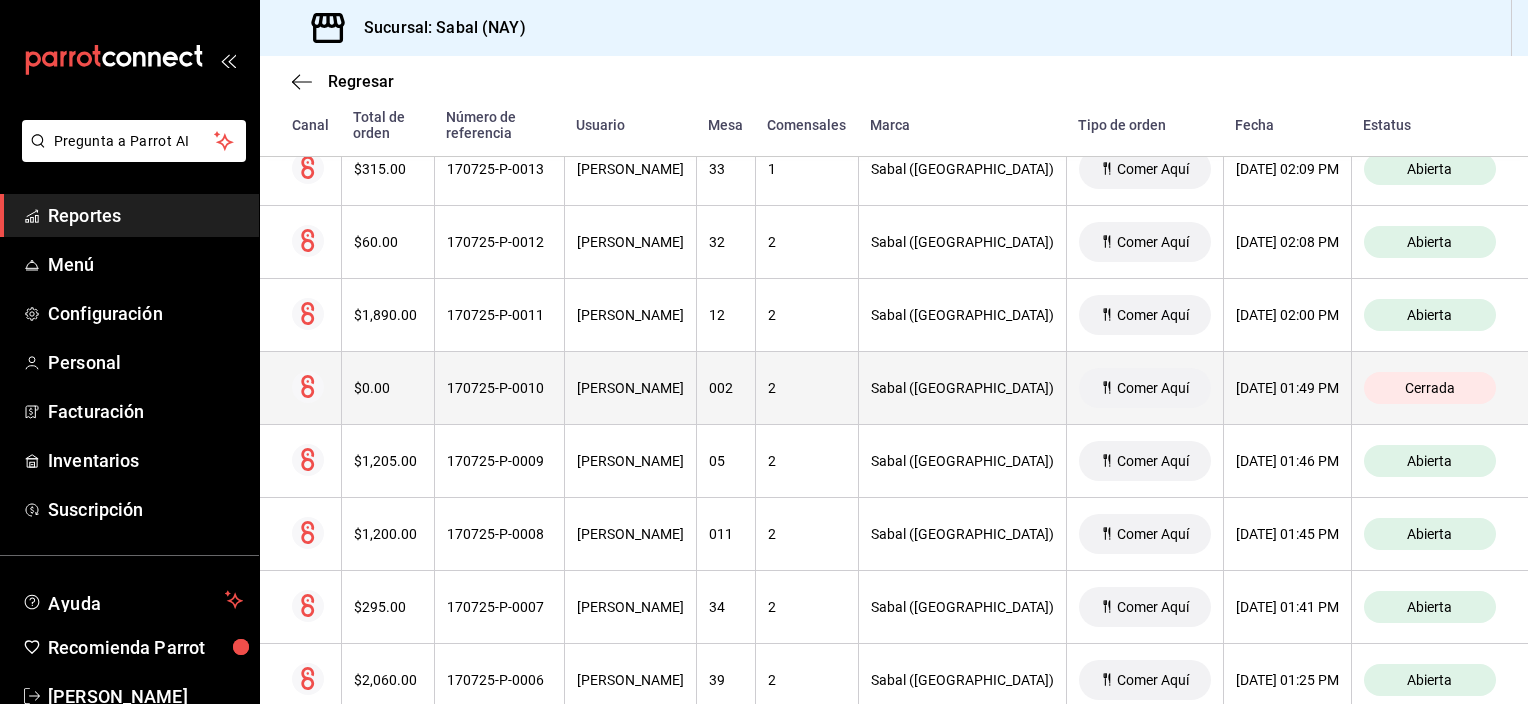 click on "170725-P-0010" at bounding box center (499, 388) 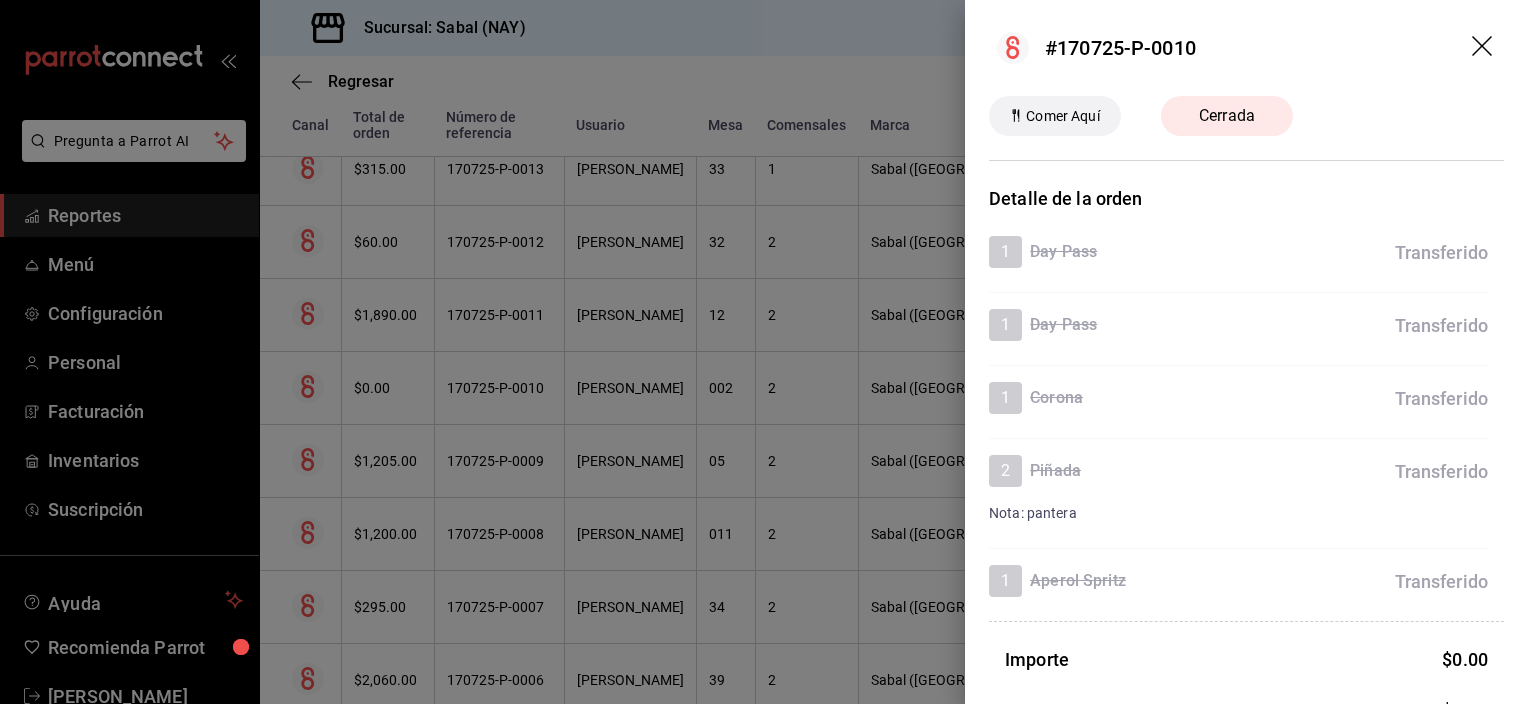 click 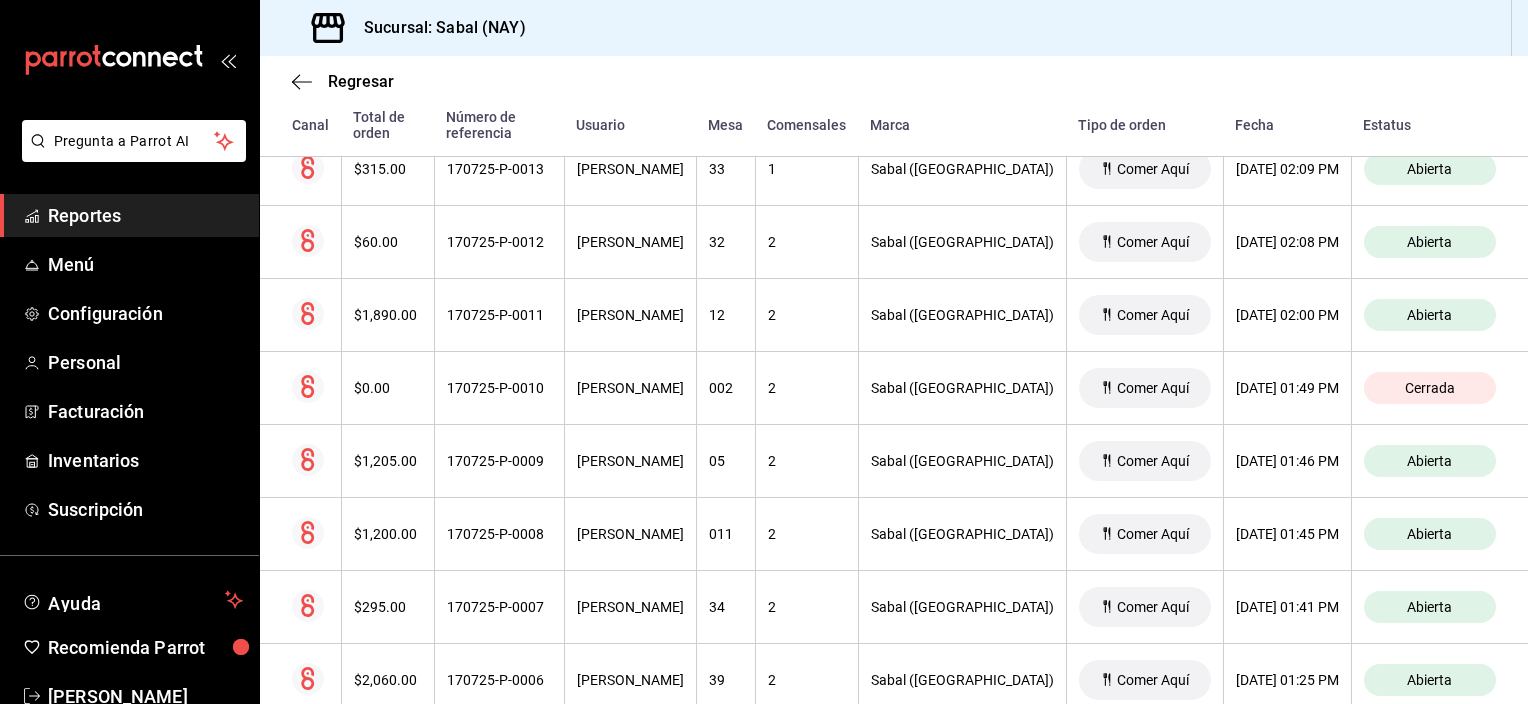 click on "Reportes" at bounding box center (145, 215) 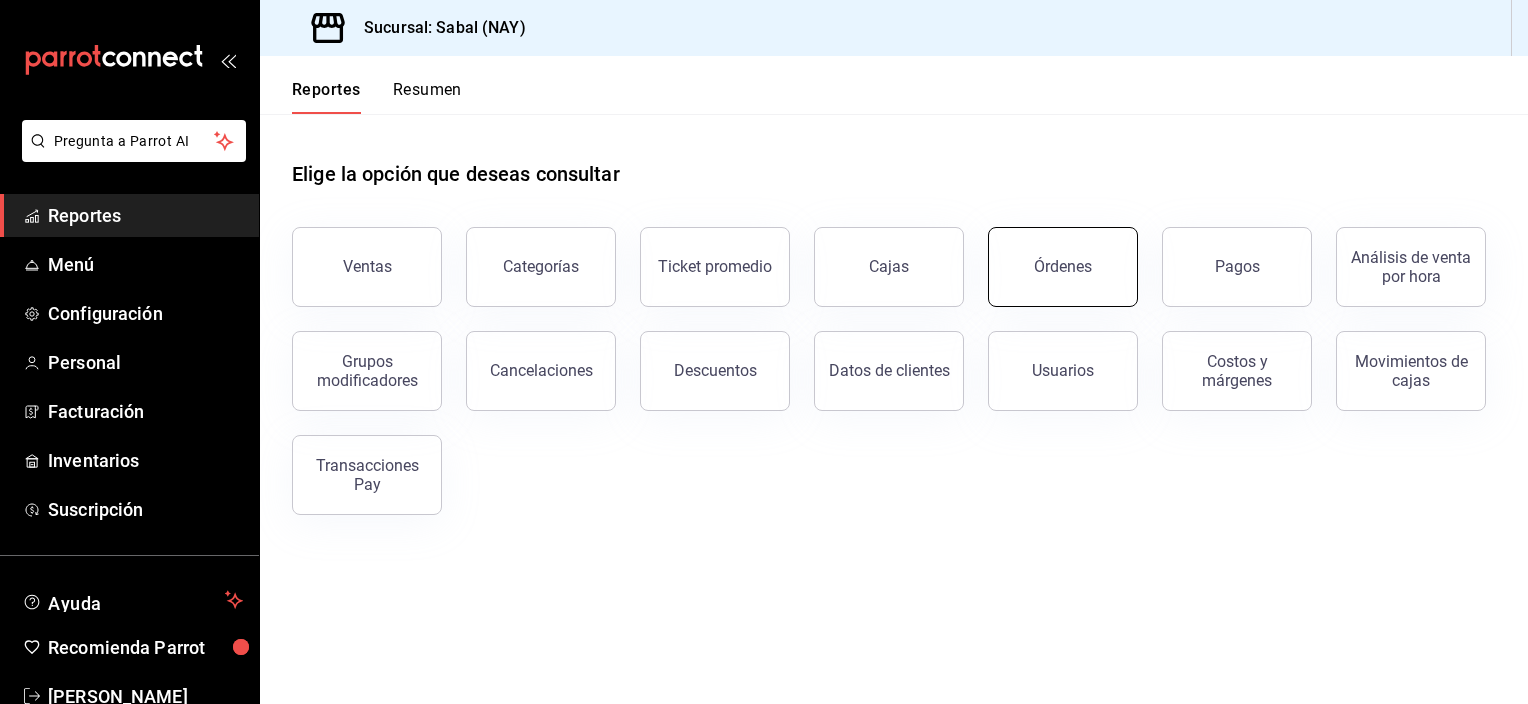 click on "Órdenes" at bounding box center [1063, 267] 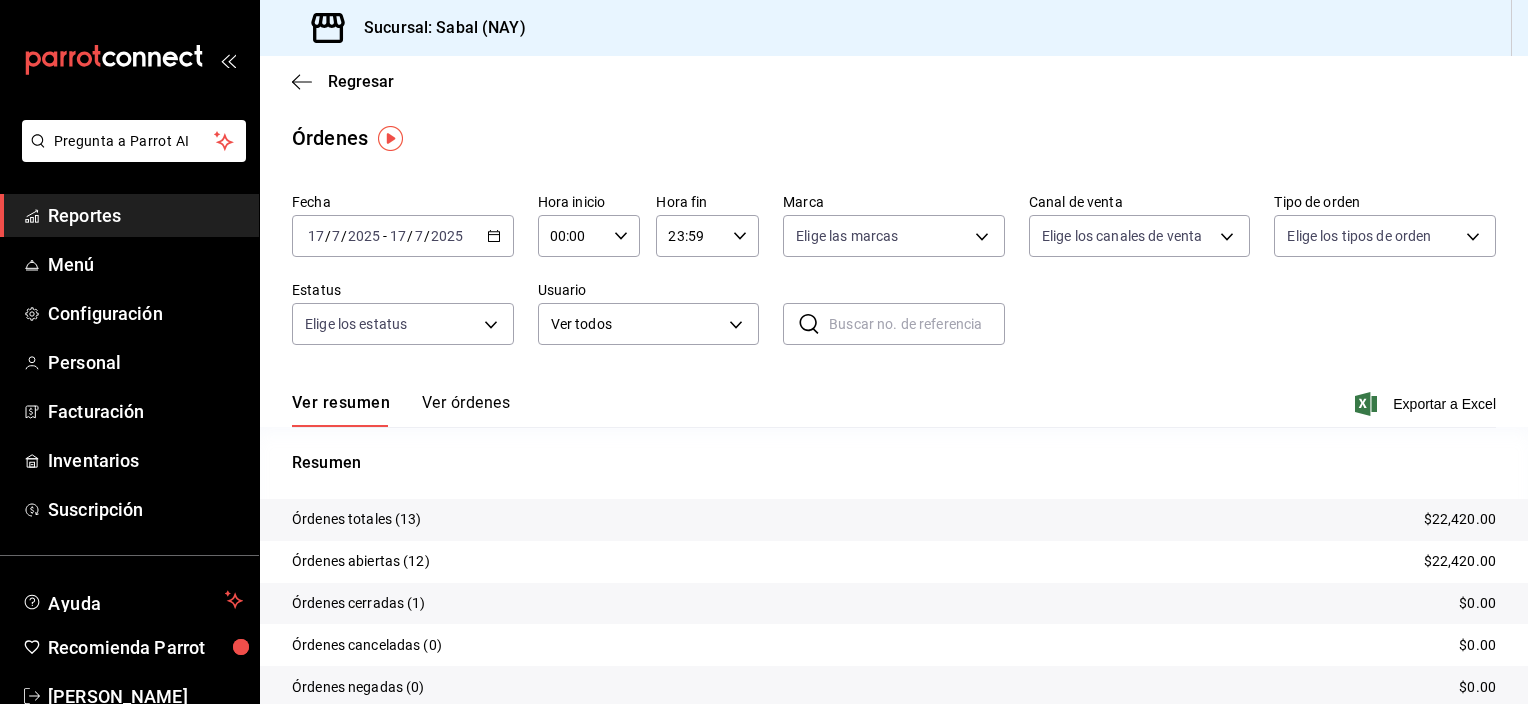 drag, startPoint x: 488, startPoint y: 228, endPoint x: 493, endPoint y: 239, distance: 12.083046 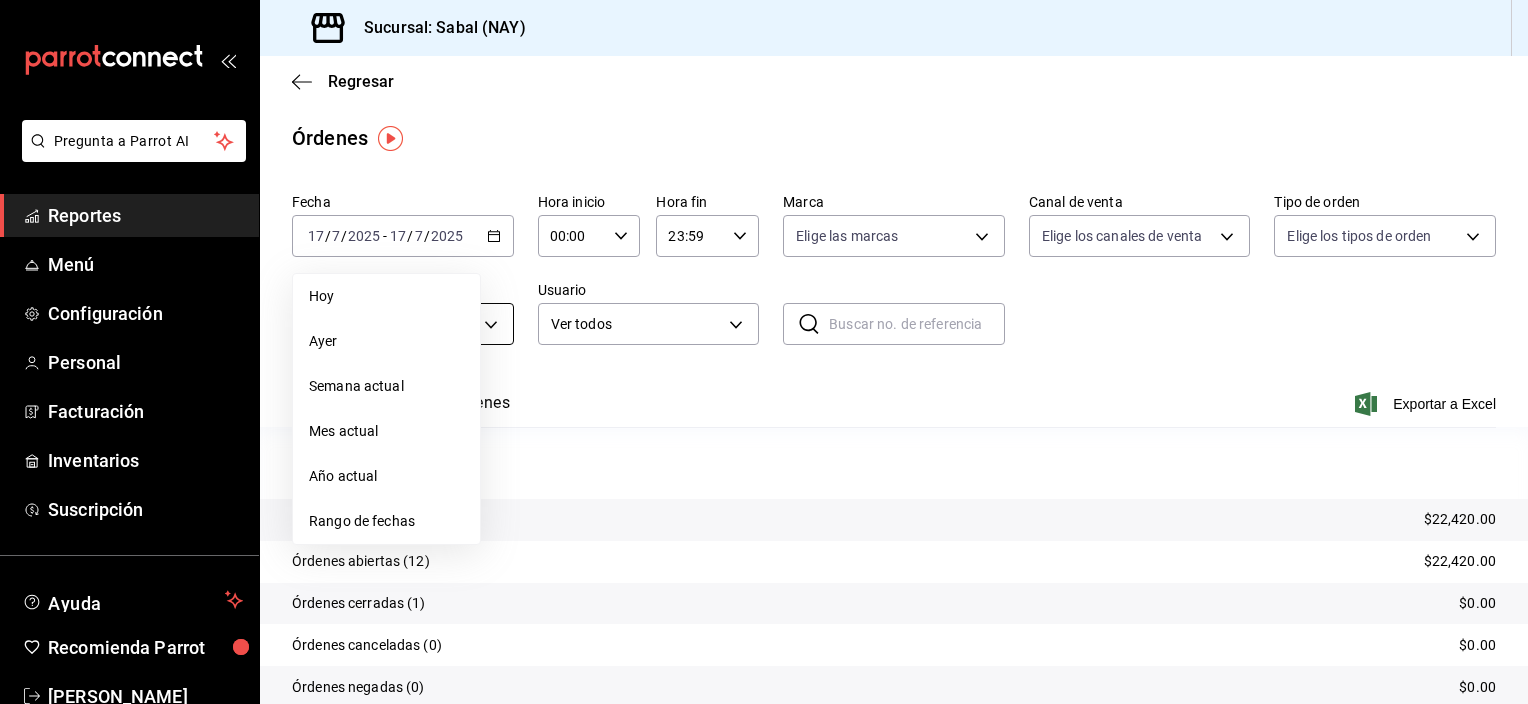 click on "Ayer" at bounding box center (386, 341) 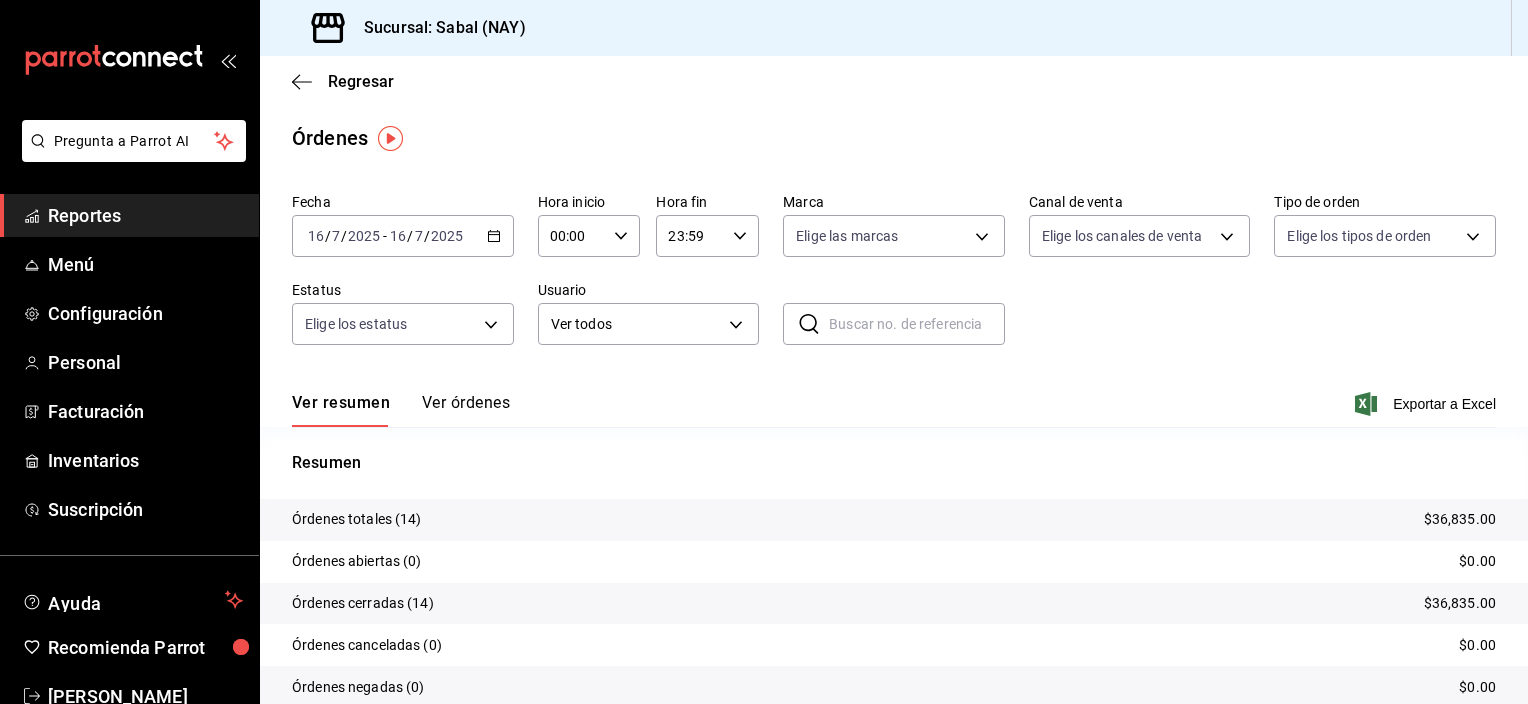 click on "Ver órdenes" at bounding box center (466, 410) 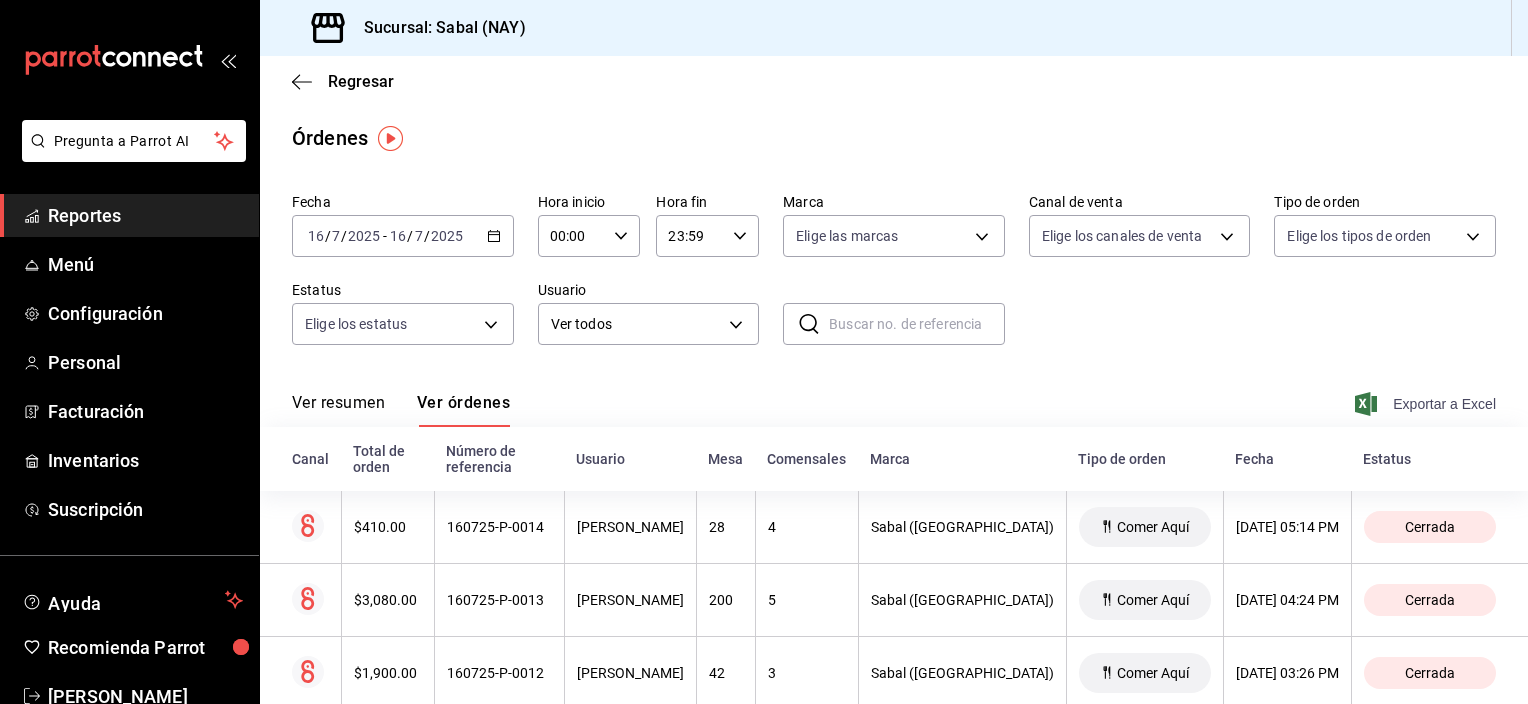 click on "Exportar a Excel" at bounding box center [1427, 404] 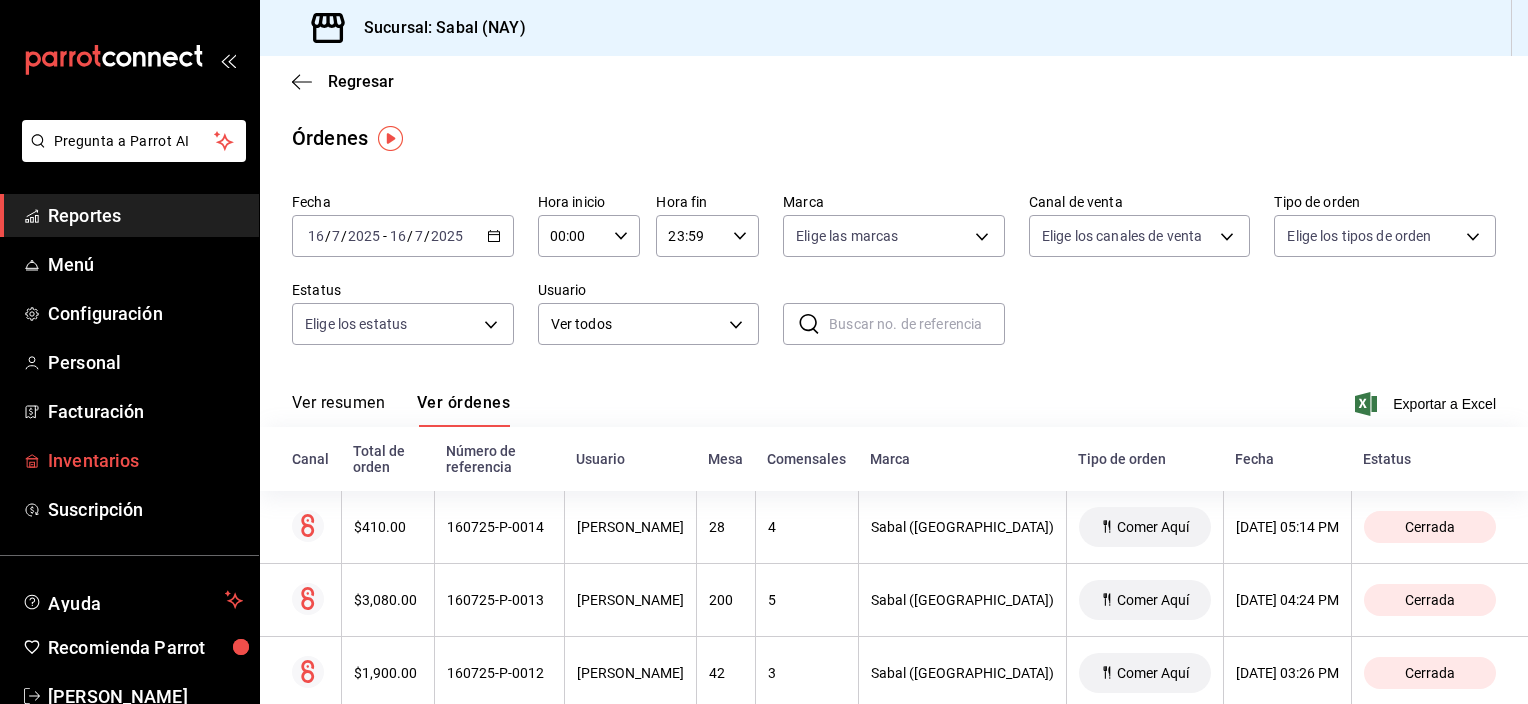 click on "Inventarios" at bounding box center [145, 460] 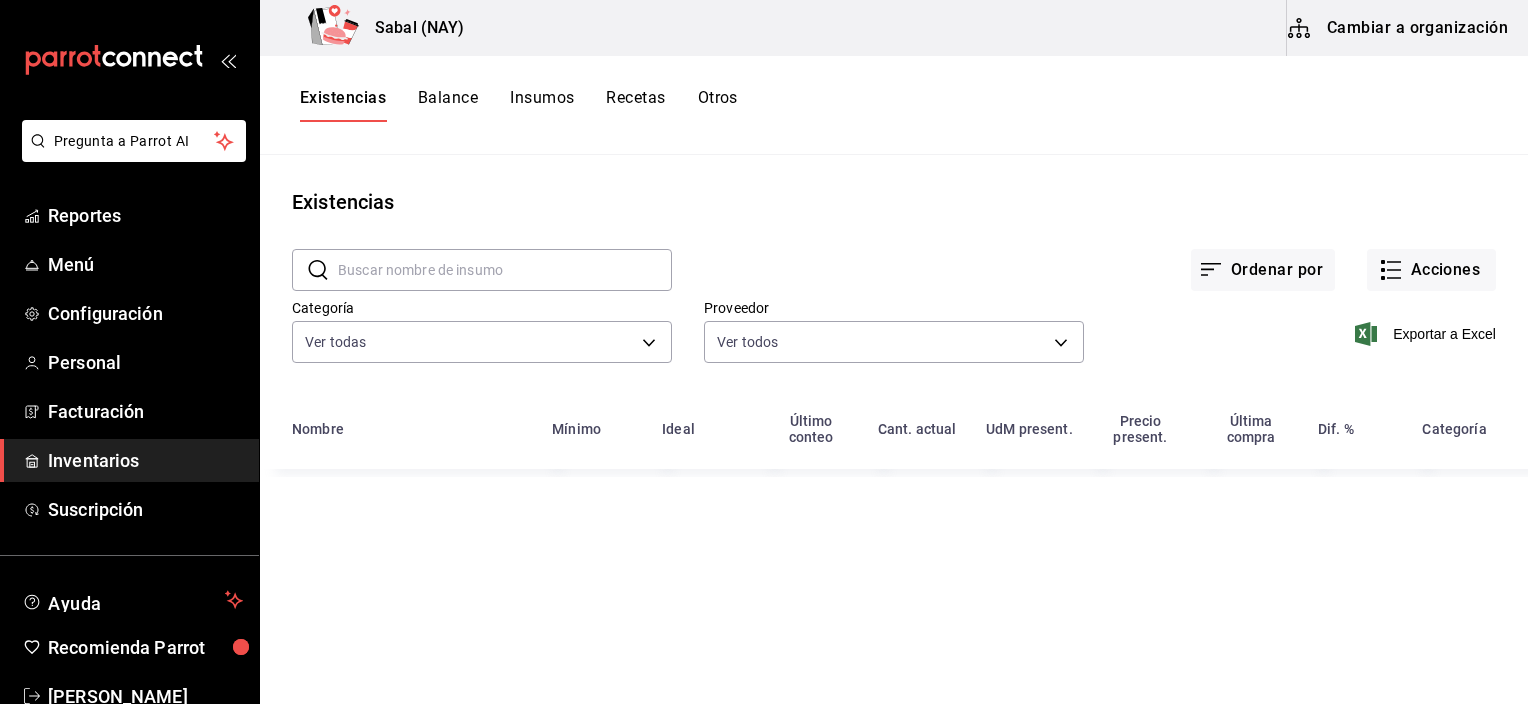 click on "Otros" at bounding box center [718, 105] 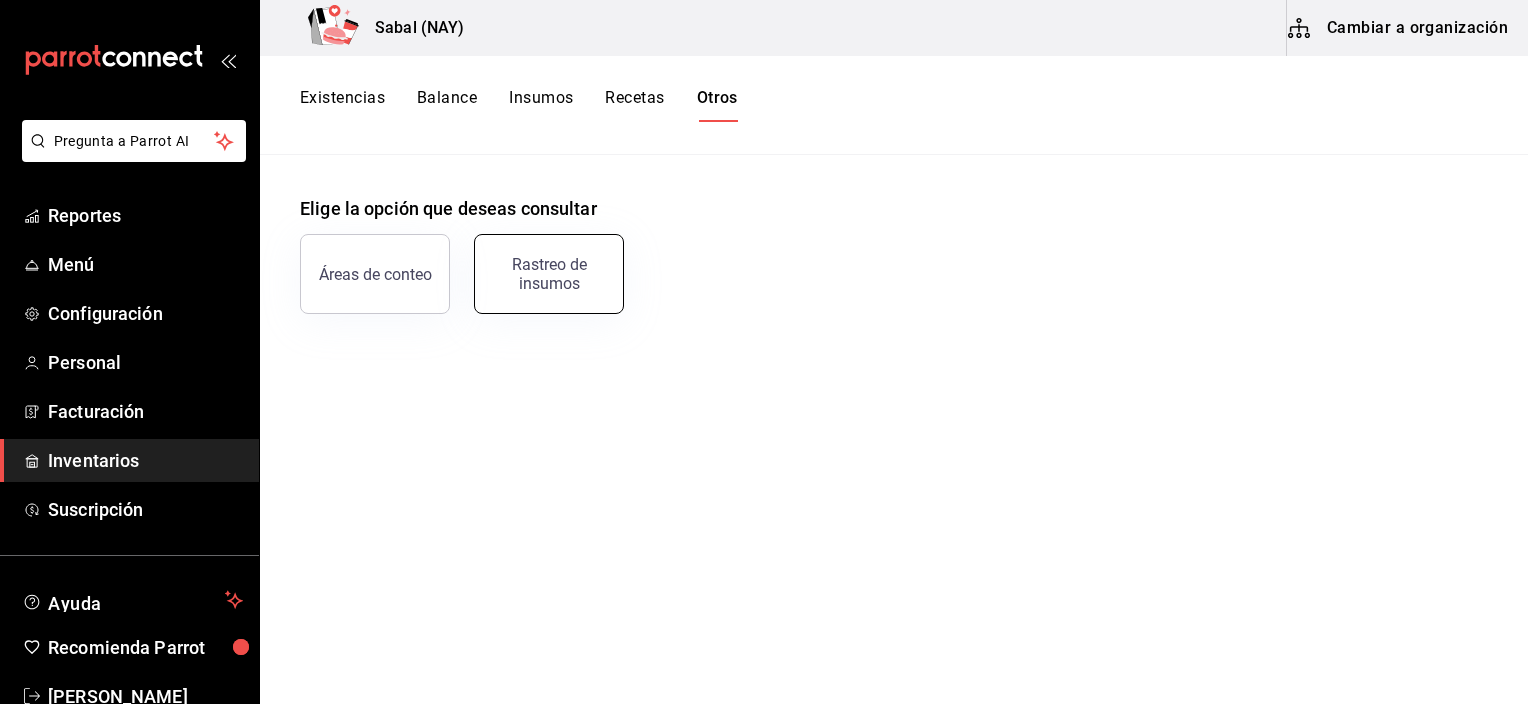 click on "Rastreo de insumos" at bounding box center (549, 274) 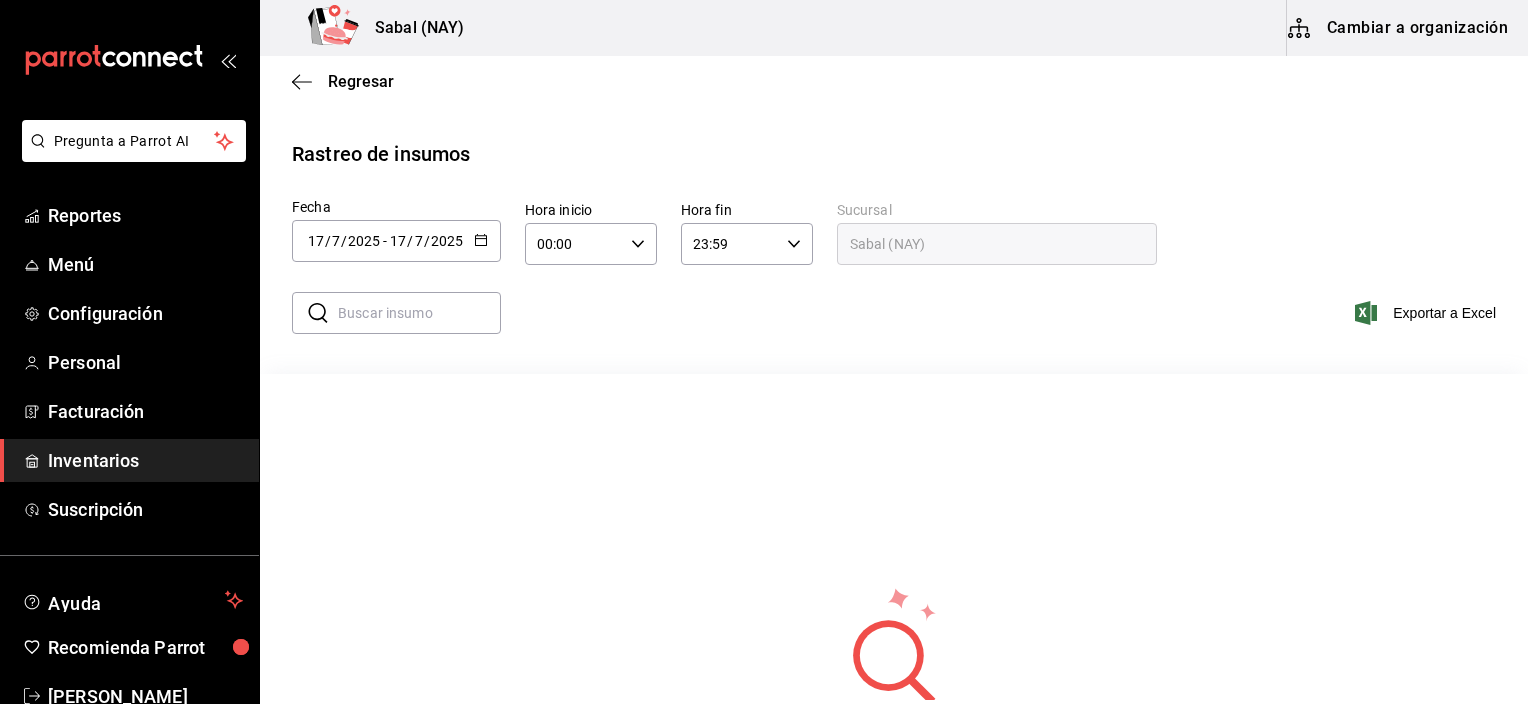 click 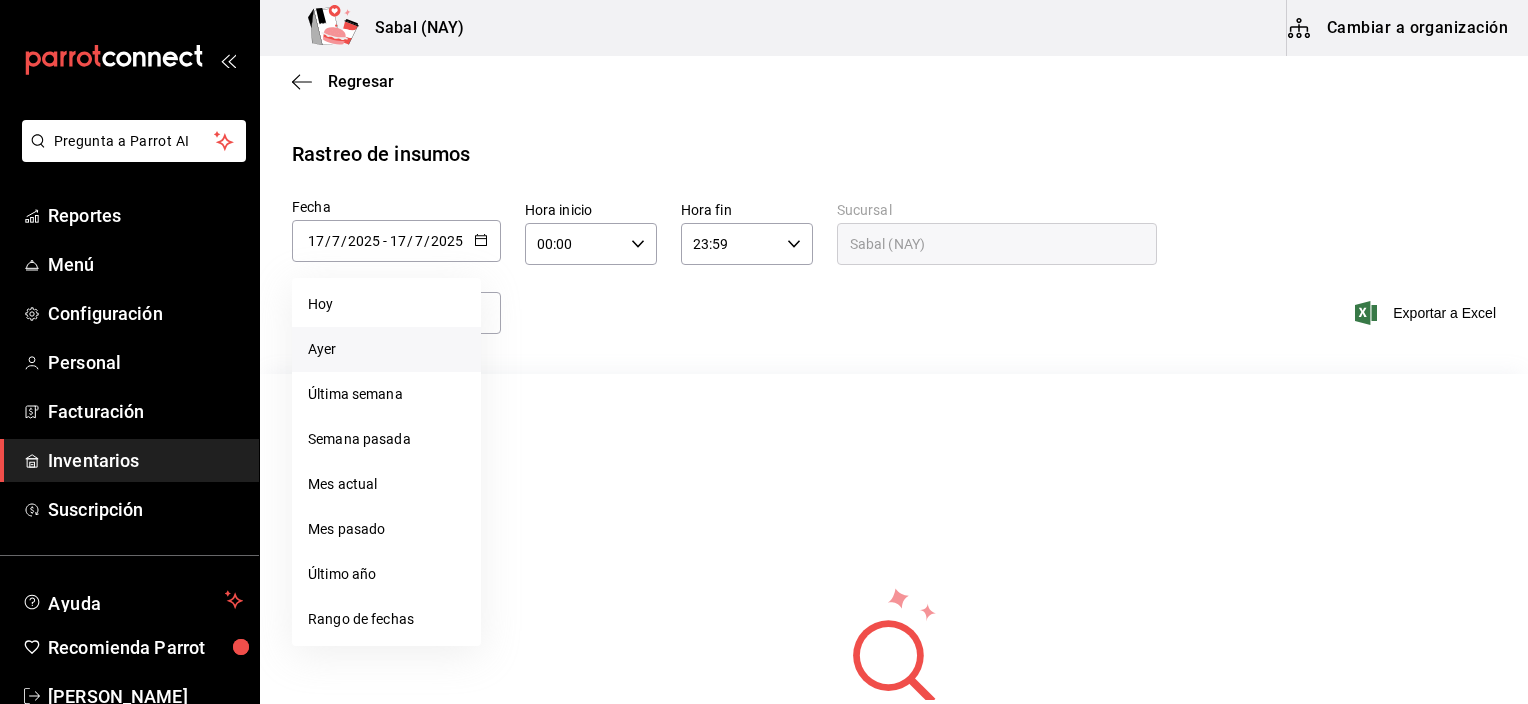 click on "Ayer" at bounding box center (386, 349) 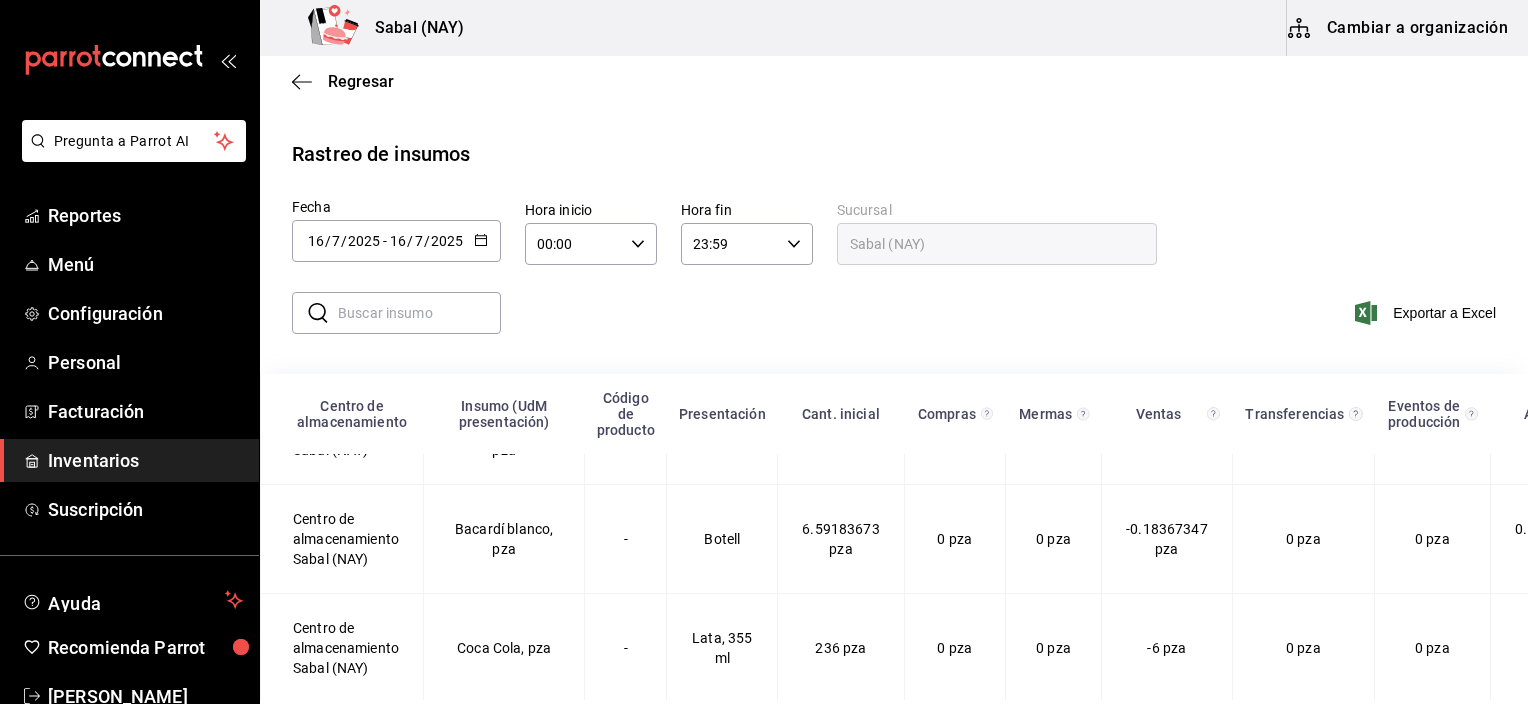 scroll, scrollTop: 300, scrollLeft: 0, axis: vertical 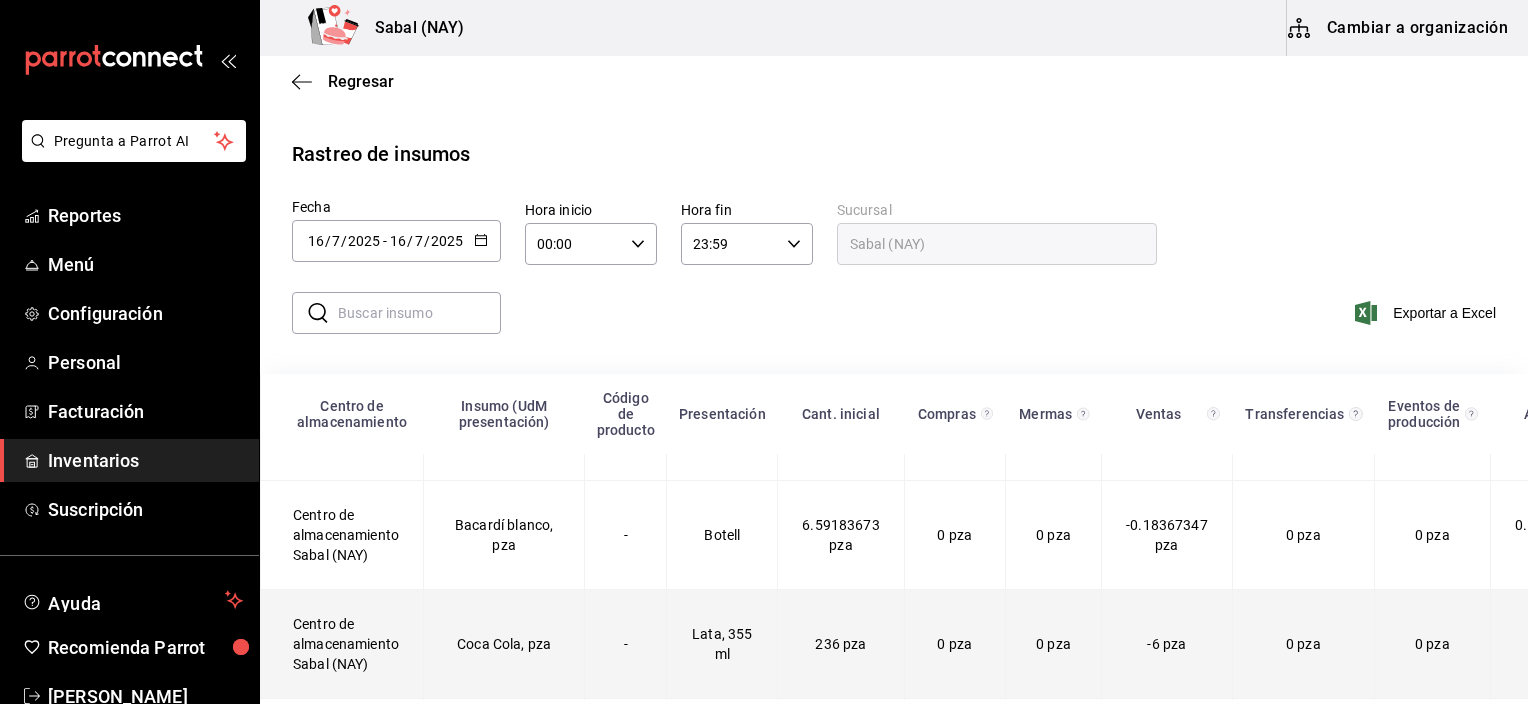 click on "-" at bounding box center [626, 644] 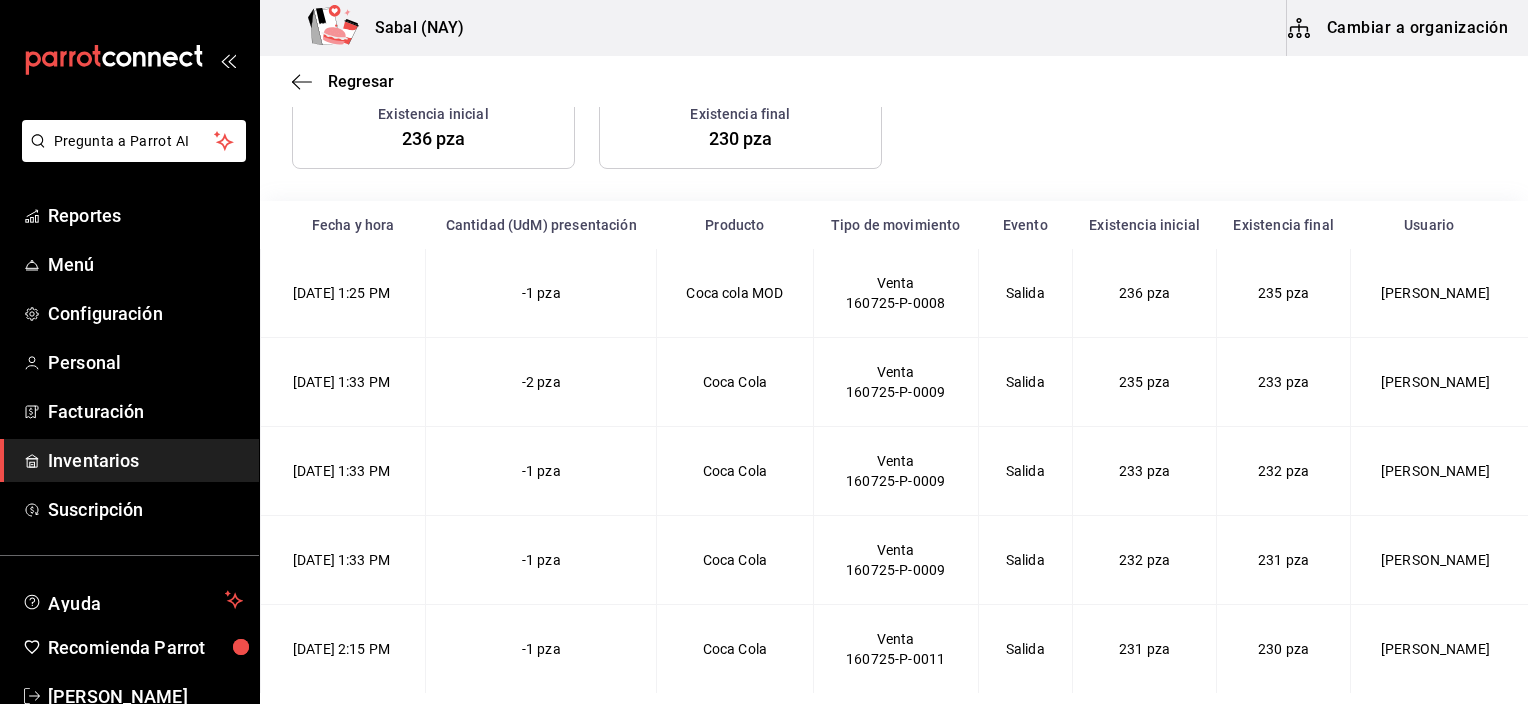 scroll, scrollTop: 287, scrollLeft: 0, axis: vertical 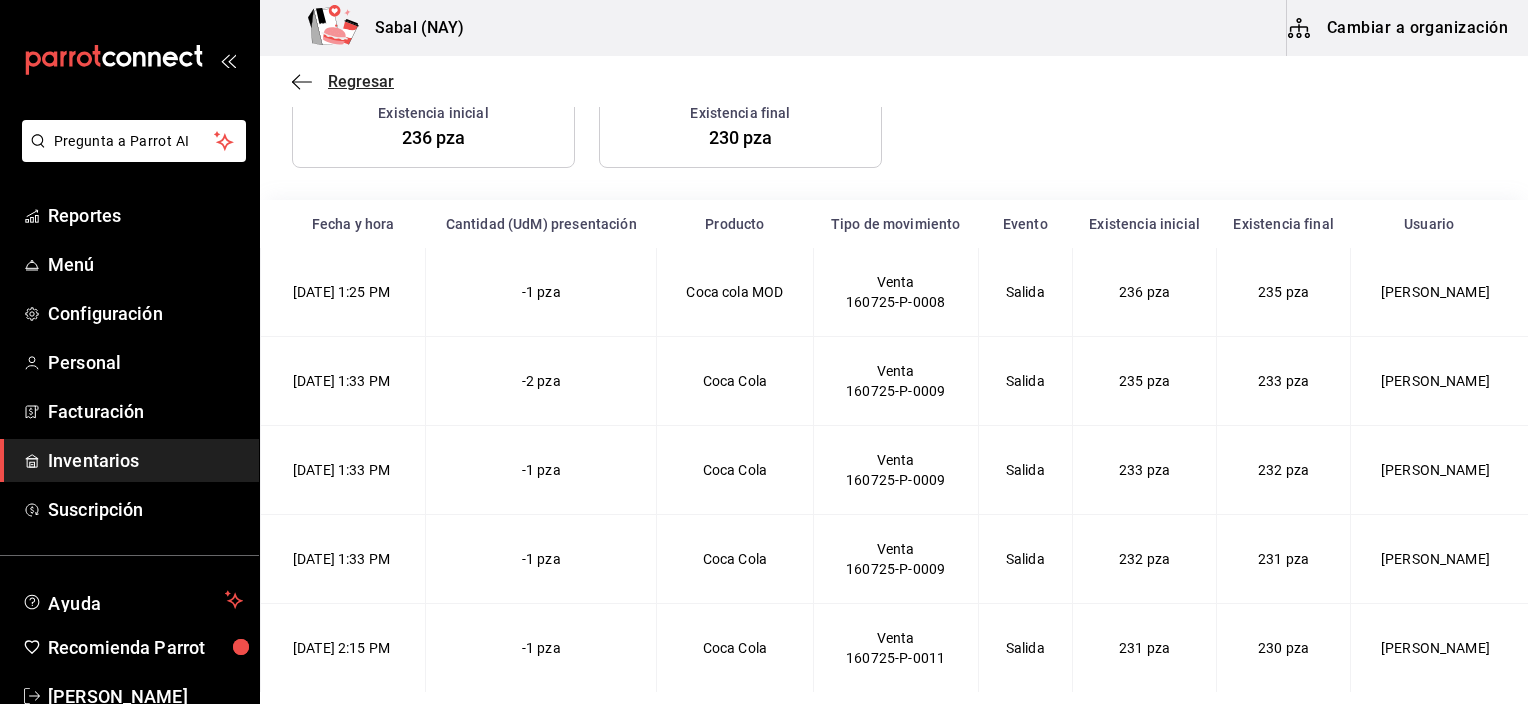 click 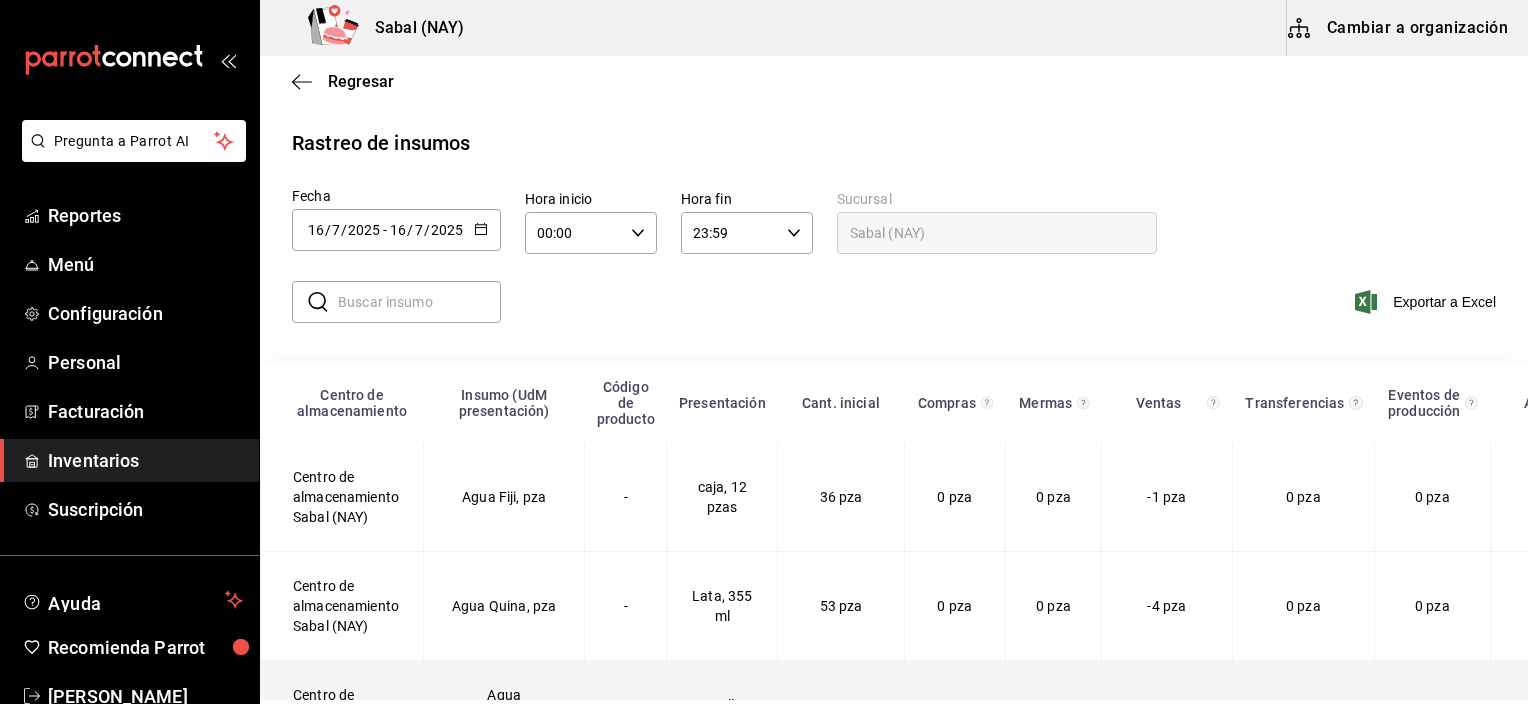 scroll, scrollTop: 0, scrollLeft: 0, axis: both 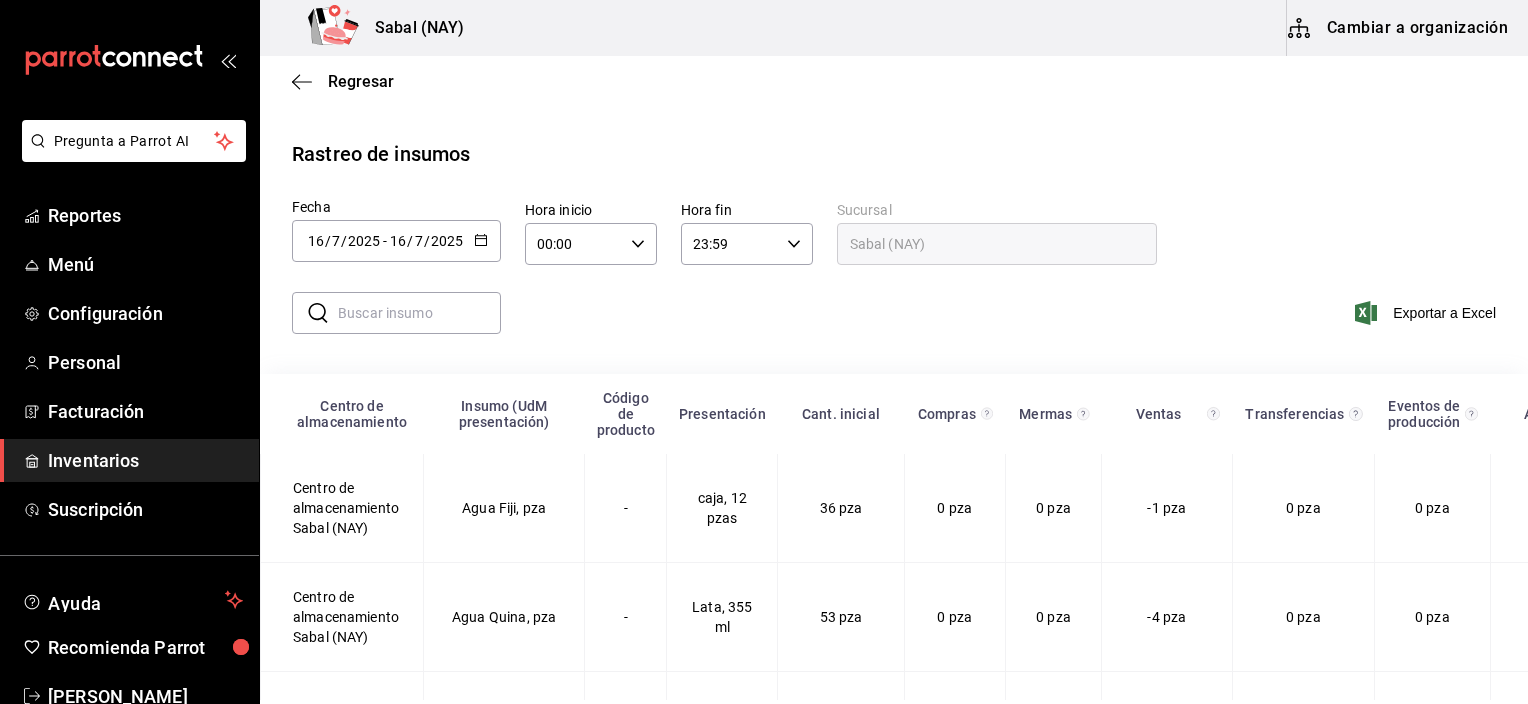 click at bounding box center (419, 313) 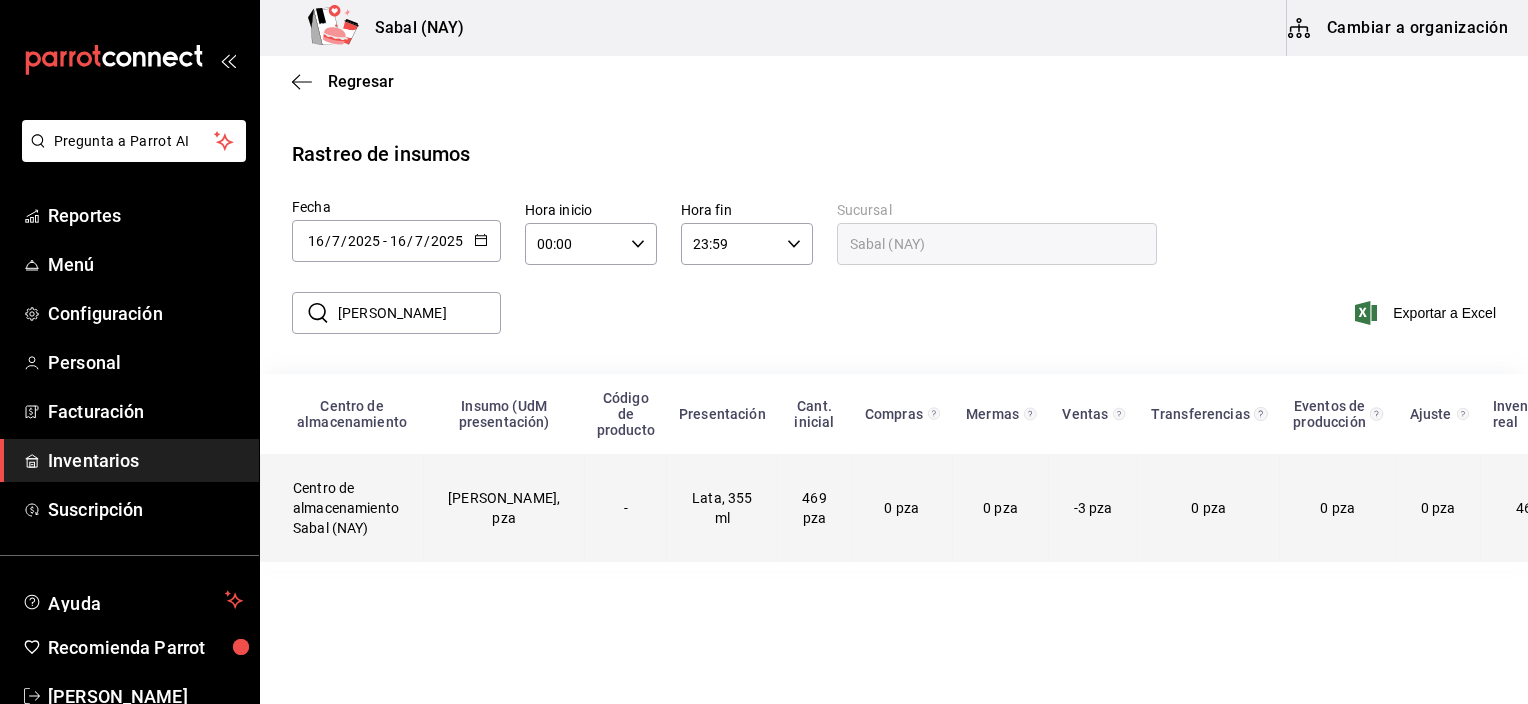click on "[PERSON_NAME], pza" at bounding box center (504, 508) 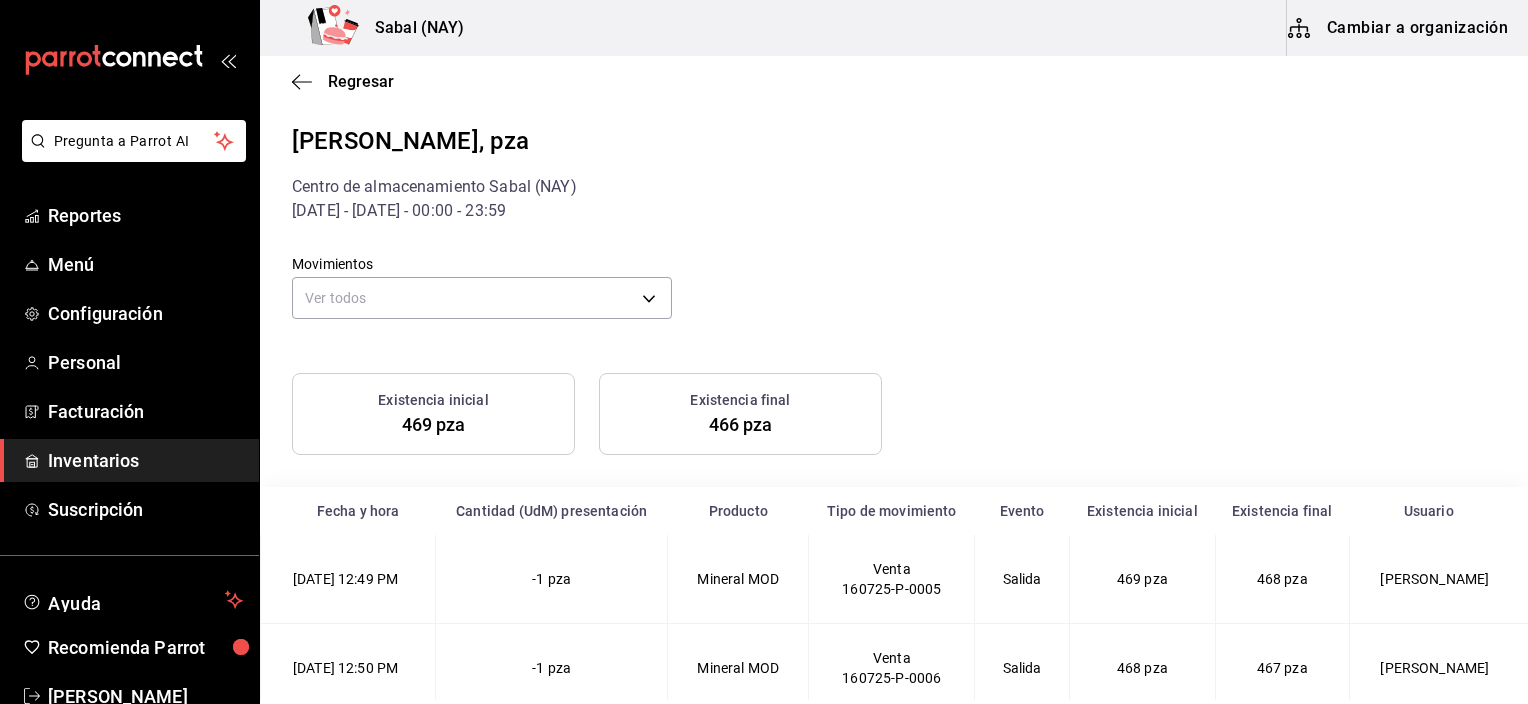scroll, scrollTop: 109, scrollLeft: 0, axis: vertical 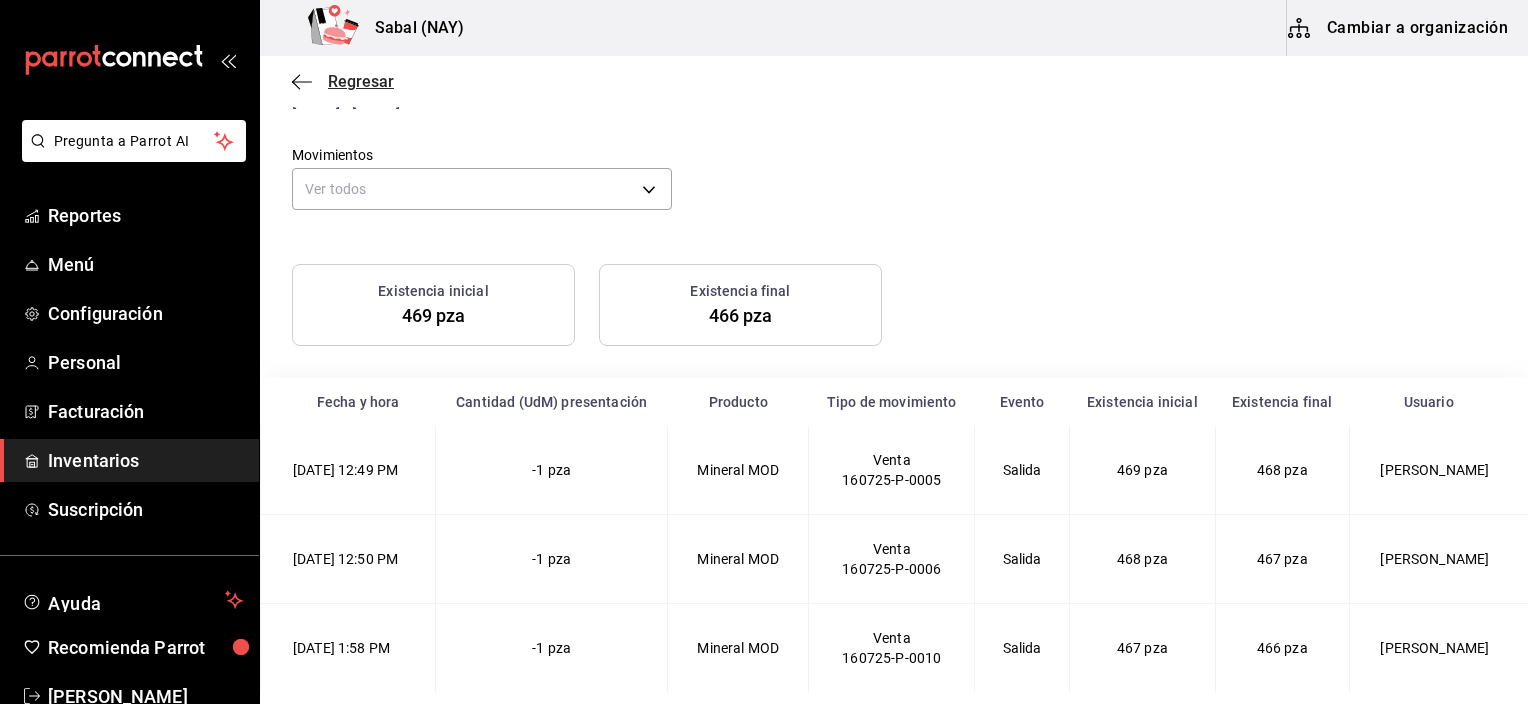 click on "Regresar" at bounding box center [894, 81] 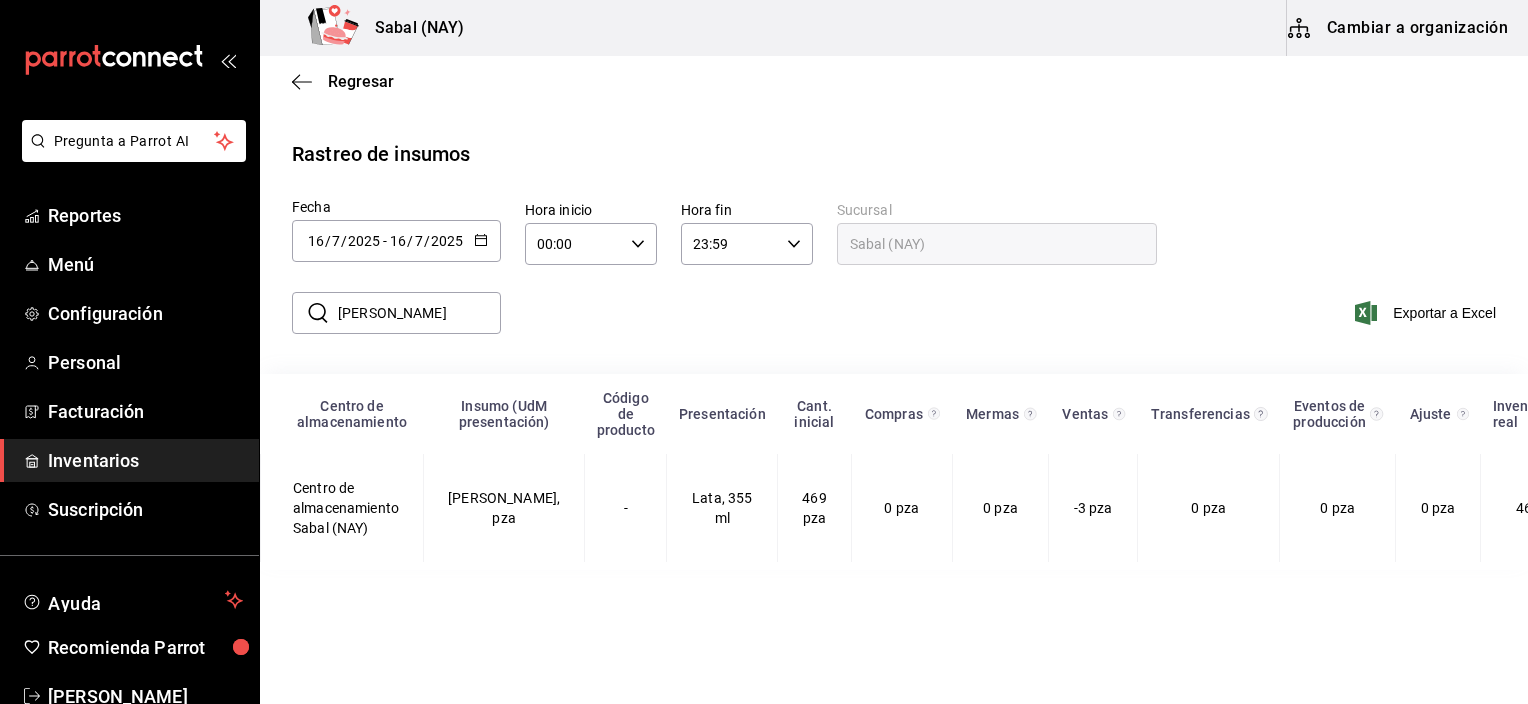 scroll, scrollTop: 0, scrollLeft: 0, axis: both 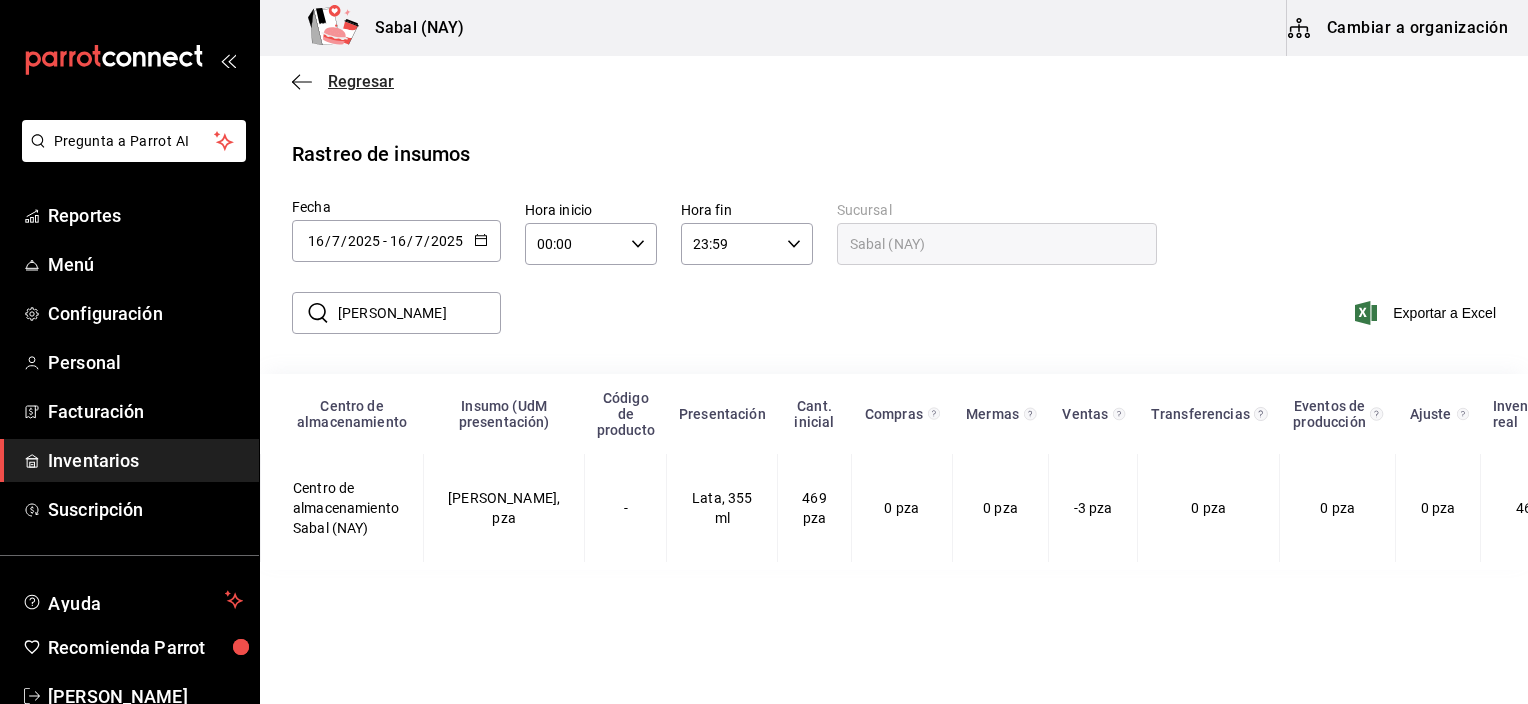 click 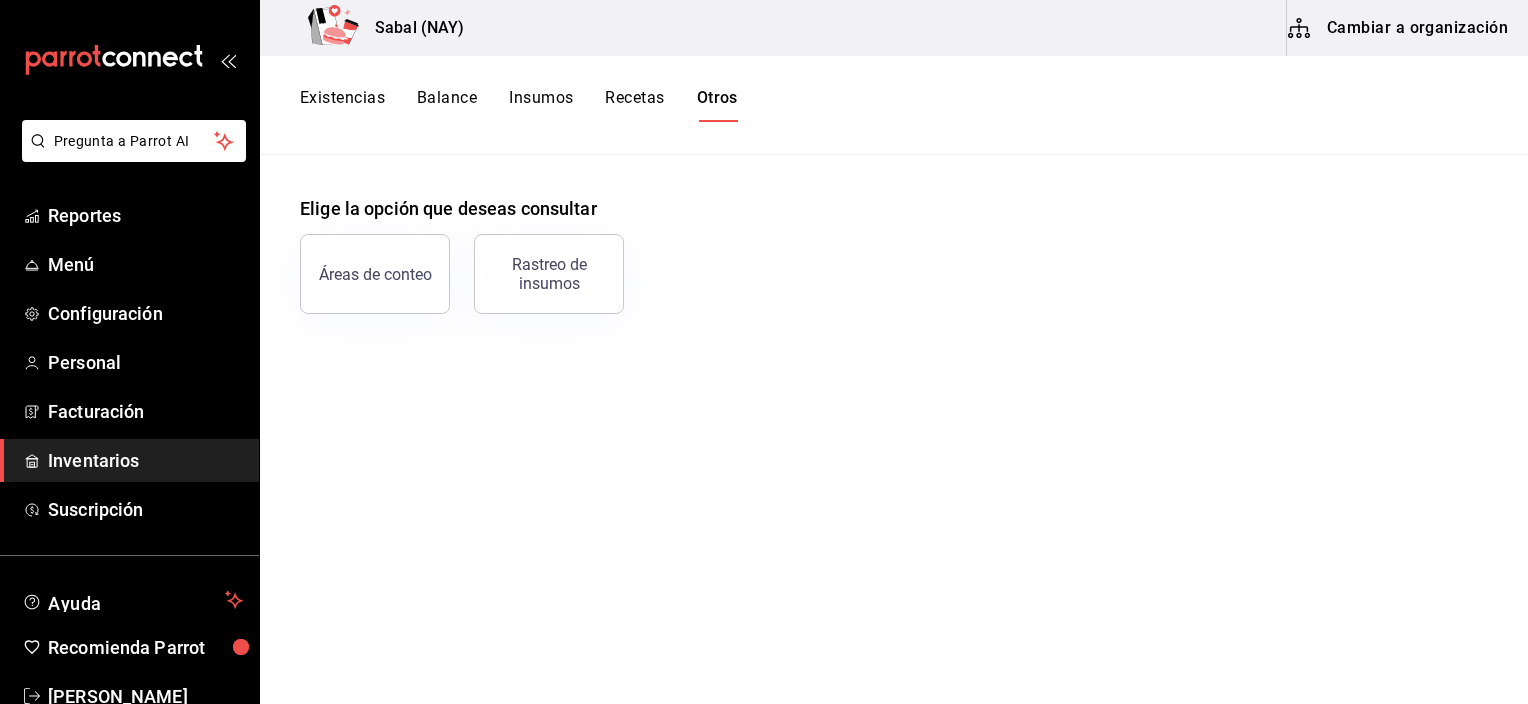 click on "Cambiar a organización" at bounding box center [1399, 28] 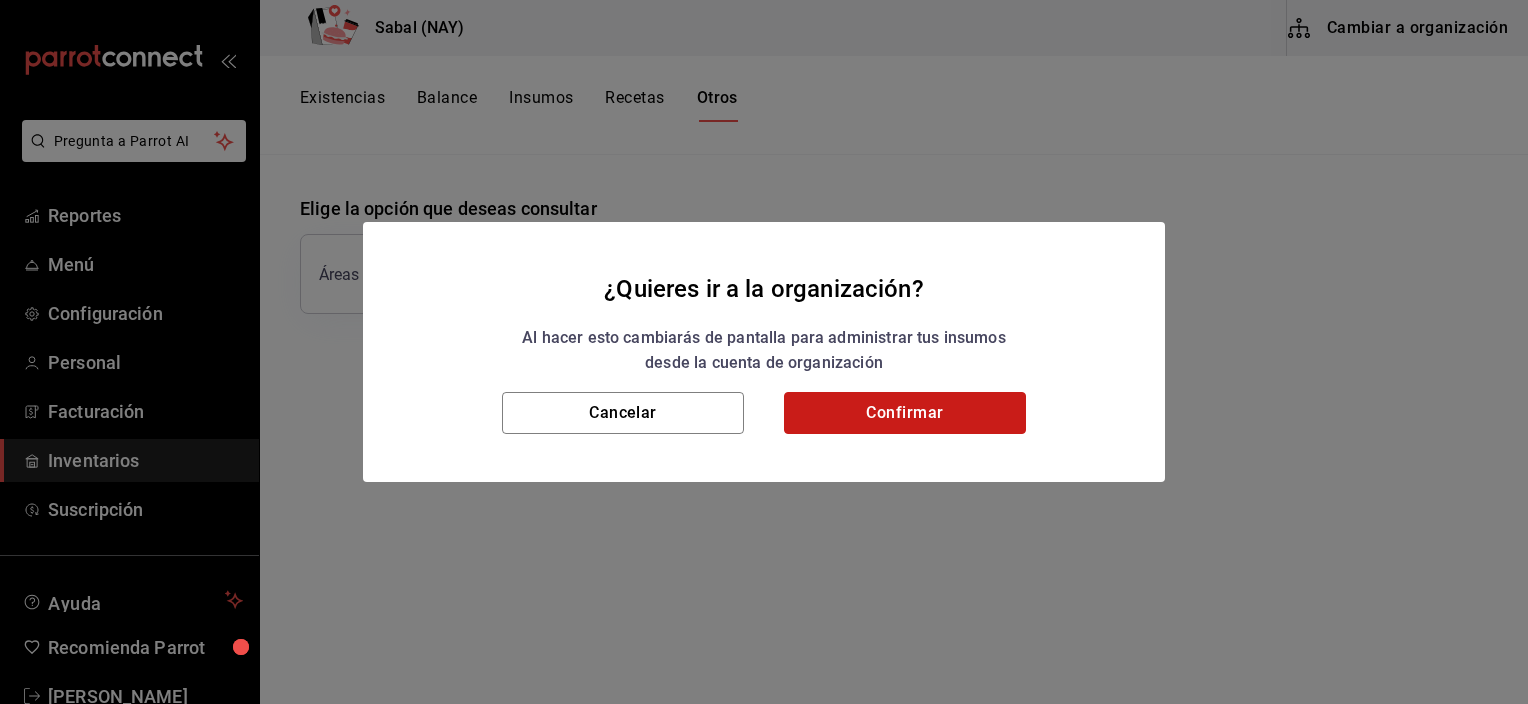 click on "Confirmar" at bounding box center [905, 413] 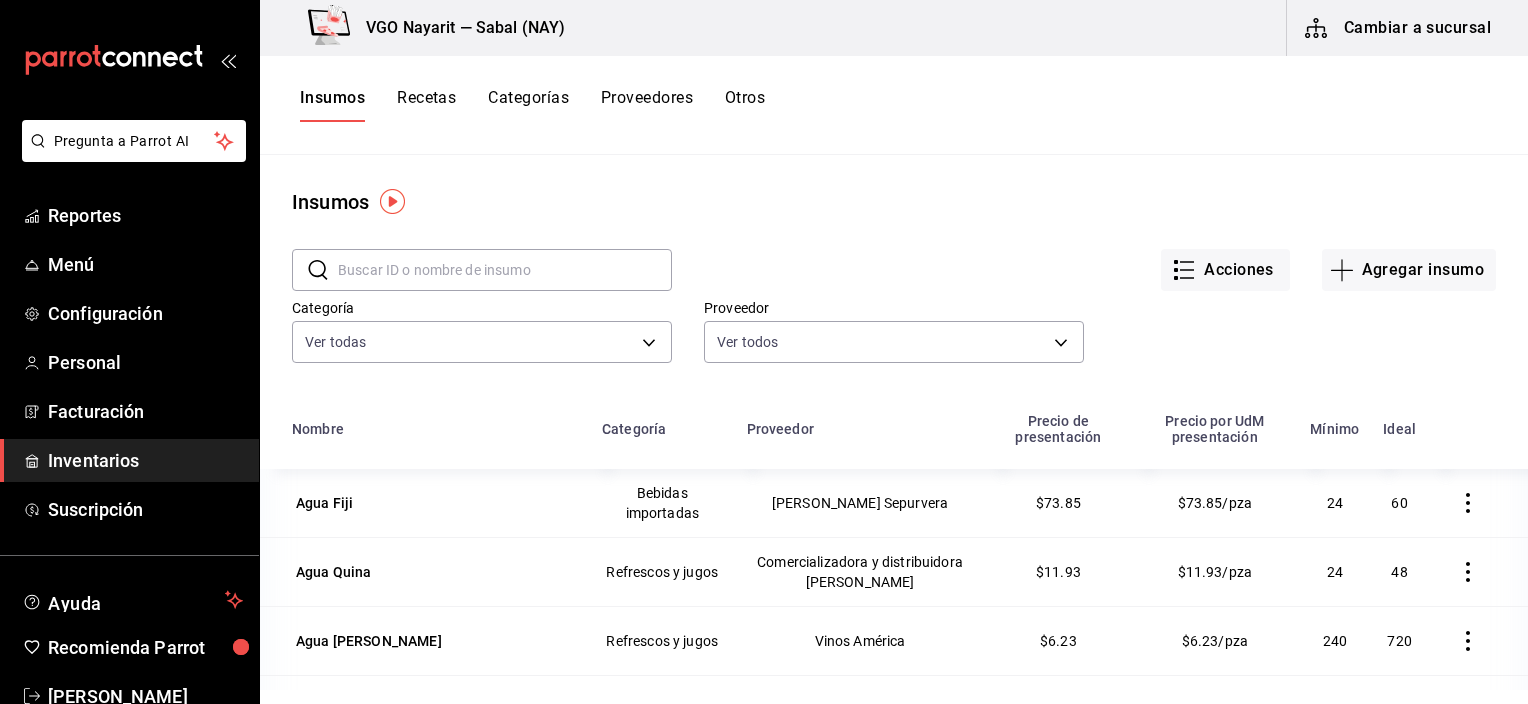 click on "Recetas" at bounding box center (426, 105) 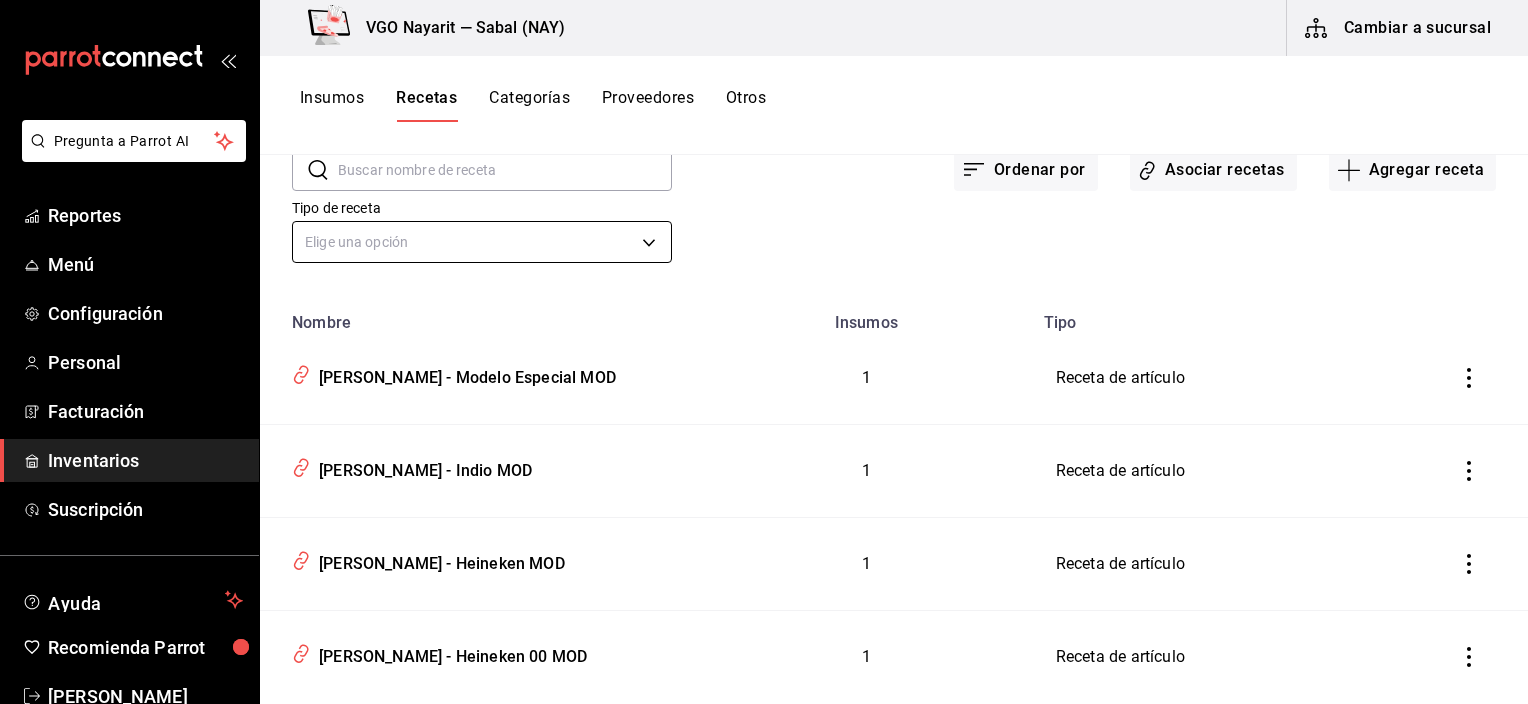 scroll, scrollTop: 0, scrollLeft: 0, axis: both 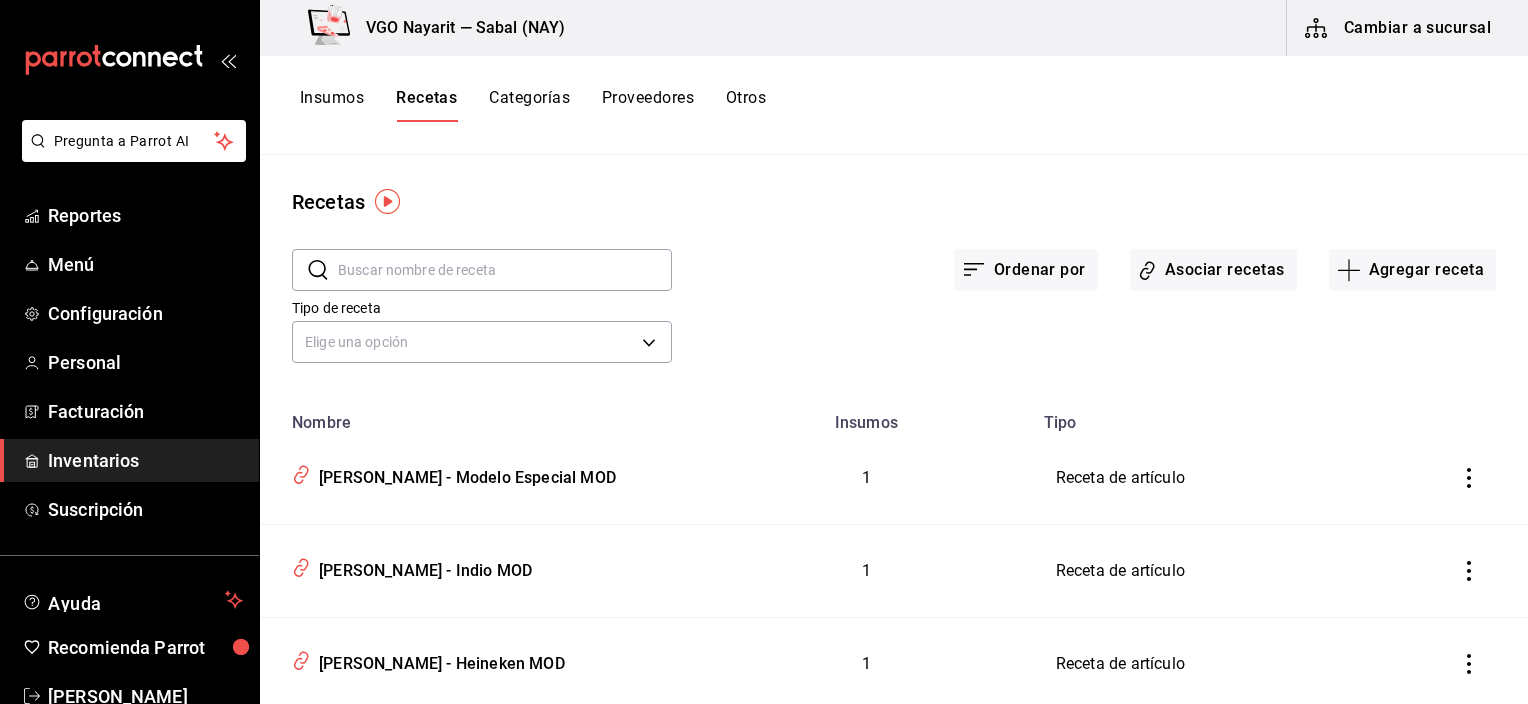 click at bounding box center [505, 270] 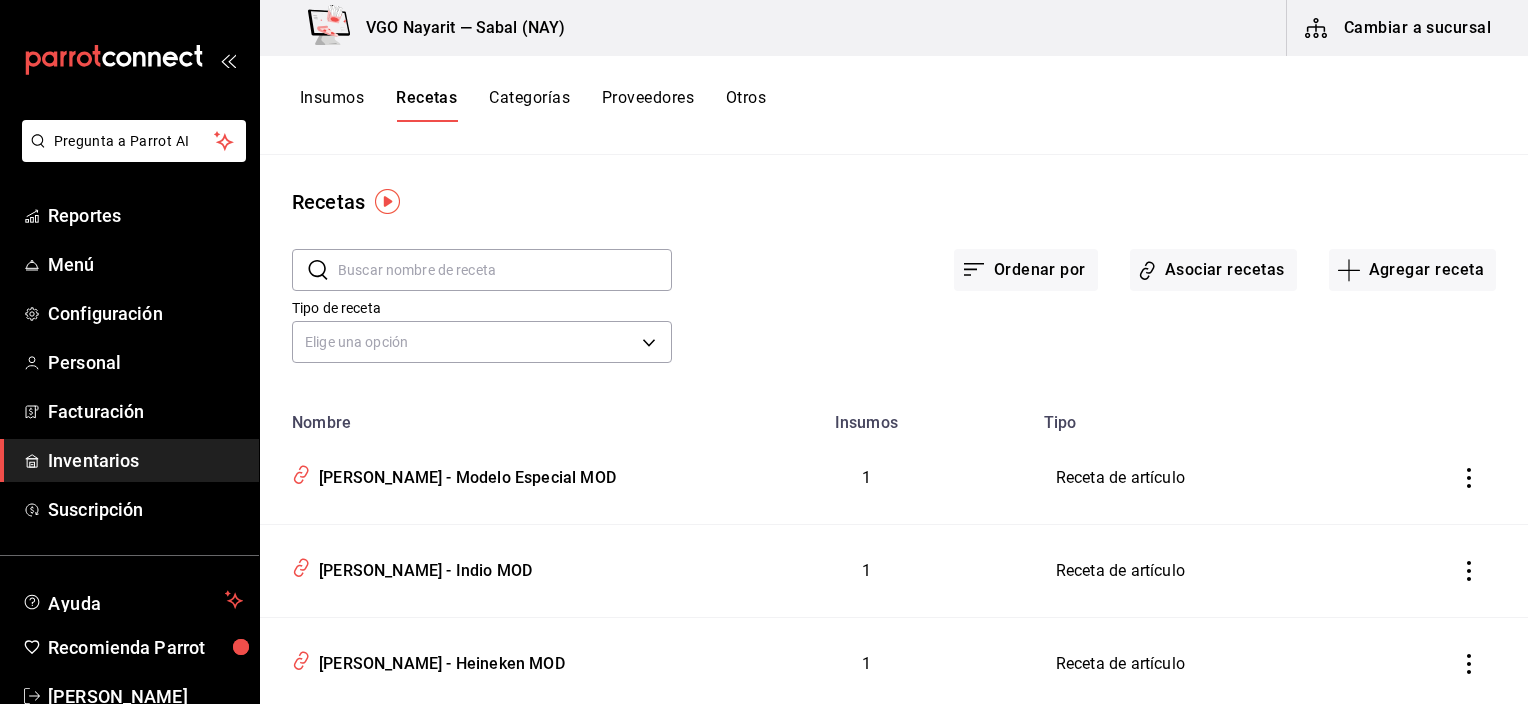 click on "Recetas" at bounding box center [894, 202] 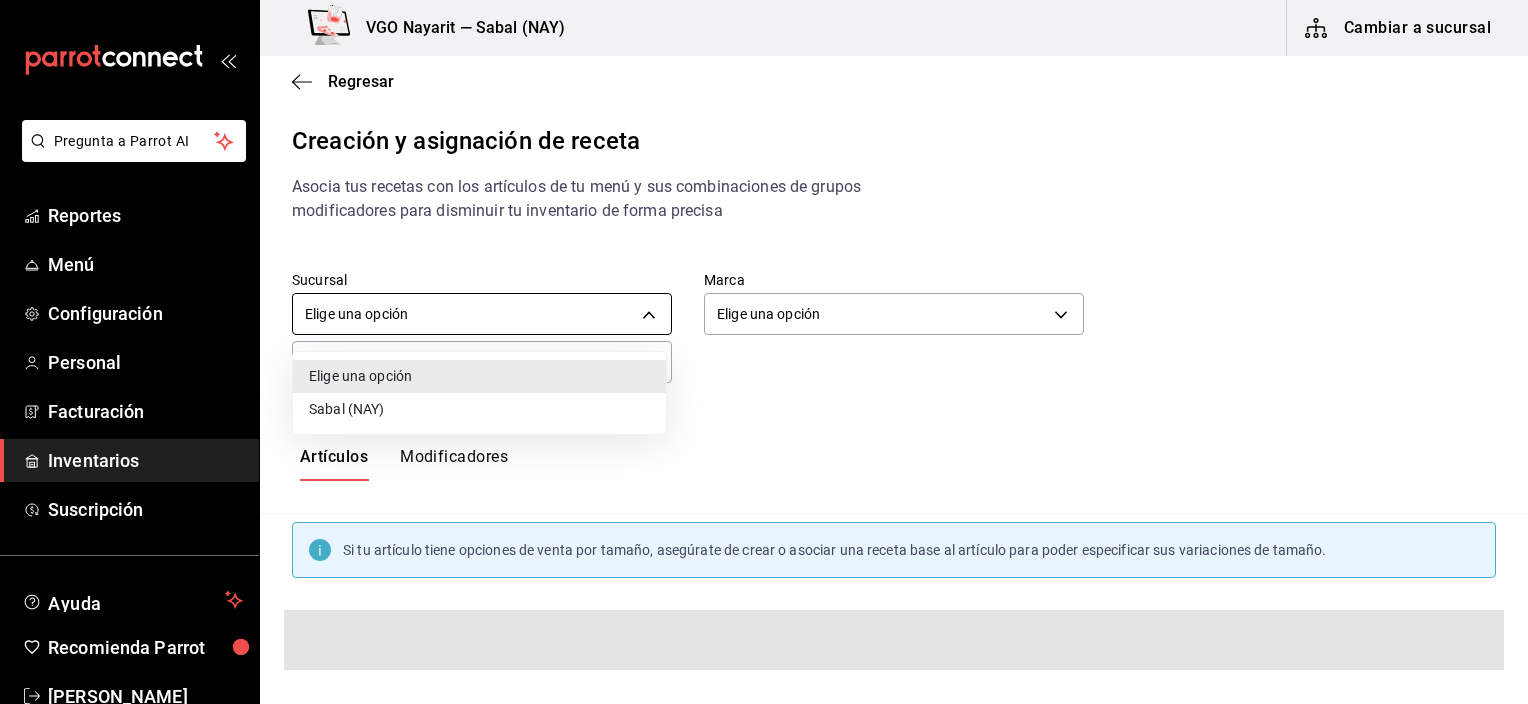 click on "Pregunta a Parrot AI Reportes   Menú   Configuración   Personal   Facturación   Inventarios   Suscripción   Ayuda Recomienda Parrot   [PERSON_NAME]   Sugerir nueva función   VGO Nayarit — Sabal (NAY) Cambiar a sucursal Regresar Creación y asignación de receta Asocia tus recetas con los artículos de tu menú y sus combinaciones de grupos modificadores para disminuir tu inventario de forma precisa Sucursal Elige una opción default Marca Elige una opción default ​ ​ Artículos Modificadores Si tu artículo tiene opciones de venta por tamaño, asegúrate de crear o asociar una receta base al artículo para poder especificar sus variaciones de tamaño. Guardar Receta de artículo GANA 1 MES GRATIS EN TU SUSCRIPCIÓN AQUÍ ¿Recuerdas cómo empezó tu restaurante?
[DATE] puedes ayudar a un colega a tener el mismo cambio que tú viviste.
Recomienda Parrot directamente desde tu Portal Administrador.
Es fácil y rápido.
🎁 Por cada restaurante que se una, ganas 1 mes gratis. Pregunta a Parrot AI" at bounding box center [764, 335] 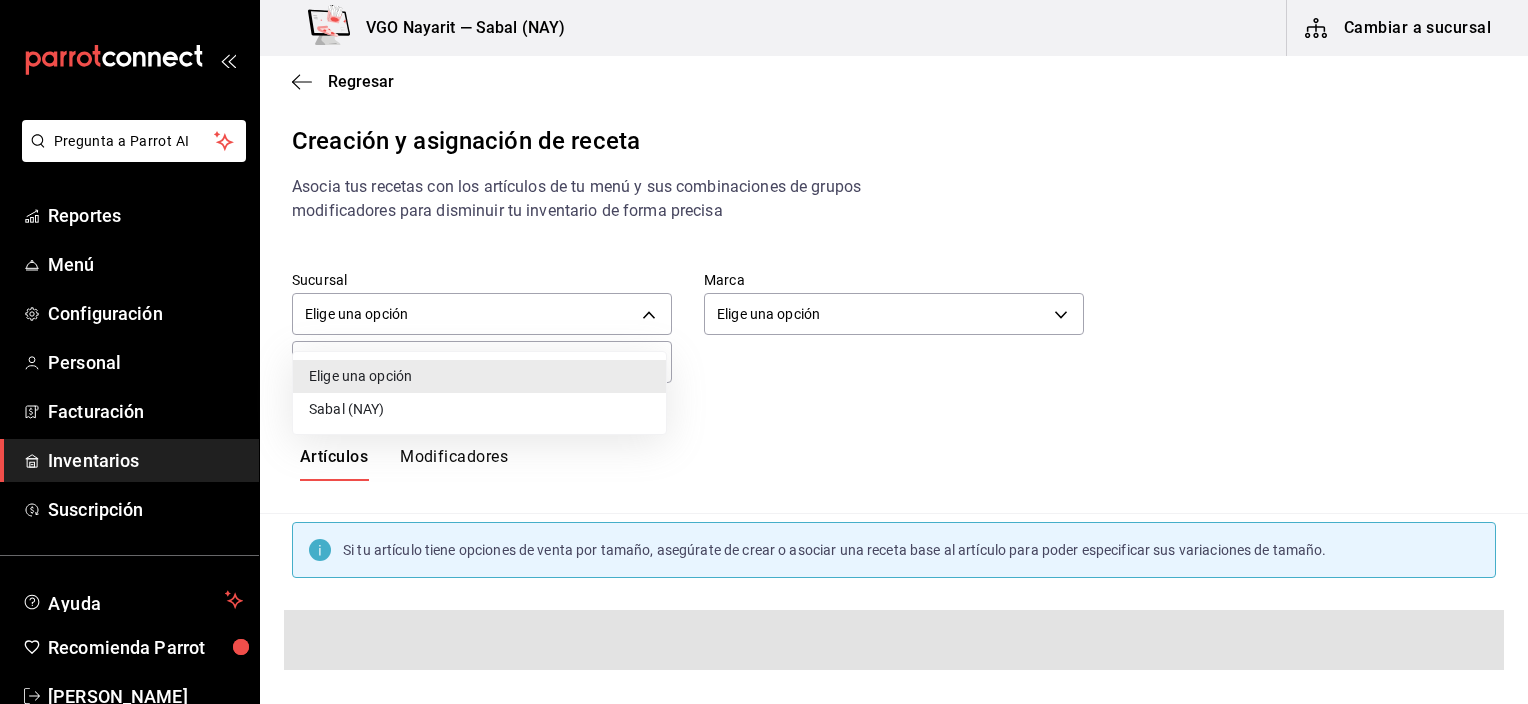 click on "Sabal (NAY)" at bounding box center [479, 409] 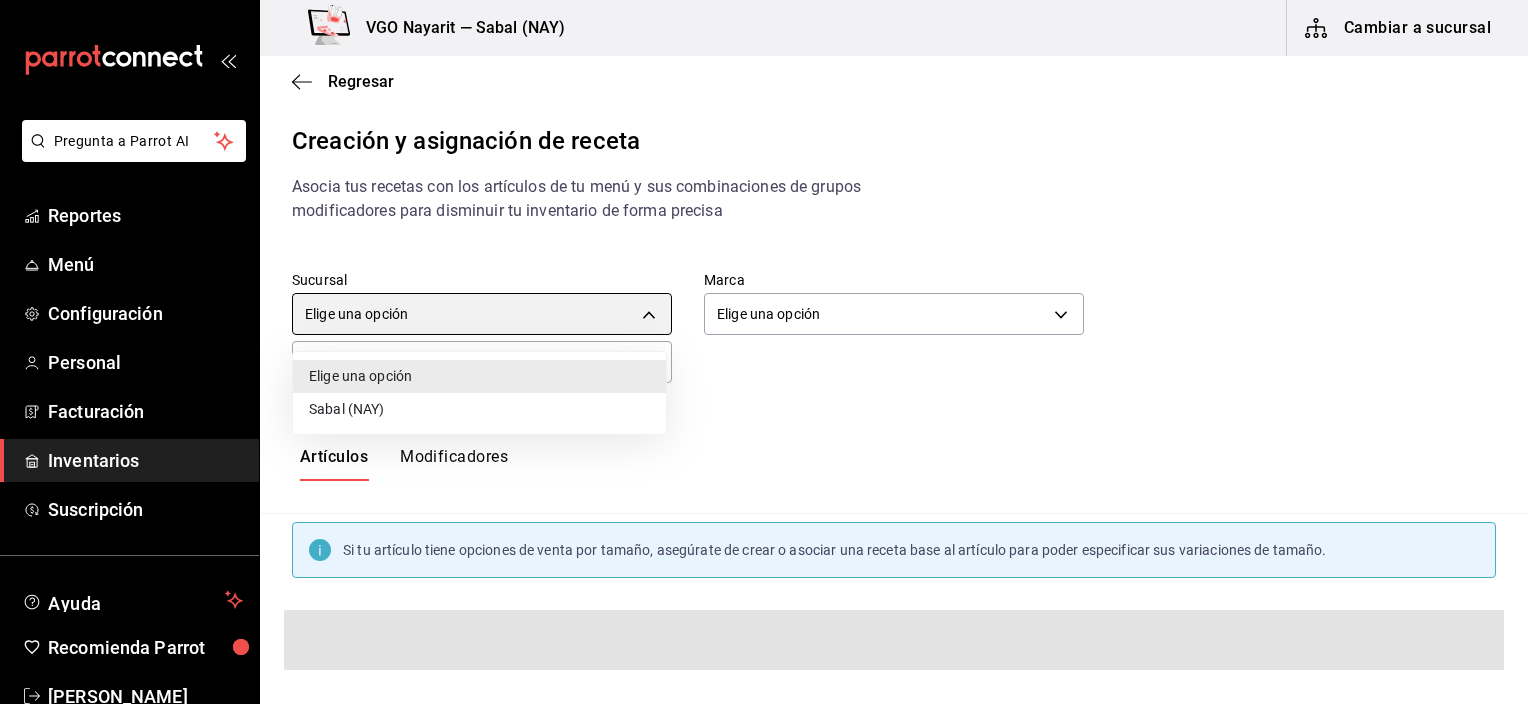 type on "2aba2e4c-8955-4624-a76a-6219a8a60d9c" 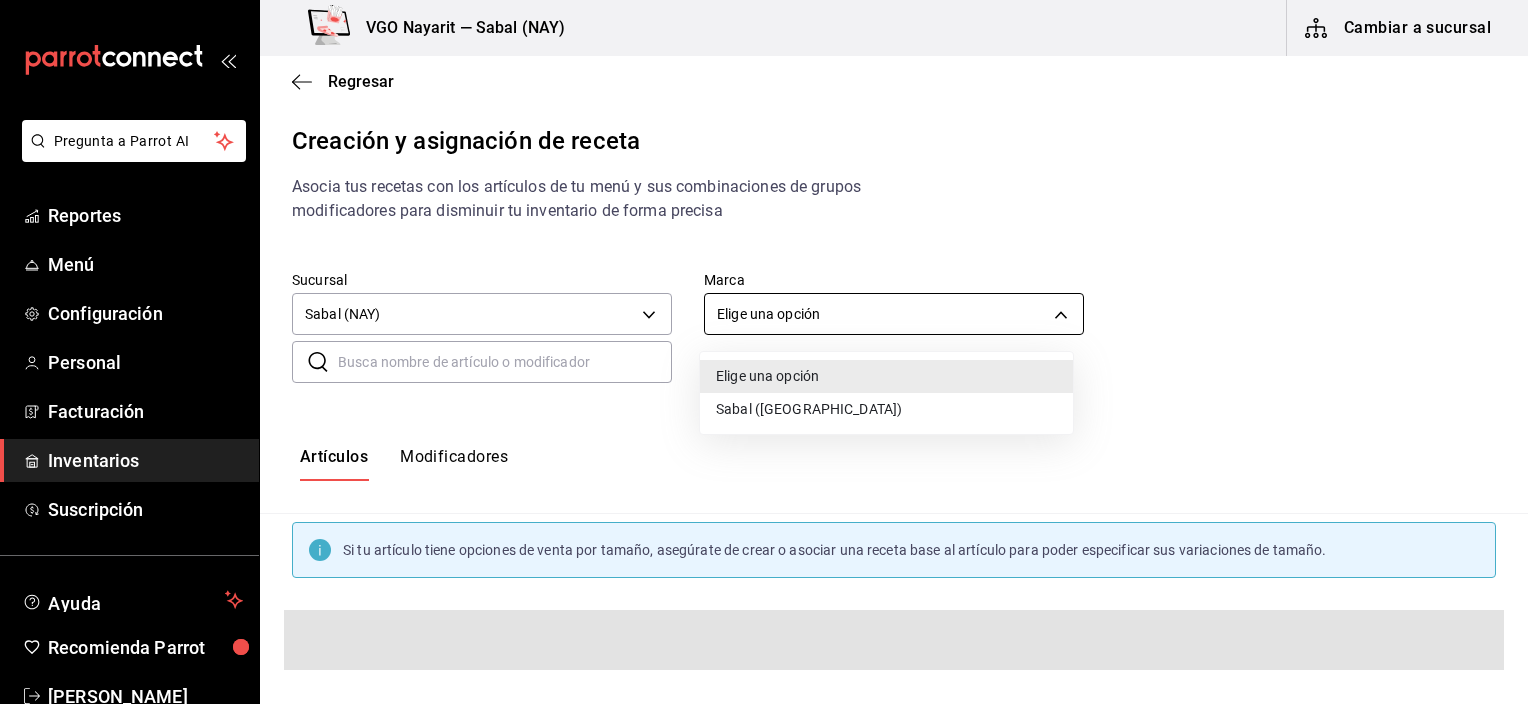 click on "Pregunta a Parrot AI Reportes   Menú   Configuración   Personal   Facturación   Inventarios   Suscripción   Ayuda Recomienda Parrot   [PERSON_NAME]   Sugerir nueva función   VGO Nayarit — Sabal (NAY) Cambiar a sucursal Regresar Creación y asignación de receta Asocia tus recetas con los artículos de tu menú y sus combinaciones de grupos modificadores para disminuir tu inventario de forma precisa Sucursal Sabal (NAY) 2aba2e4c-8955-4624-a76a-6219a8a60d9c Marca Elige una opción default ​ ​ Artículos Modificadores Si tu artículo tiene opciones de venta por tamaño, asegúrate de crear o asociar una receta base al artículo para poder especificar sus variaciones de tamaño. Guardar Receta de artículo GANA 1 MES GRATIS EN TU SUSCRIPCIÓN AQUÍ Pregunta a Parrot AI Reportes   Menú   Configuración   Personal   Facturación   Inventarios   Suscripción   Ayuda Recomienda Parrot   [PERSON_NAME]   Sugerir nueva función   Visitar centro de ayuda [PHONE_NUMBER] [EMAIL_ADDRESS][DOMAIN_NAME]" at bounding box center [764, 335] 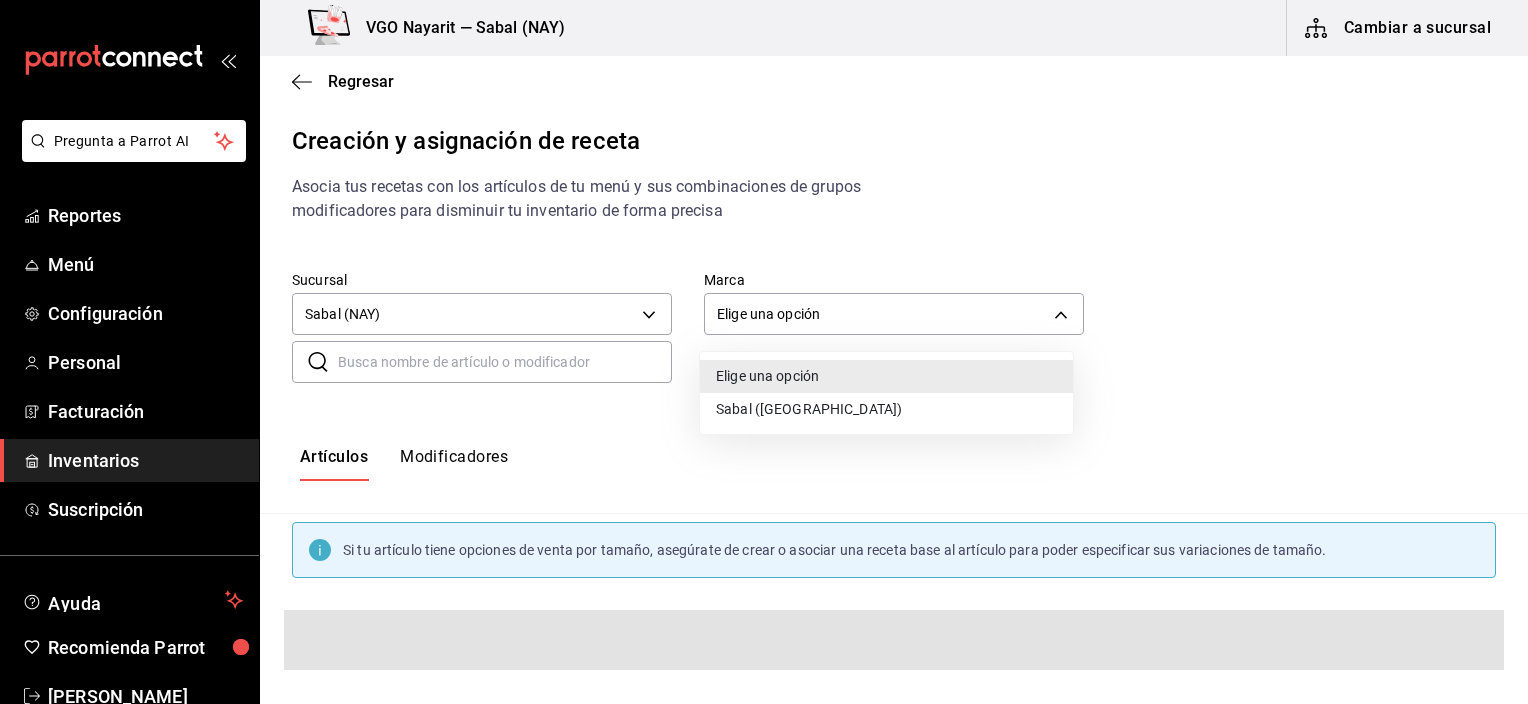 click on "Sabal ([GEOGRAPHIC_DATA])" at bounding box center (886, 409) 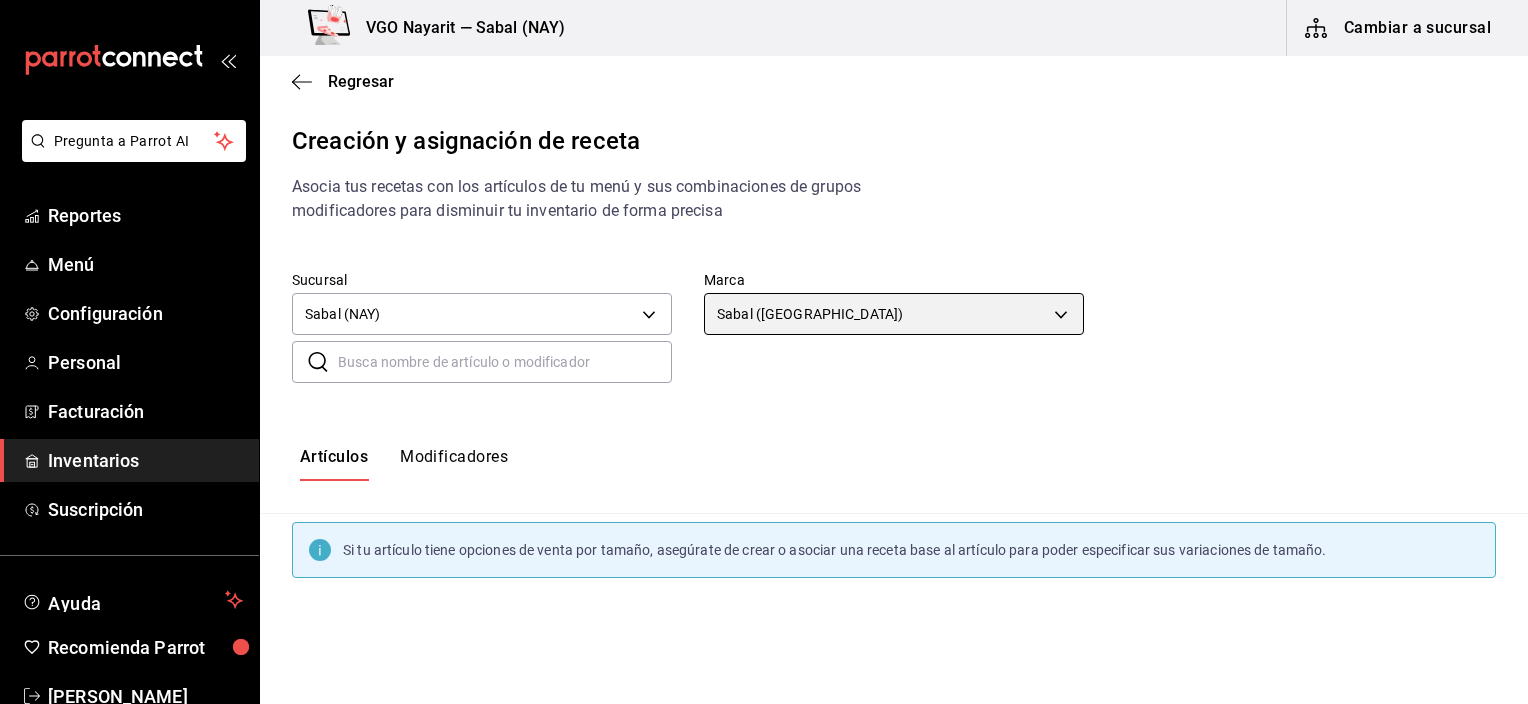 type on "7bb9fc4a-963e-4e00-9402-9ac56289446f" 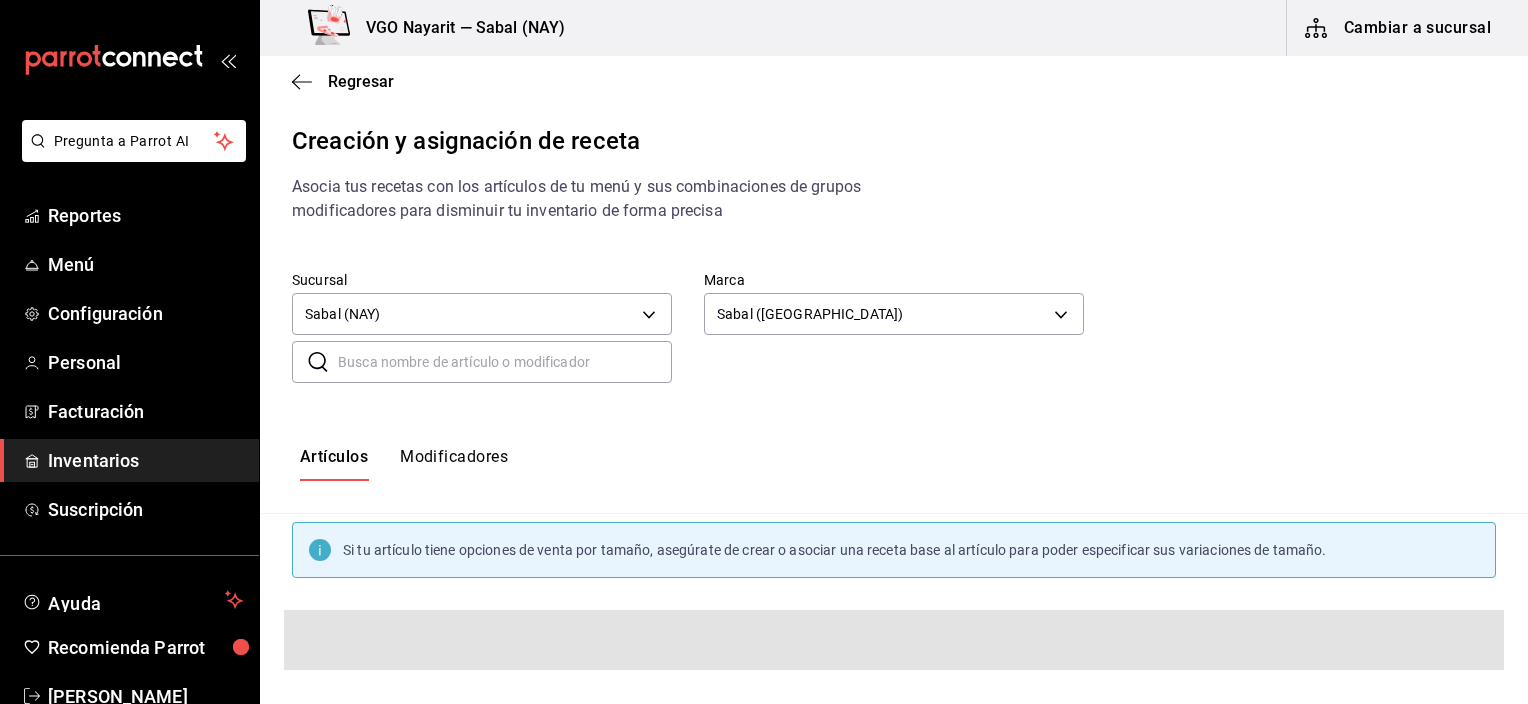 click at bounding box center [505, 362] 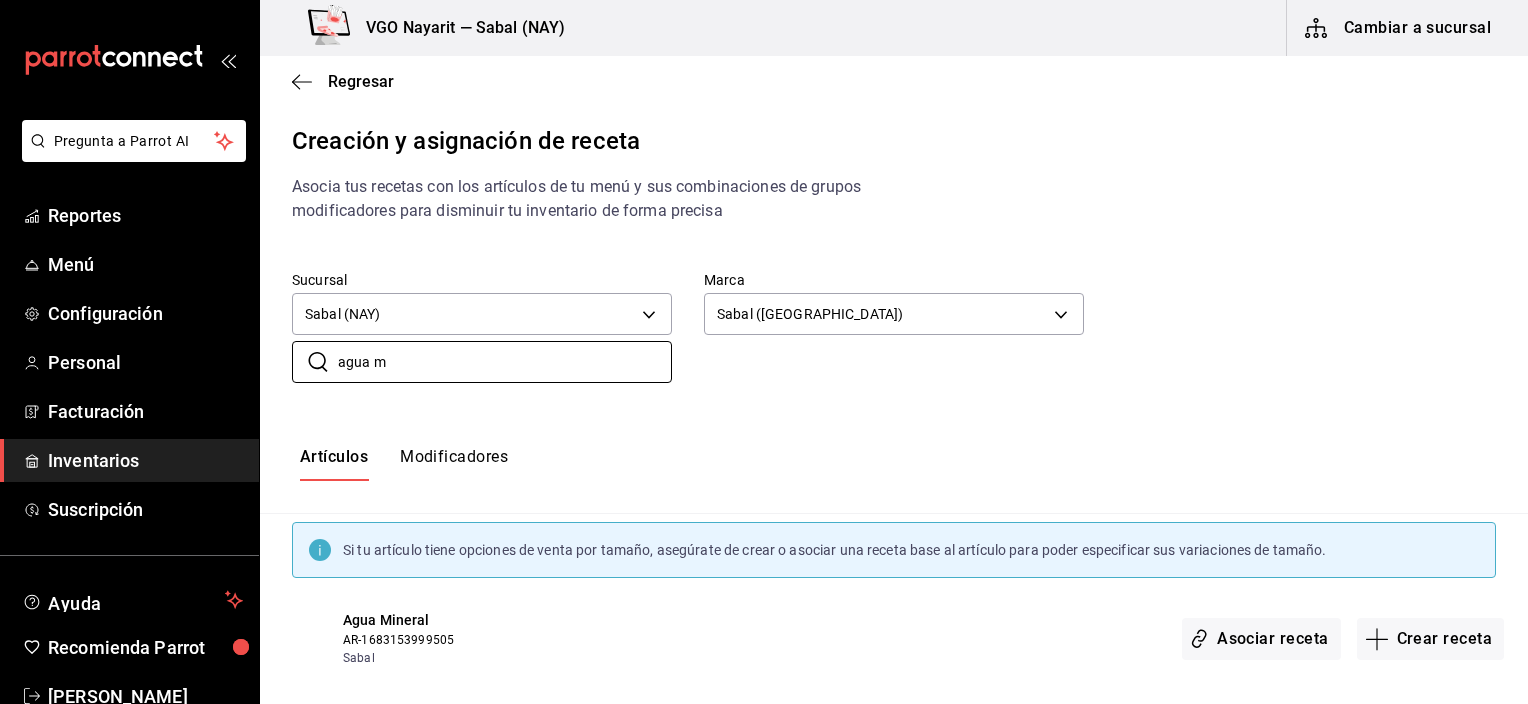 scroll, scrollTop: 20, scrollLeft: 0, axis: vertical 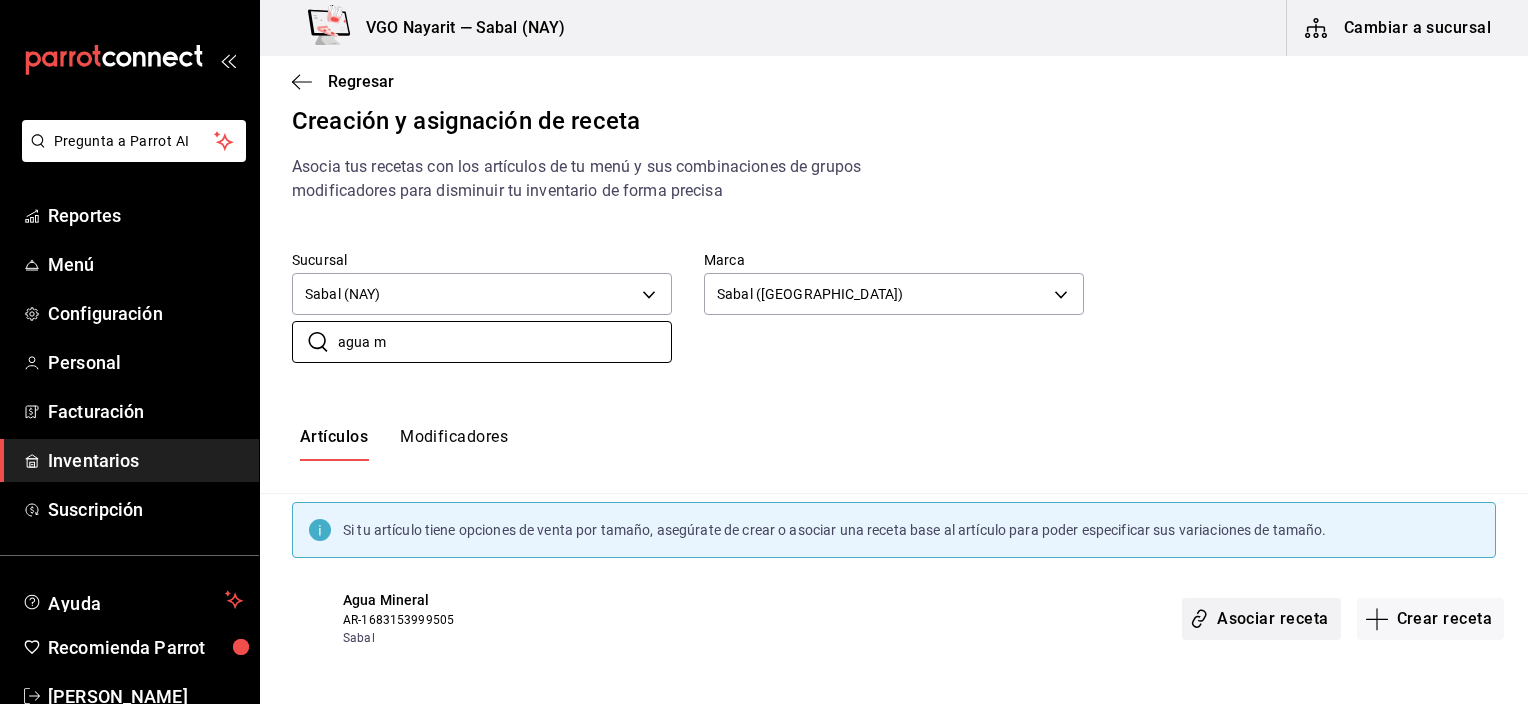 type on "agua m" 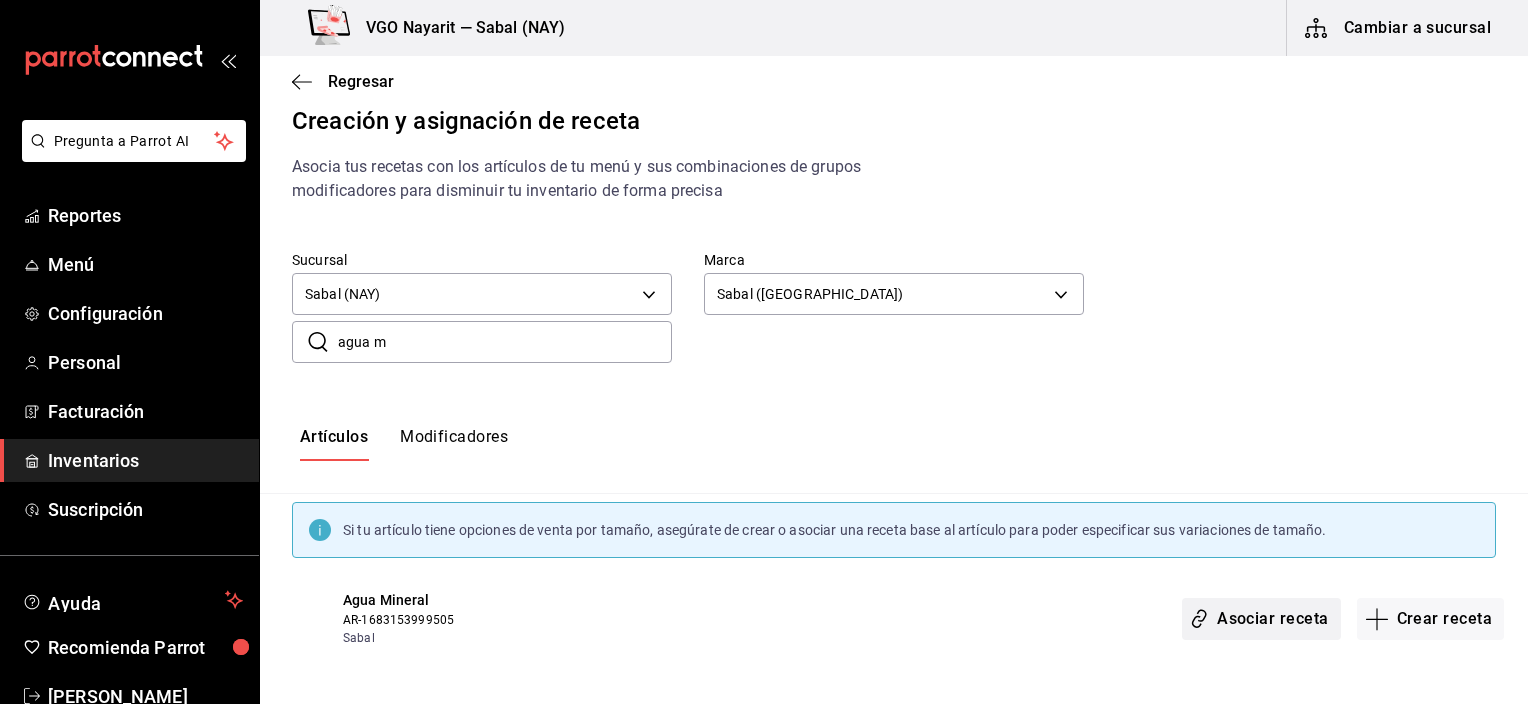 click on "Asociar receta" at bounding box center [1261, 619] 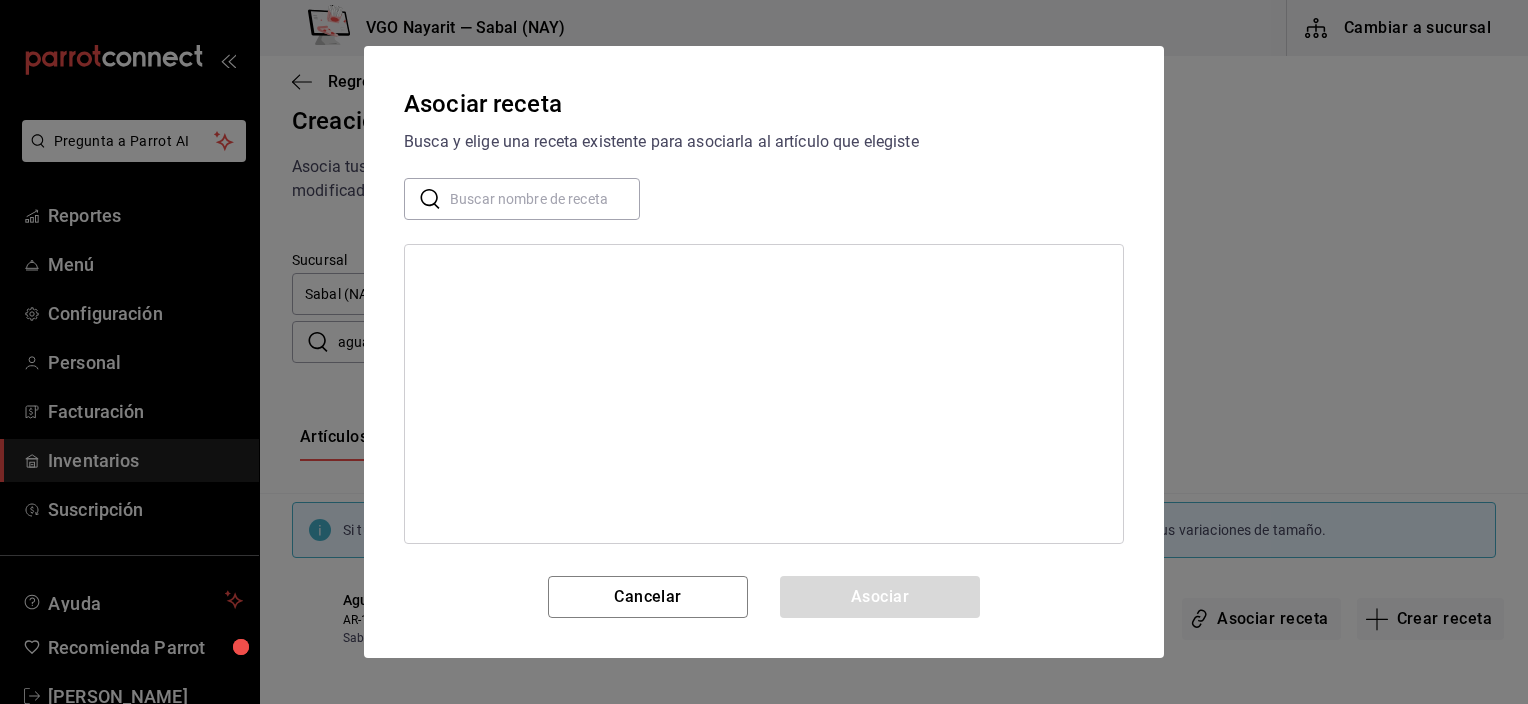 click at bounding box center [545, 199] 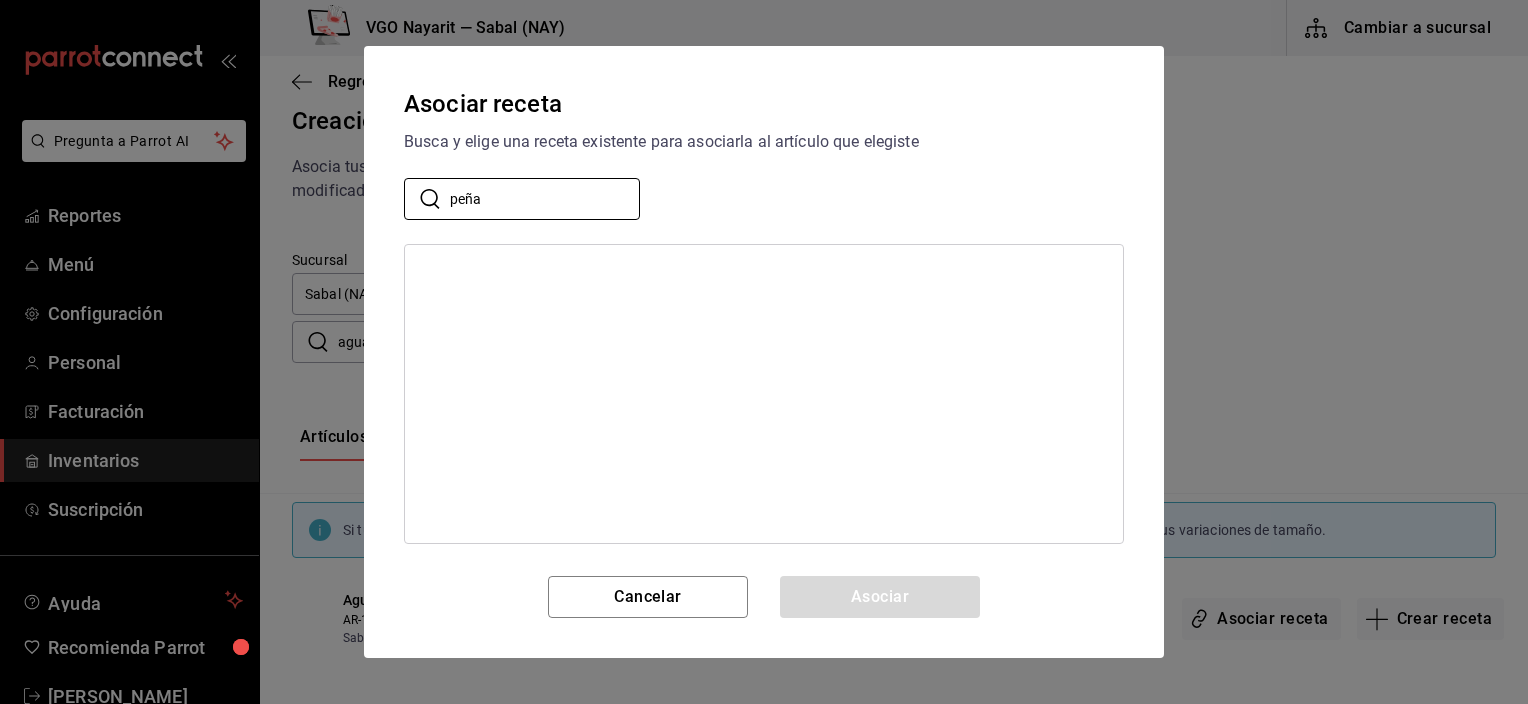 type on "[PERSON_NAME]" 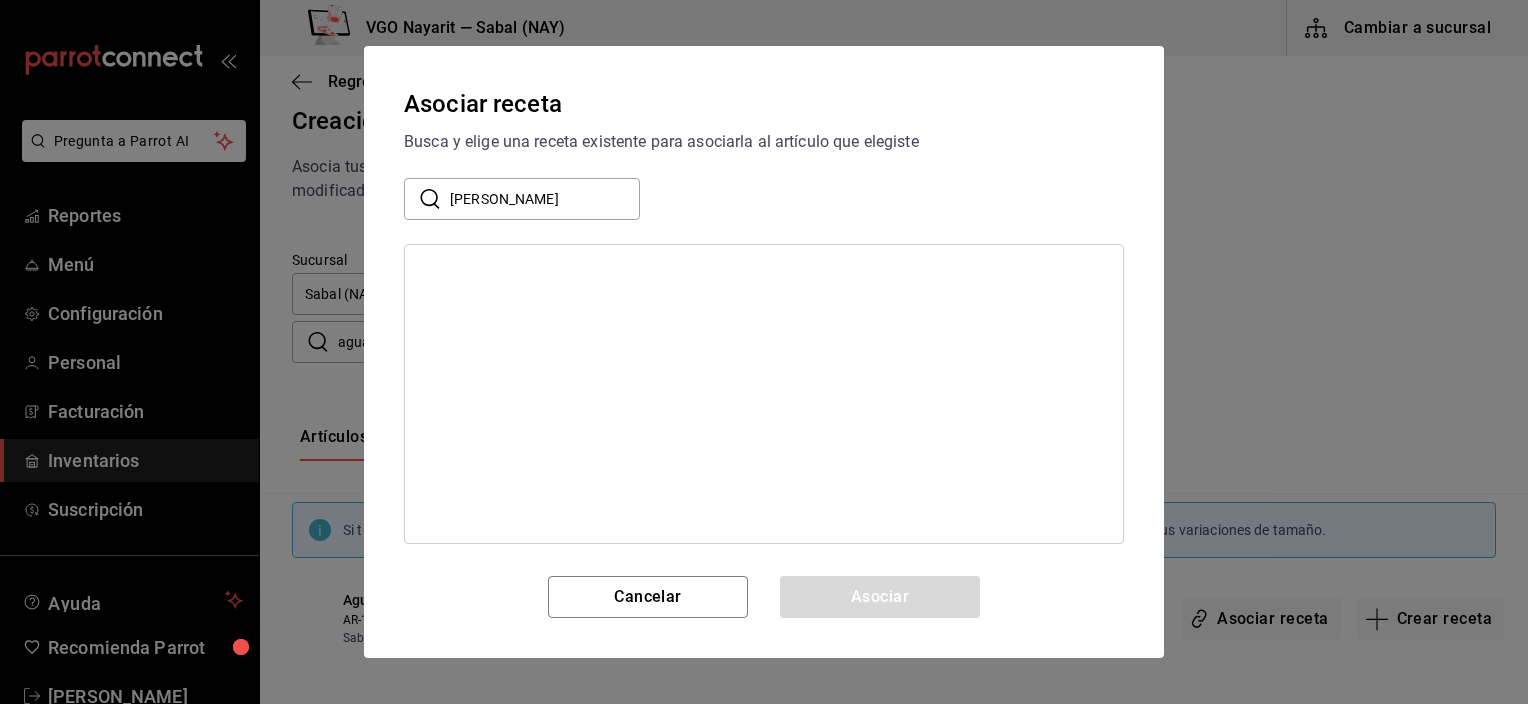 drag, startPoint x: 665, startPoint y: 415, endPoint x: 657, endPoint y: 408, distance: 10.630146 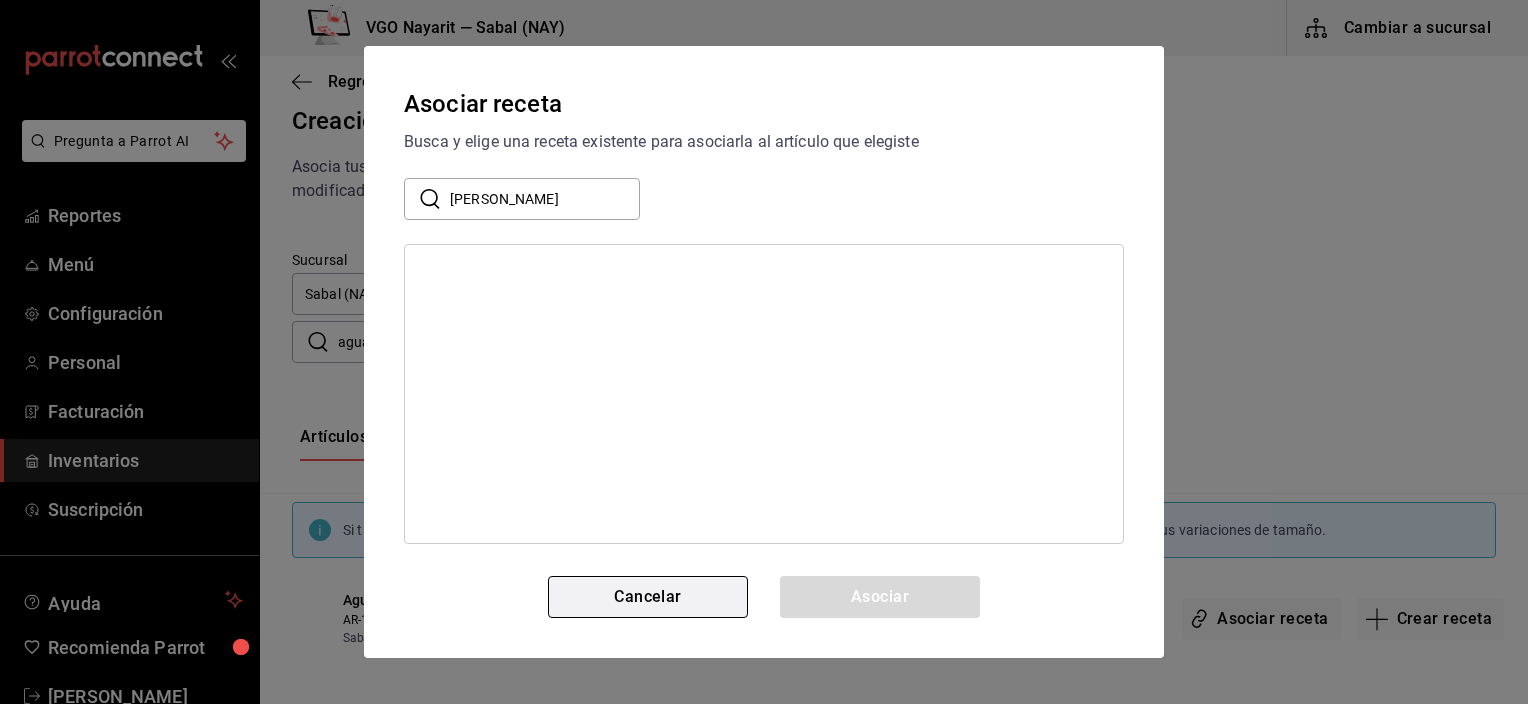 click on "Cancelar" at bounding box center [648, 597] 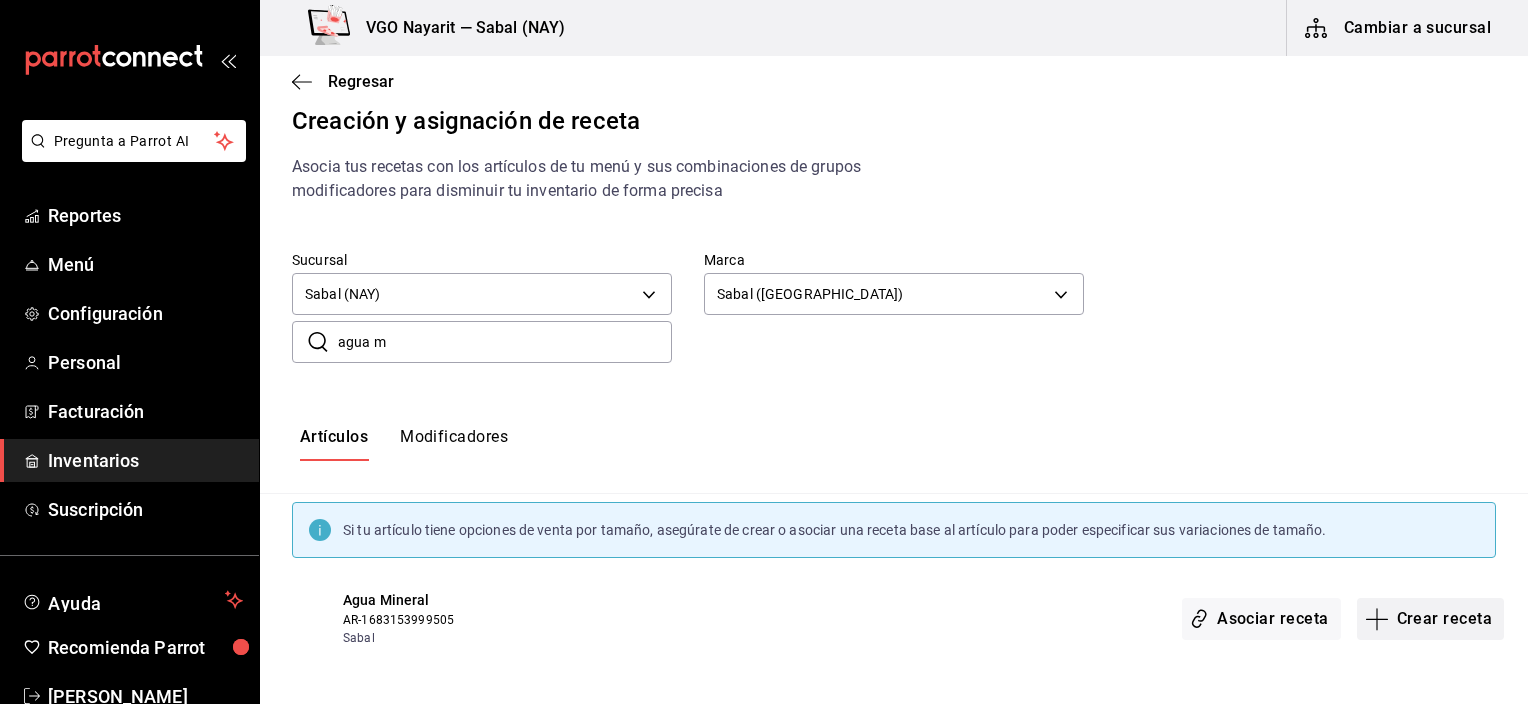 click on "Crear receta" at bounding box center [1431, 619] 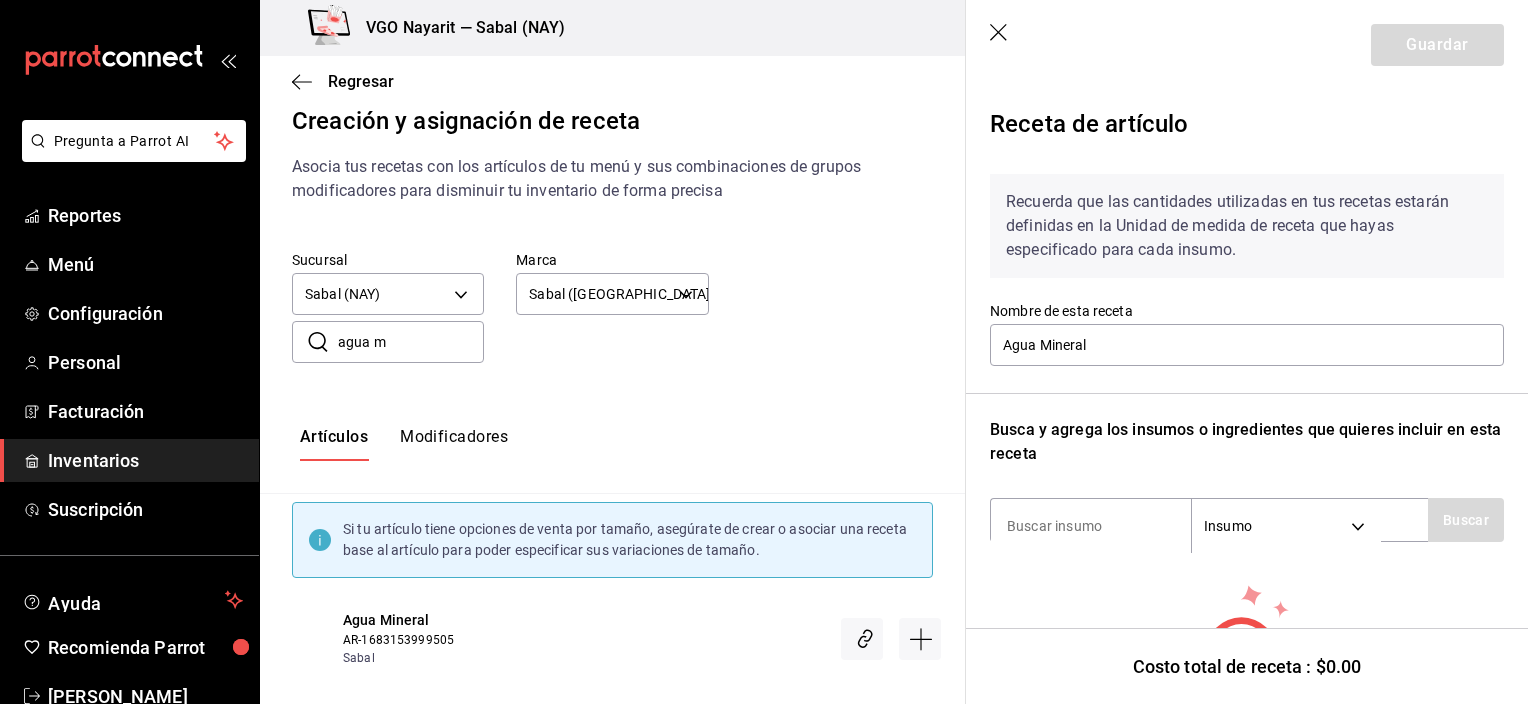 scroll, scrollTop: 150, scrollLeft: 0, axis: vertical 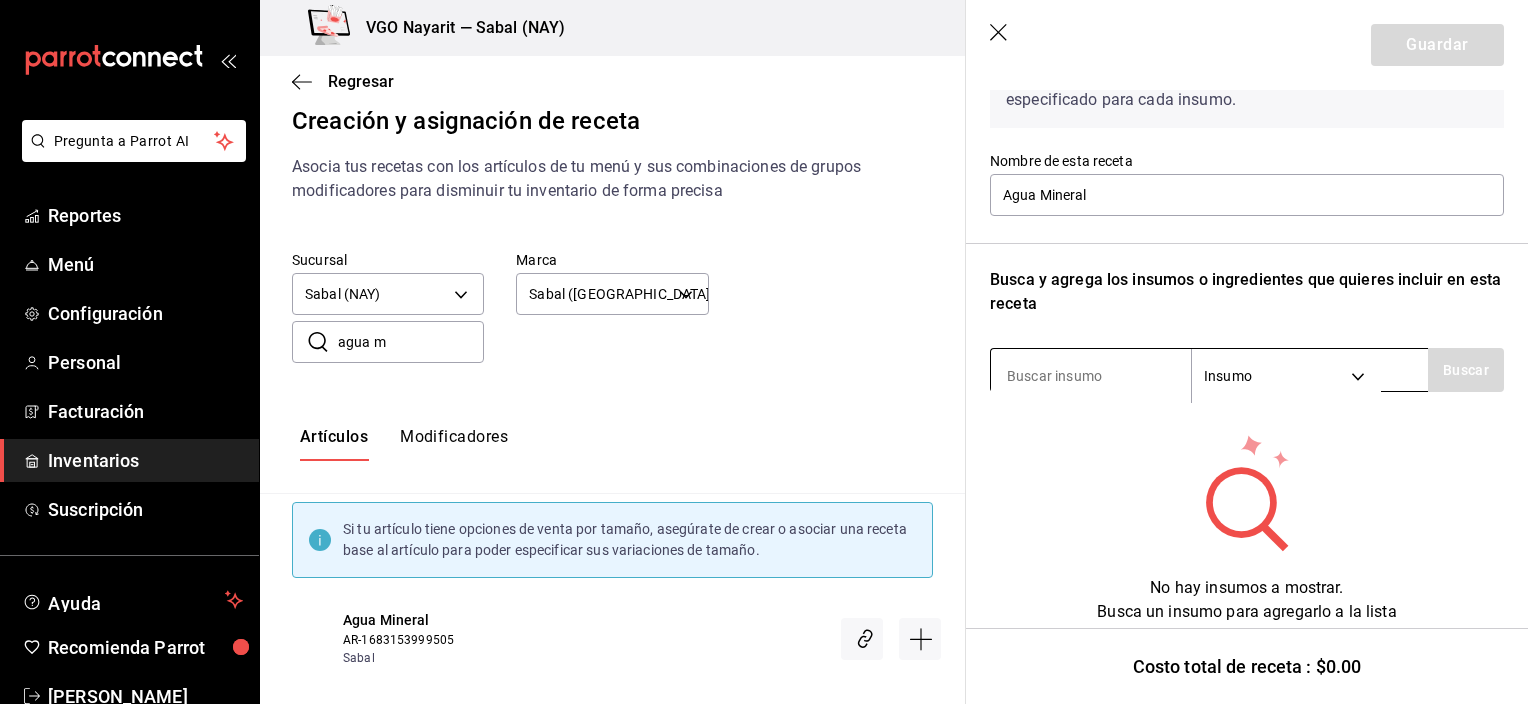 click at bounding box center (1091, 376) 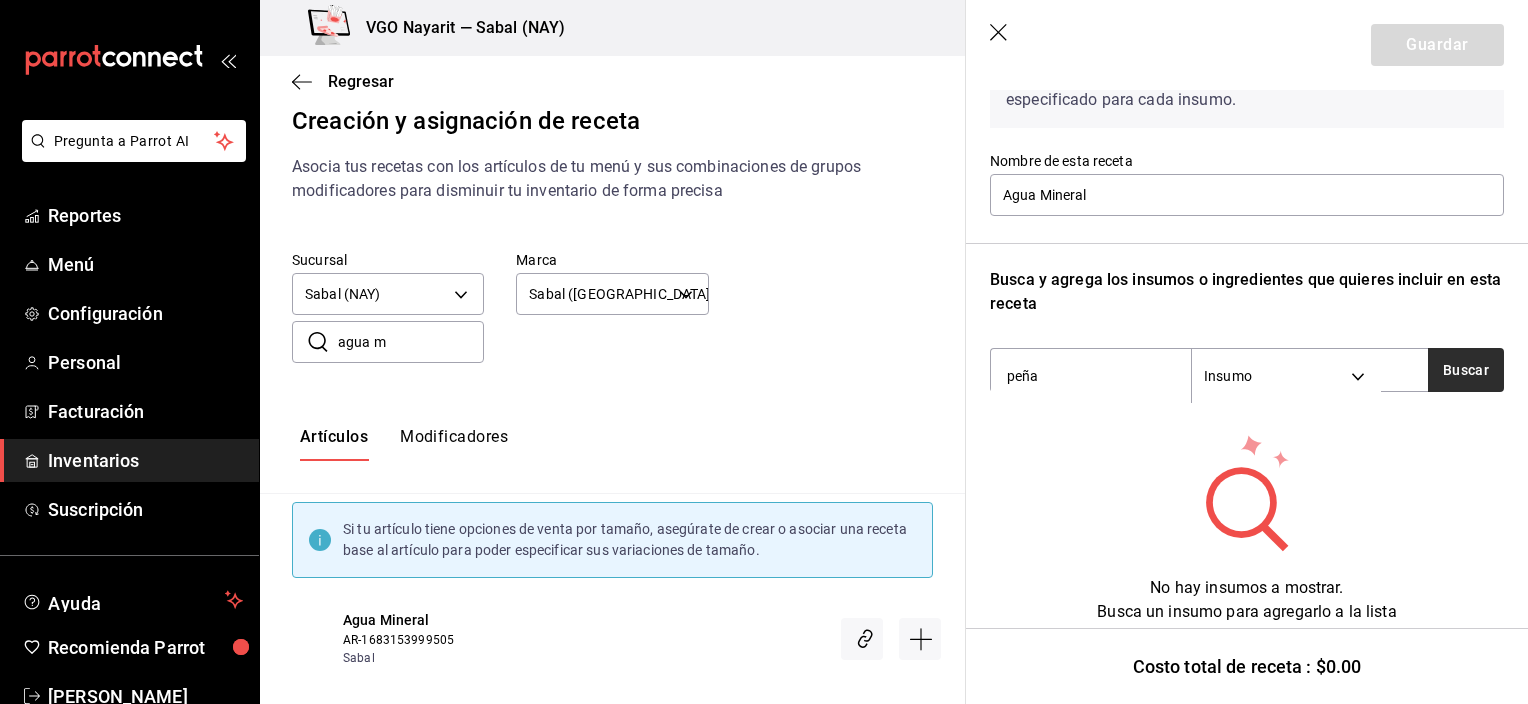 type on "peña" 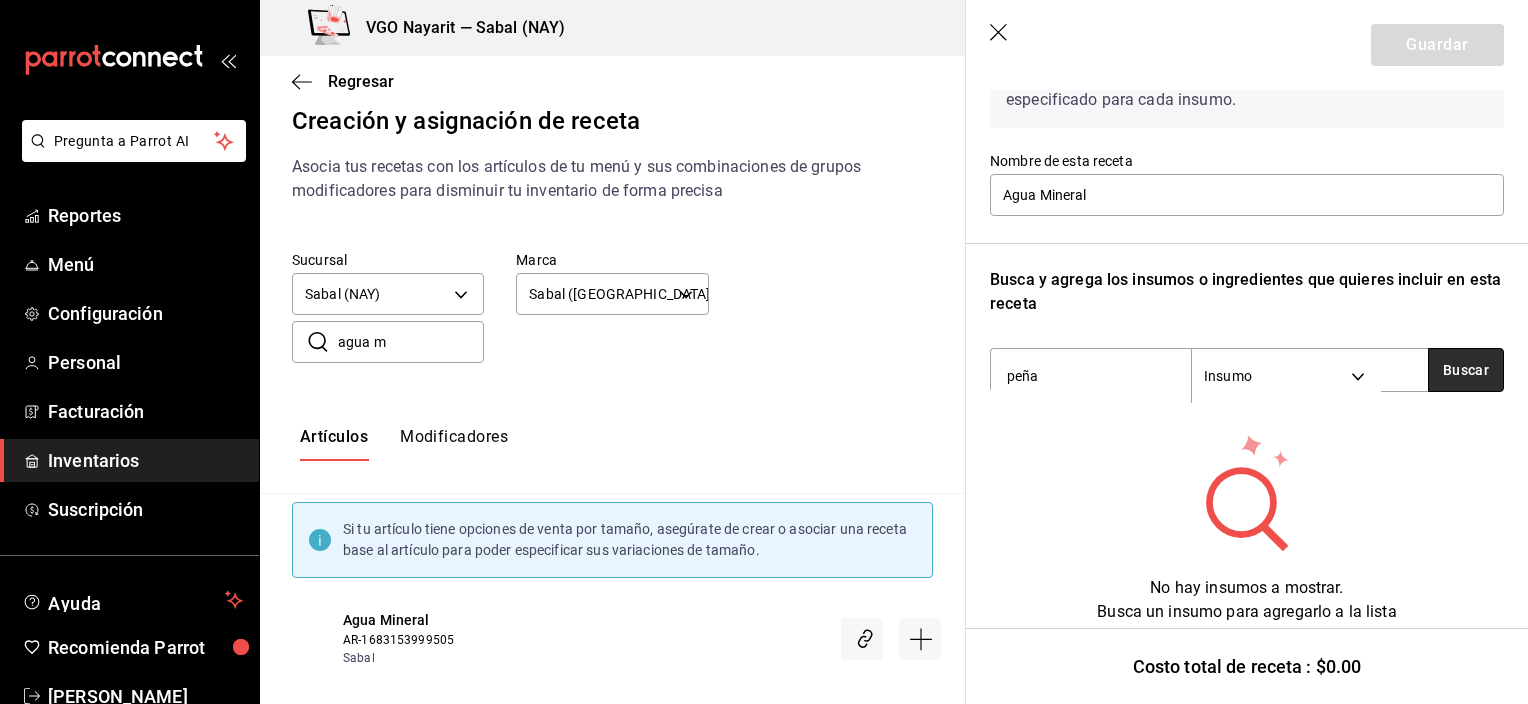click on "Buscar" at bounding box center [1466, 370] 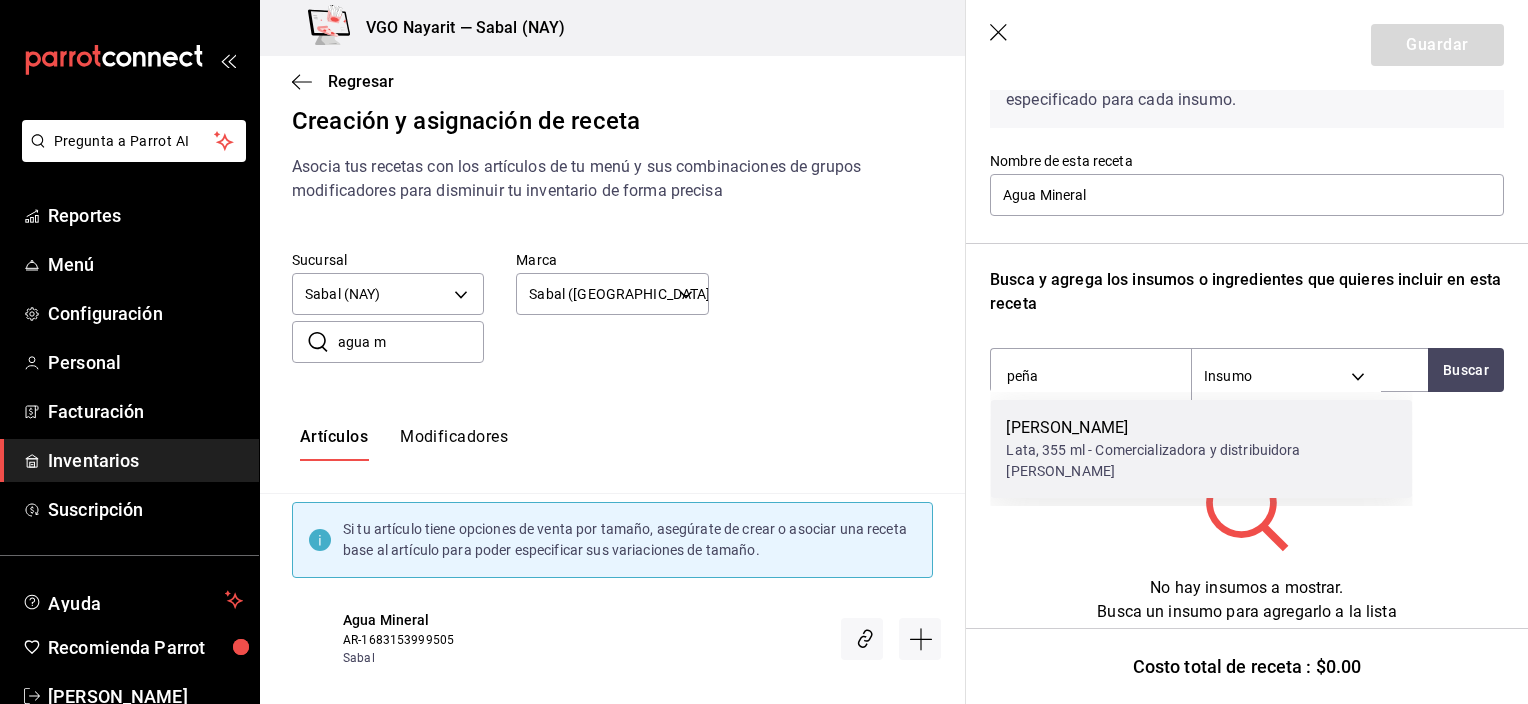 click on "Lata, 355 ml - Comercializadora y distribuidora [PERSON_NAME]" at bounding box center (1201, 461) 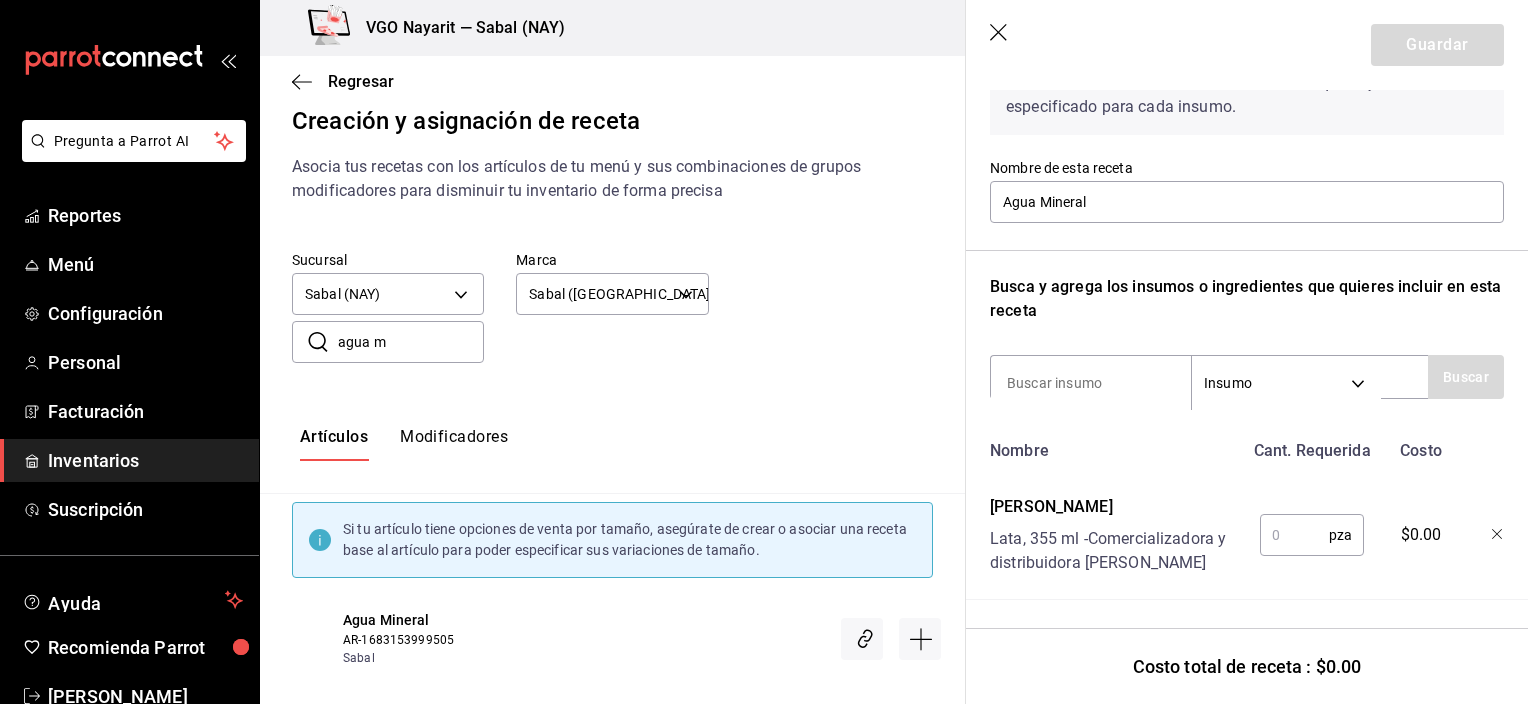 scroll, scrollTop: 158, scrollLeft: 0, axis: vertical 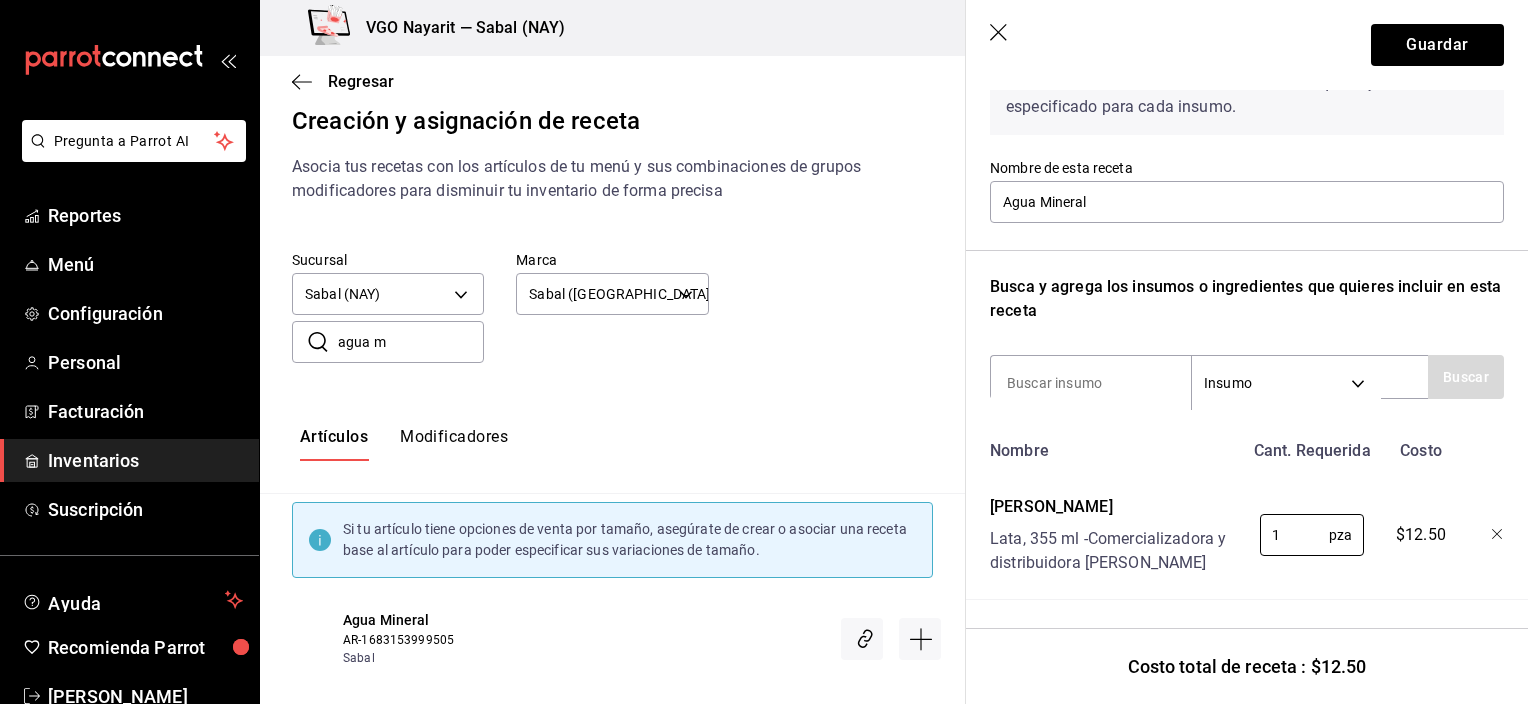 type on "1" 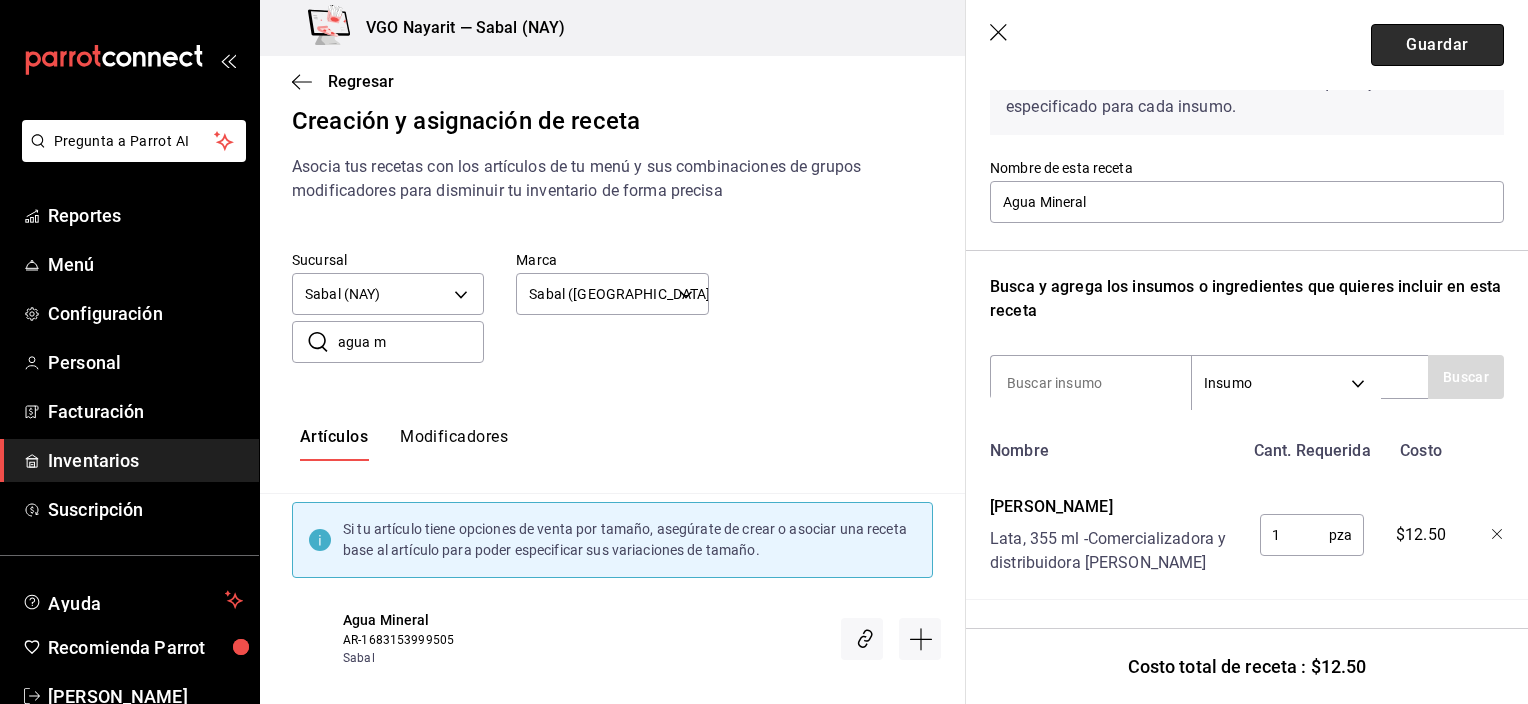 click on "Guardar" at bounding box center (1437, 45) 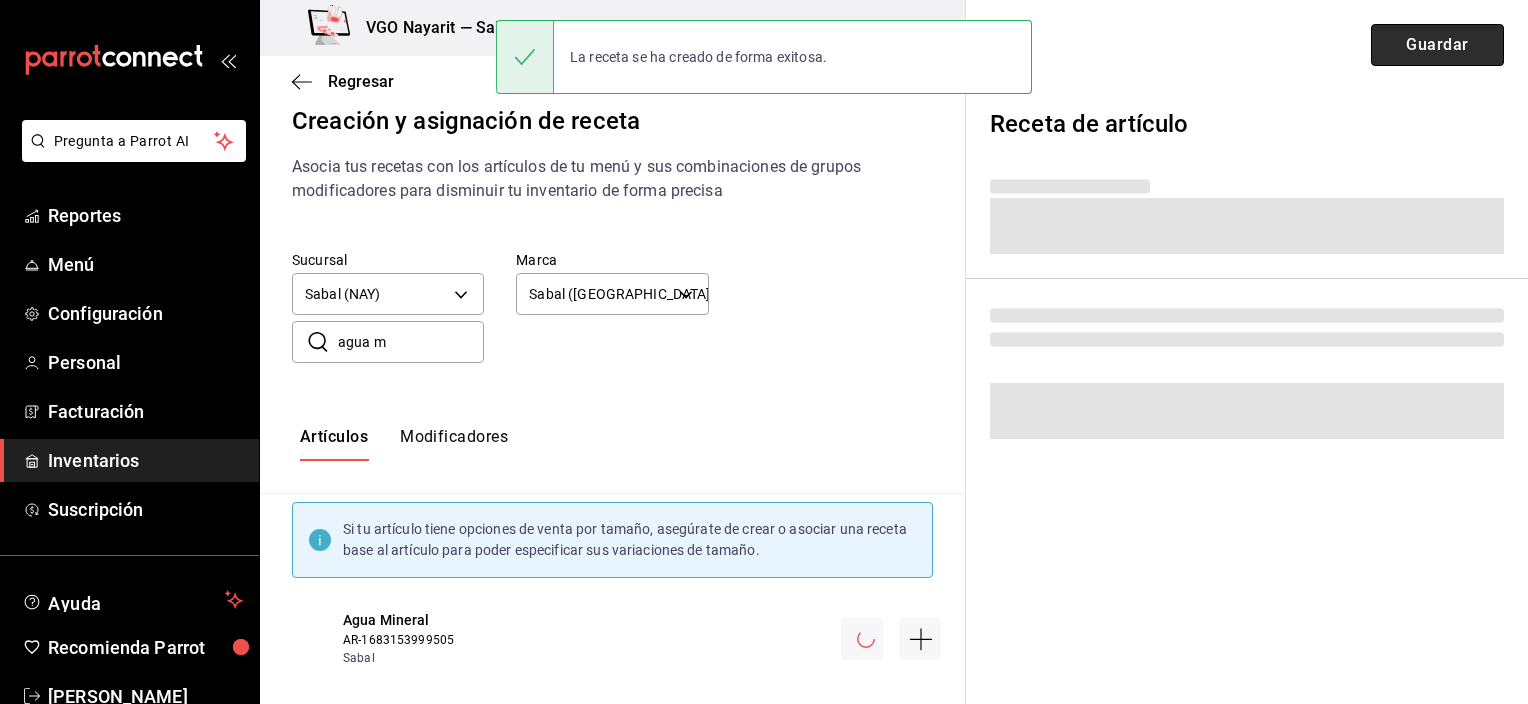 scroll, scrollTop: 0, scrollLeft: 0, axis: both 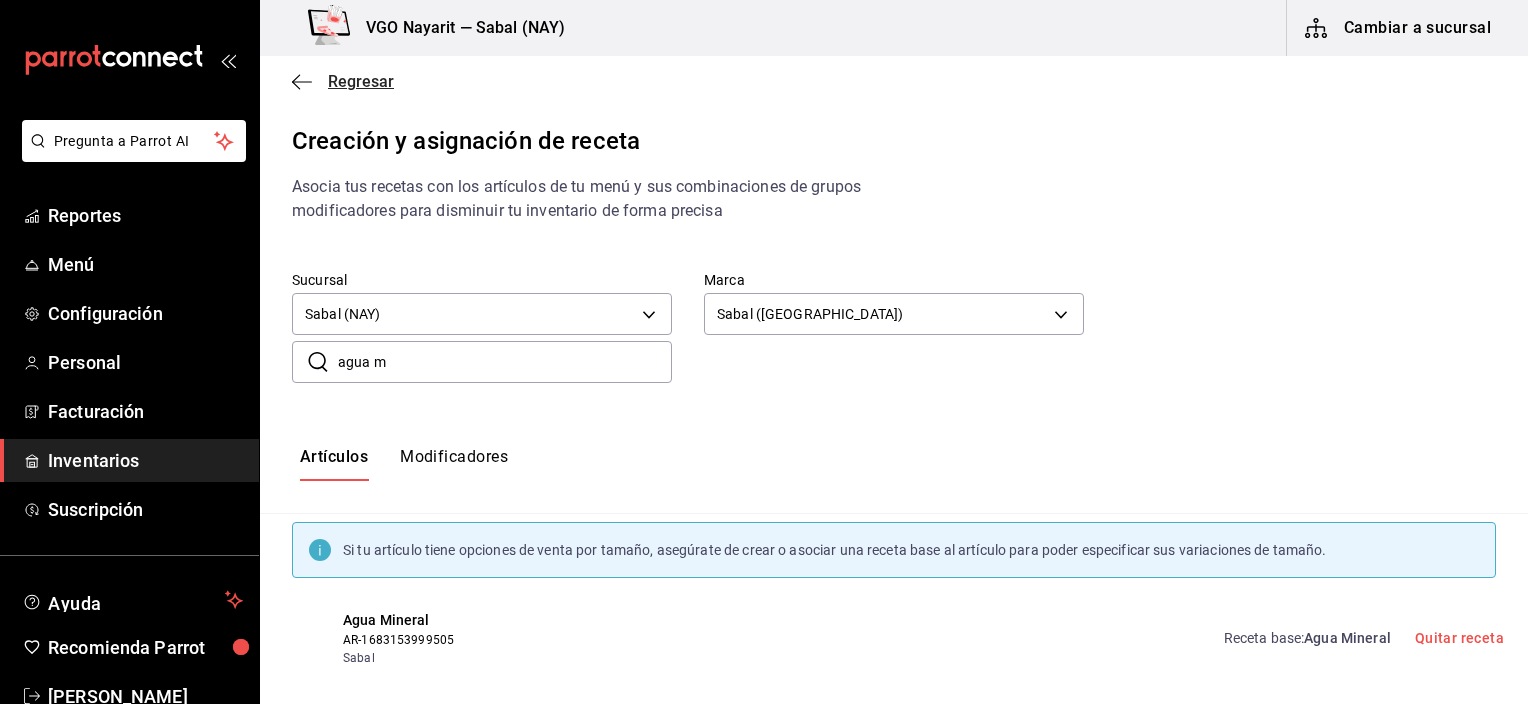 click 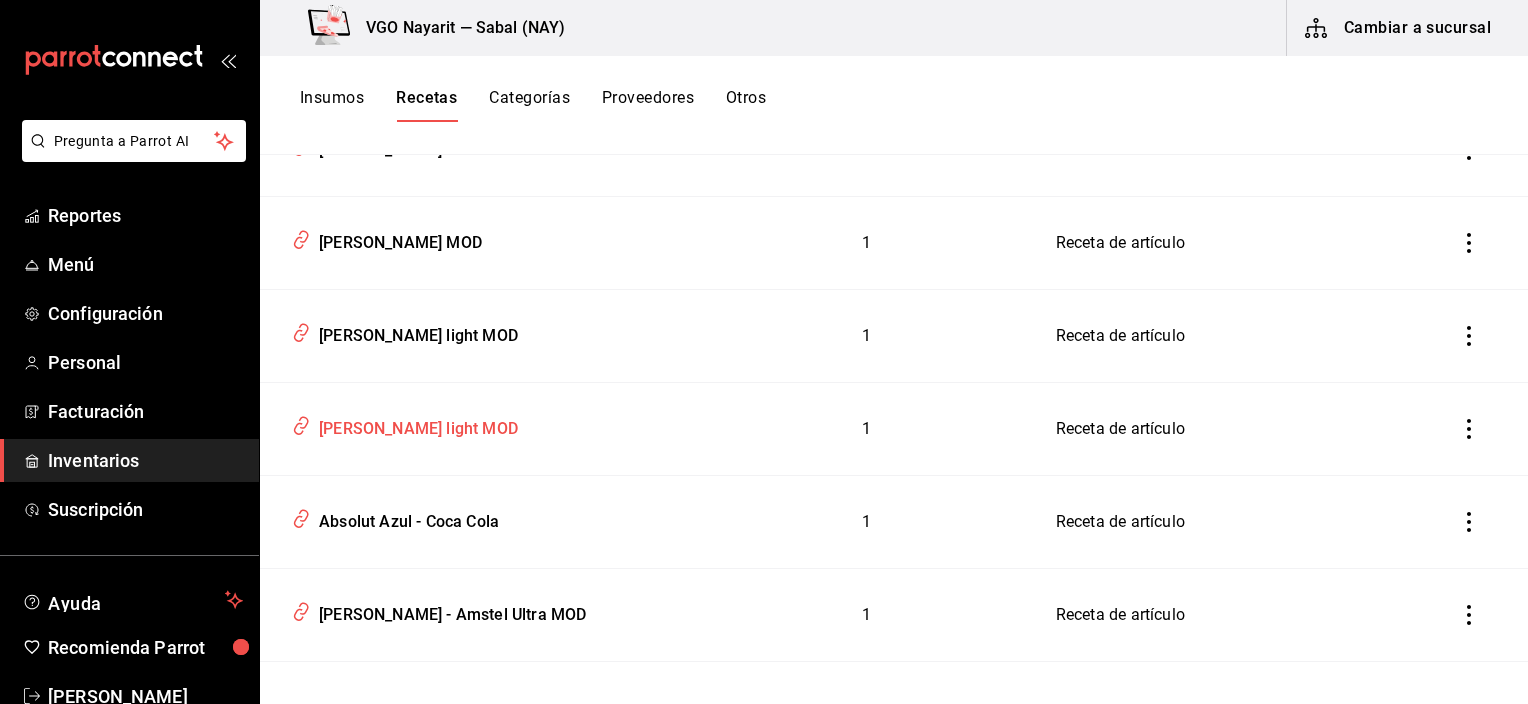scroll, scrollTop: 0, scrollLeft: 0, axis: both 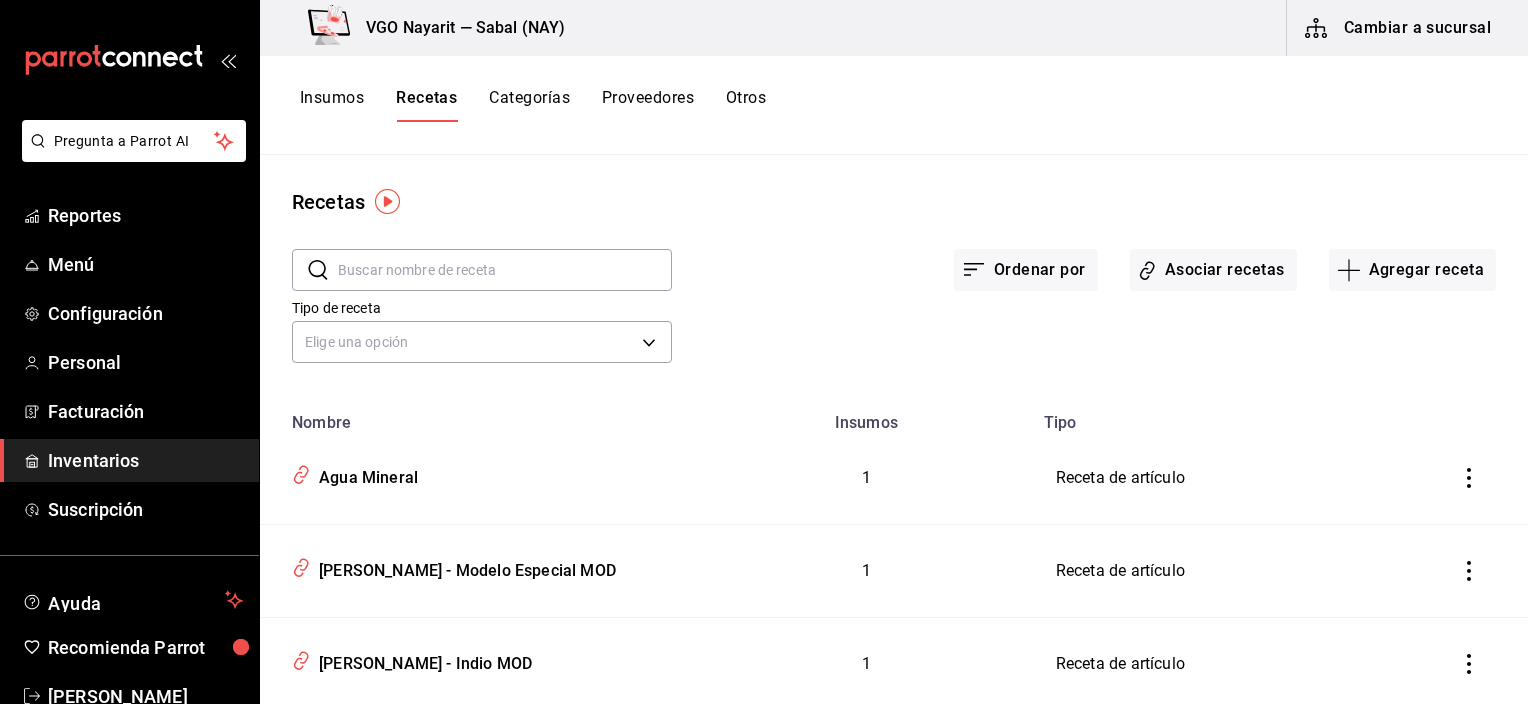 click on "Ordenar por Asociar recetas Agregar receta" at bounding box center [1084, 254] 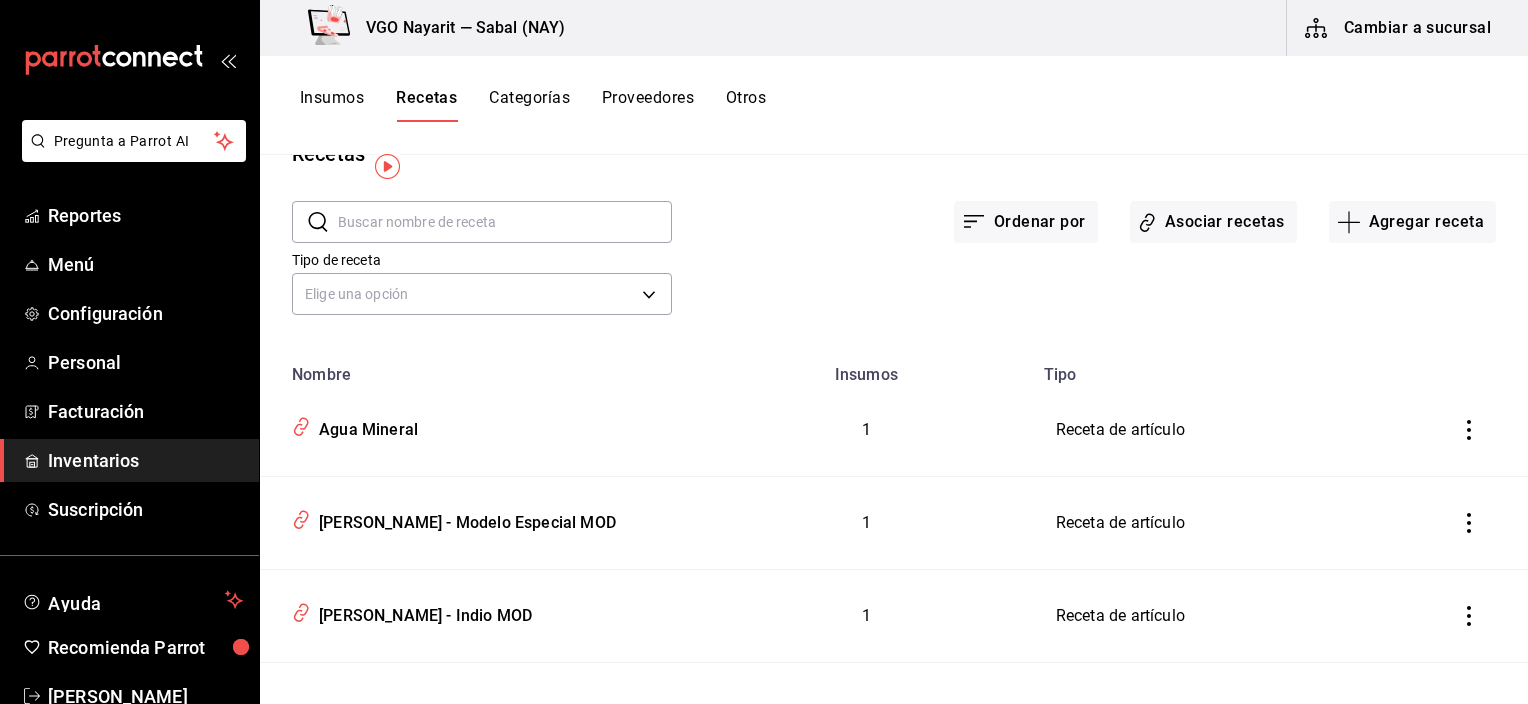 scroll, scrollTop: 0, scrollLeft: 0, axis: both 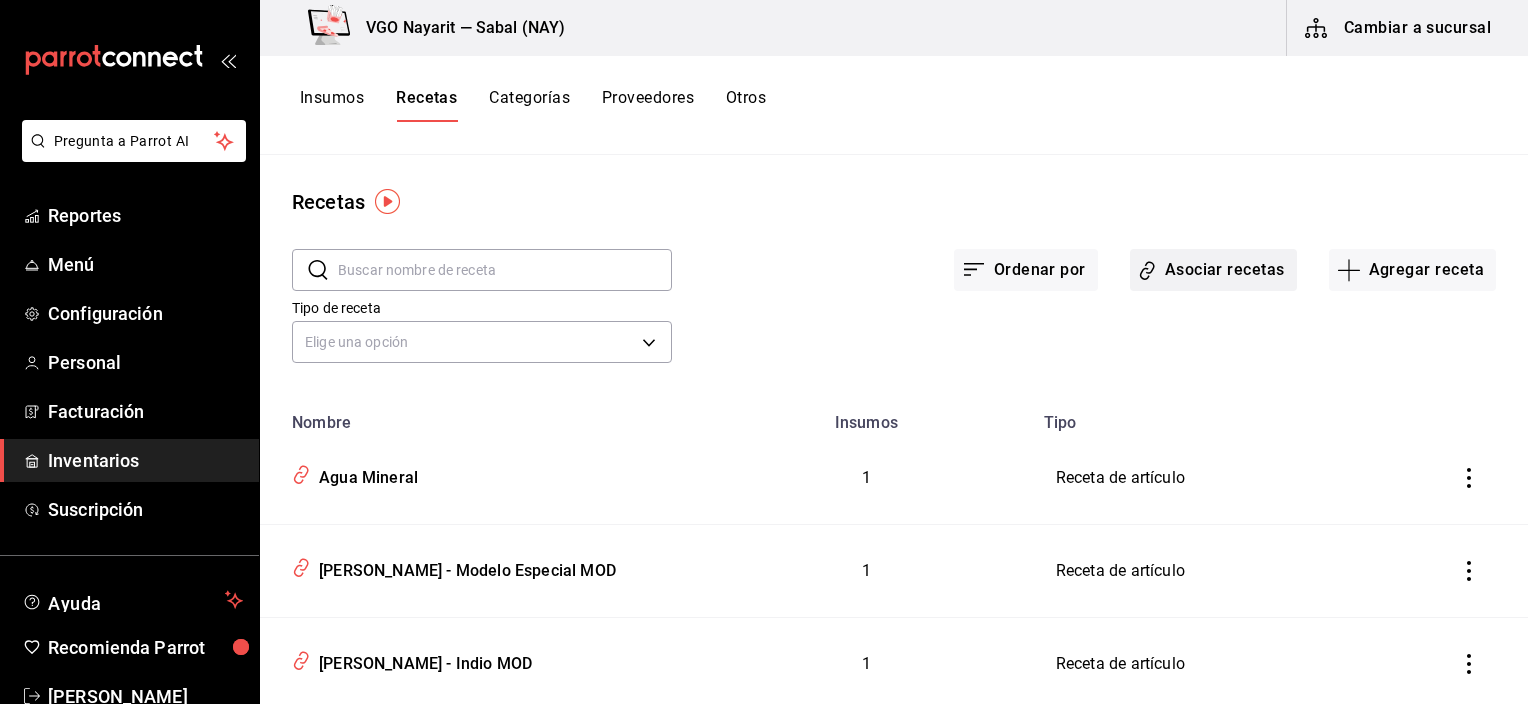 click on "Asociar recetas" at bounding box center (1213, 270) 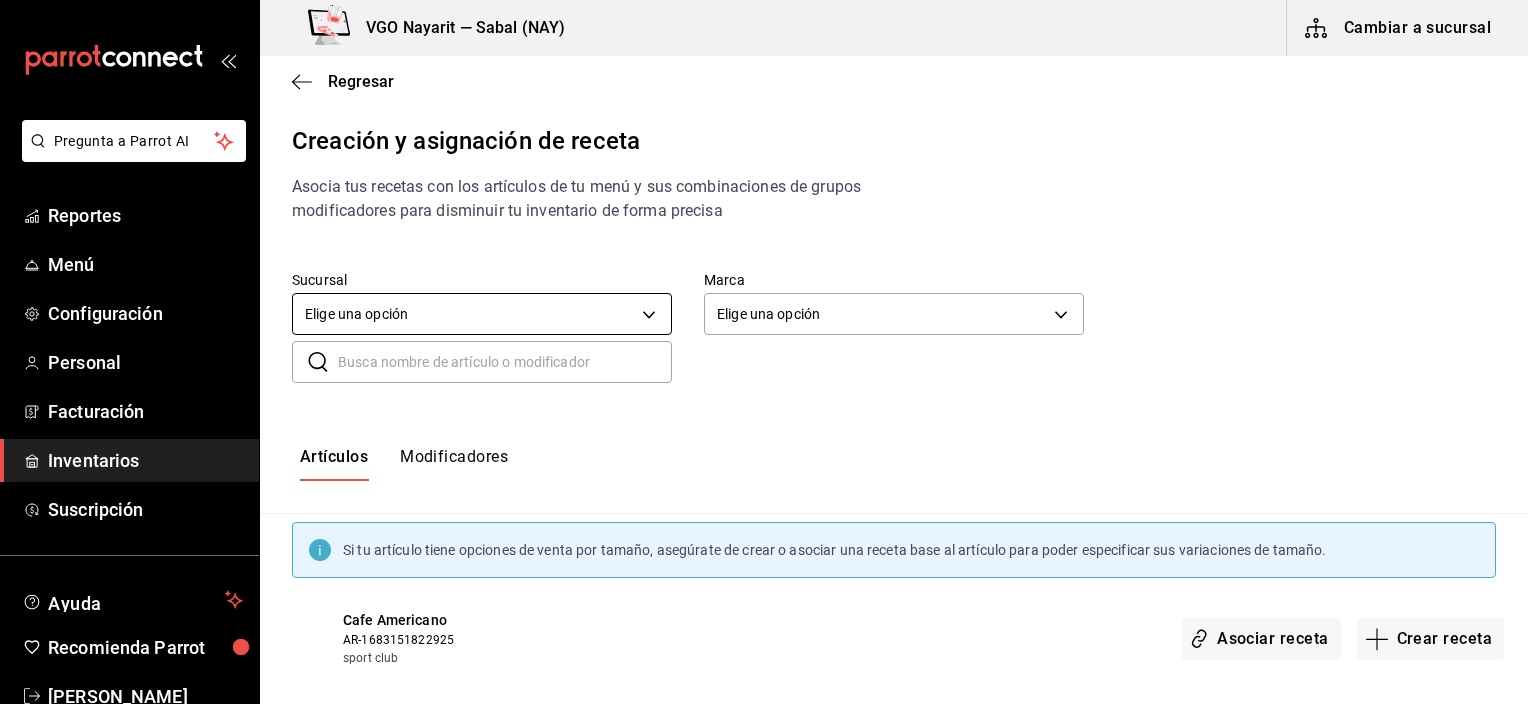 click on "Pregunta a Parrot AI Reportes   Menú   Configuración   Personal   Facturación   Inventarios   Suscripción   Ayuda Recomienda Parrot   [PERSON_NAME]   Sugerir nueva función   VGO Nayarit — Sabal (NAY) Cambiar a sucursal Regresar Creación y asignación de receta Asocia tus recetas con los artículos de tu menú y sus combinaciones de grupos modificadores para disminuir tu inventario de forma precisa Sucursal Elige una opción default Marca Elige una opción default ​ ​ Artículos Modificadores Si tu artículo tiene opciones de venta por tamaño, asegúrate de crear o asociar una receta base al artículo para poder especificar sus variaciones de tamaño. Cafe Americano AR-1683151822925 sport club Asociar receta Crear receta Cafe Descafeinado AR-1683151822926 sport club Asociar receta Crear receta Capuchino Regular AR-1683151822927 sport club Asociar receta Crear receta Capuchino Cajeta AR-1683151822928 sport club Asociar receta Crear receta Capuchino Rompope AR-1683151822929 sport club sport club" at bounding box center [764, 335] 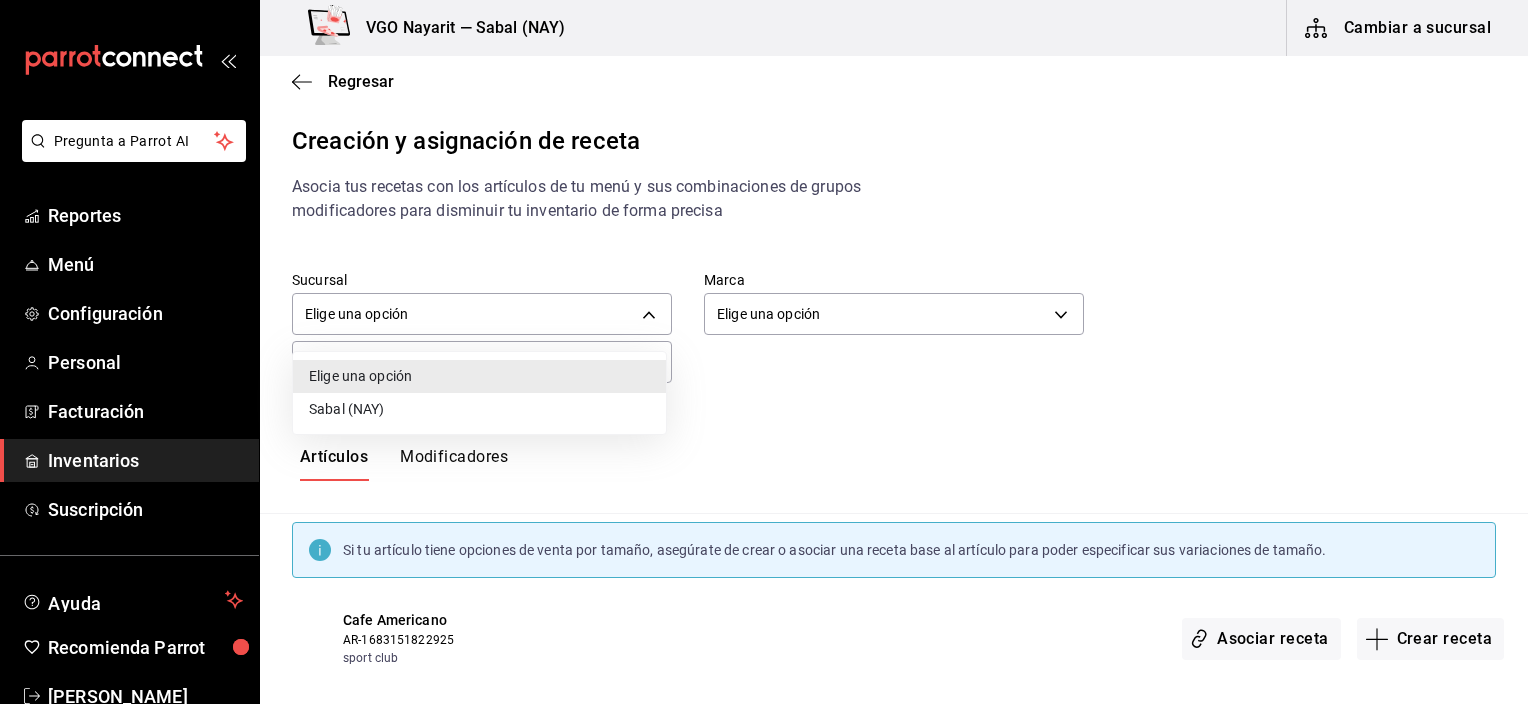 click on "Sabal (NAY)" at bounding box center [479, 409] 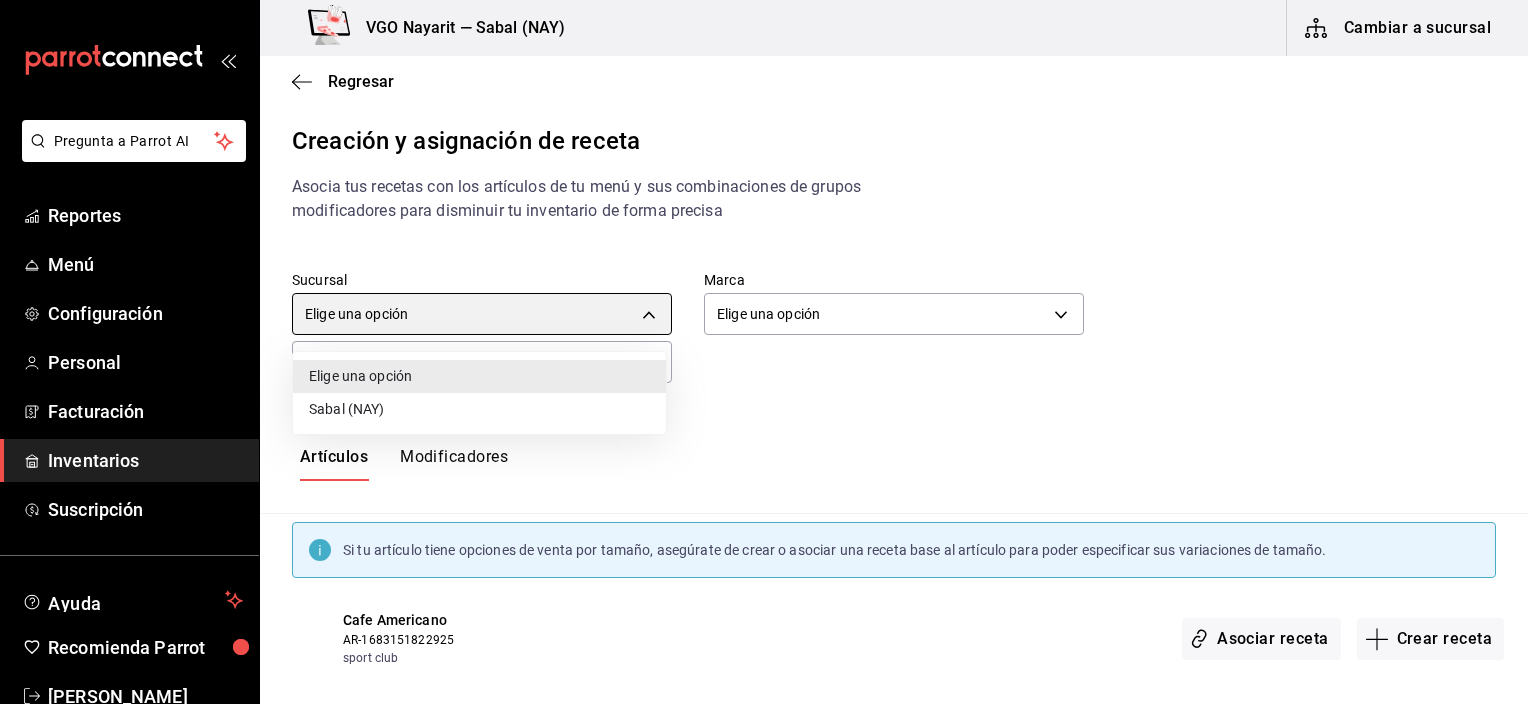 type on "2aba2e4c-8955-4624-a76a-6219a8a60d9c" 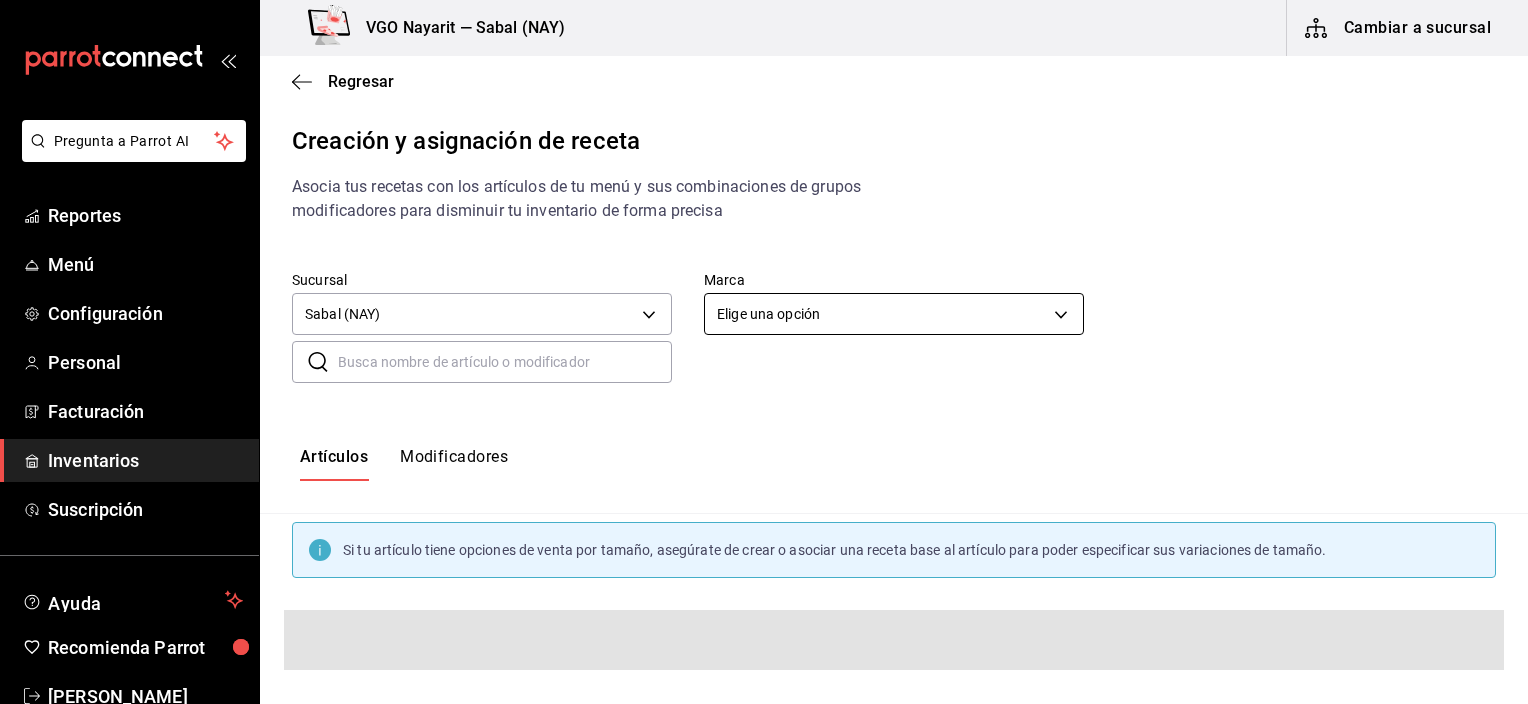 click on "Pregunta a Parrot AI Reportes   Menú   Configuración   Personal   Facturación   Inventarios   Suscripción   Ayuda Recomienda Parrot   [PERSON_NAME]   Sugerir nueva función   VGO Nayarit — Sabal (NAY) Cambiar a sucursal Regresar Creación y asignación de receta Asocia tus recetas con los artículos de tu menú y sus combinaciones de grupos modificadores para disminuir tu inventario de forma precisa Sucursal Sabal (NAY) 2aba2e4c-8955-4624-a76a-6219a8a60d9c Marca Elige una opción default ​ ​ Artículos Modificadores Si tu artículo tiene opciones de venta por tamaño, asegúrate de crear o asociar una receta base al artículo para poder especificar sus variaciones de tamaño. Guardar Receta de artículo GANA 1 MES GRATIS EN TU SUSCRIPCIÓN AQUÍ Pregunta a Parrot AI Reportes   Menú   Configuración   Personal   Facturación   Inventarios   Suscripción   Ayuda Recomienda Parrot   [PERSON_NAME]   Sugerir nueva función   Visitar centro de ayuda [PHONE_NUMBER] [EMAIL_ADDRESS][DOMAIN_NAME]" at bounding box center (764, 335) 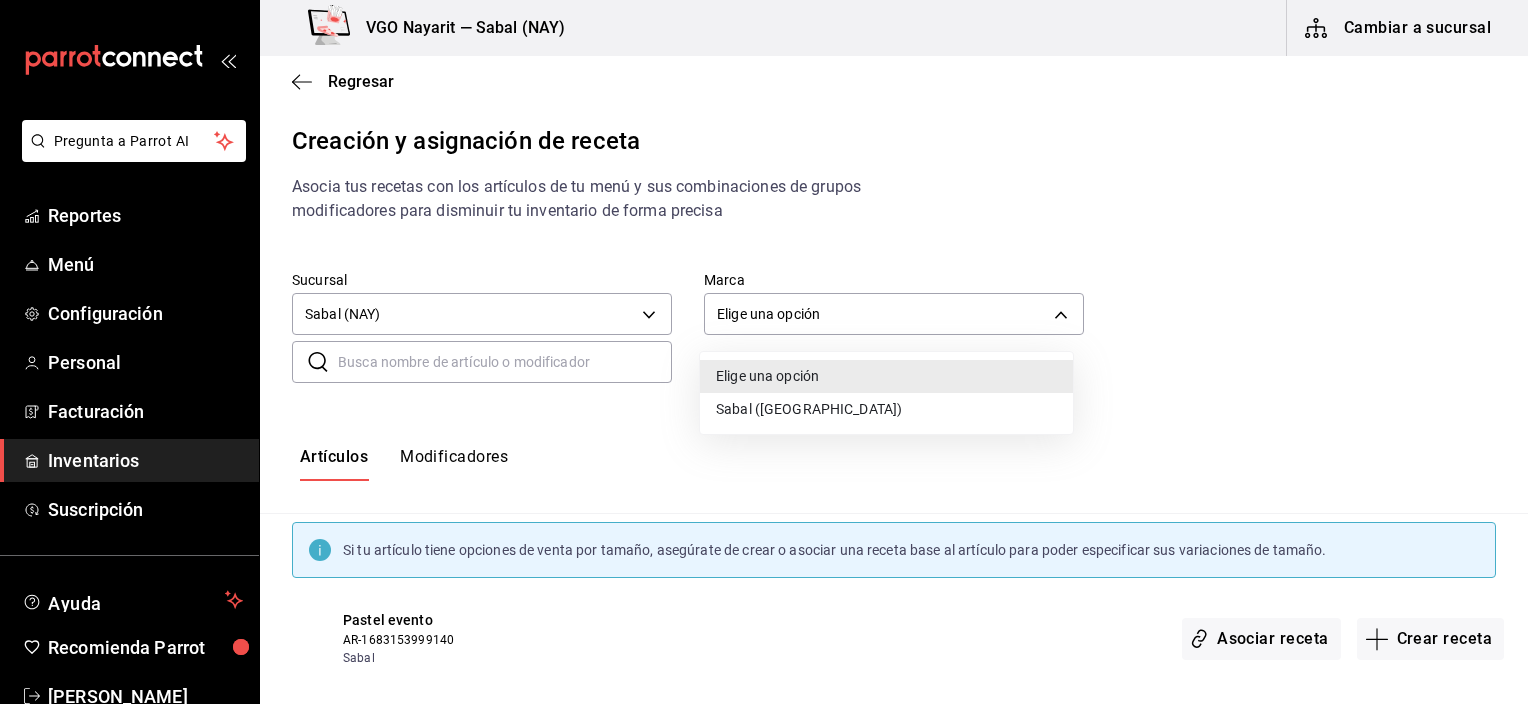click on "Sabal ([GEOGRAPHIC_DATA])" at bounding box center [886, 409] 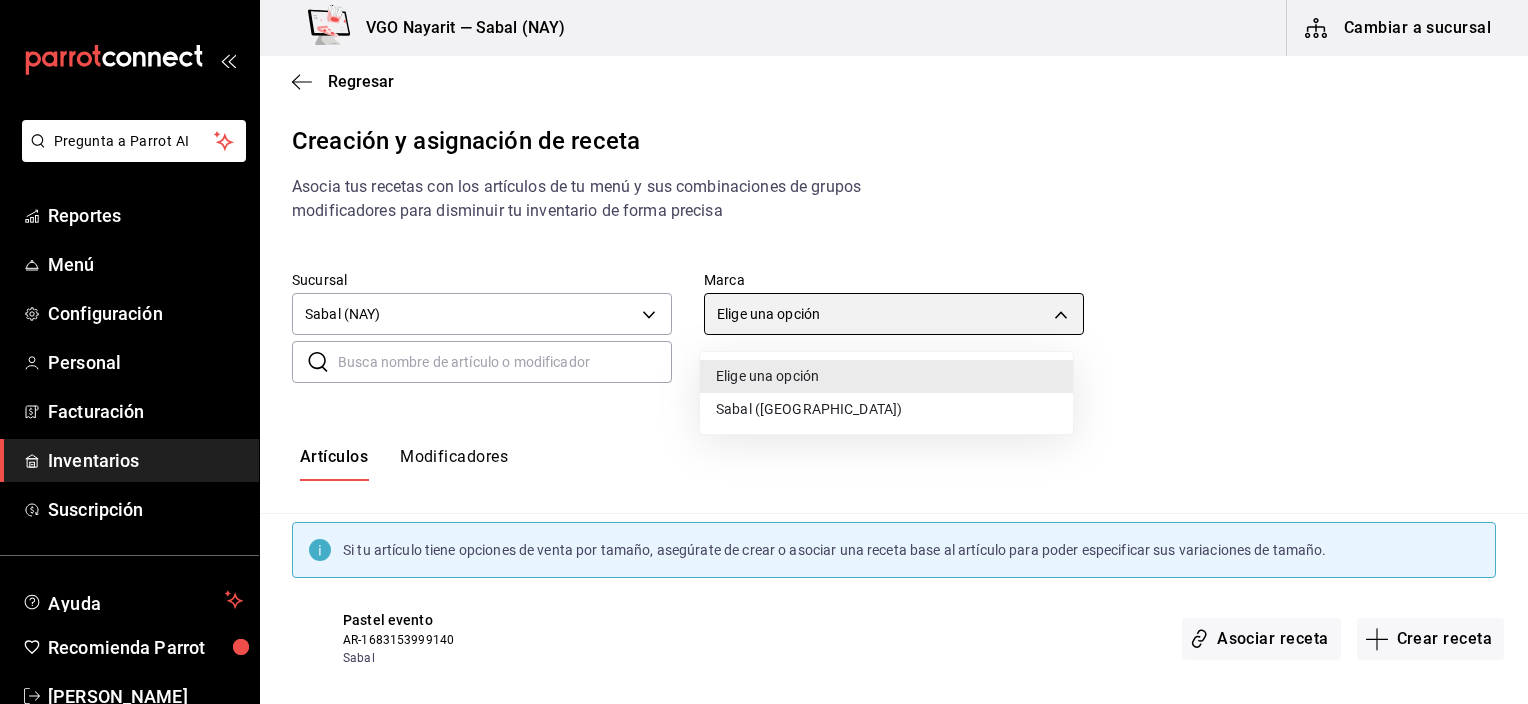 type on "7bb9fc4a-963e-4e00-9402-9ac56289446f" 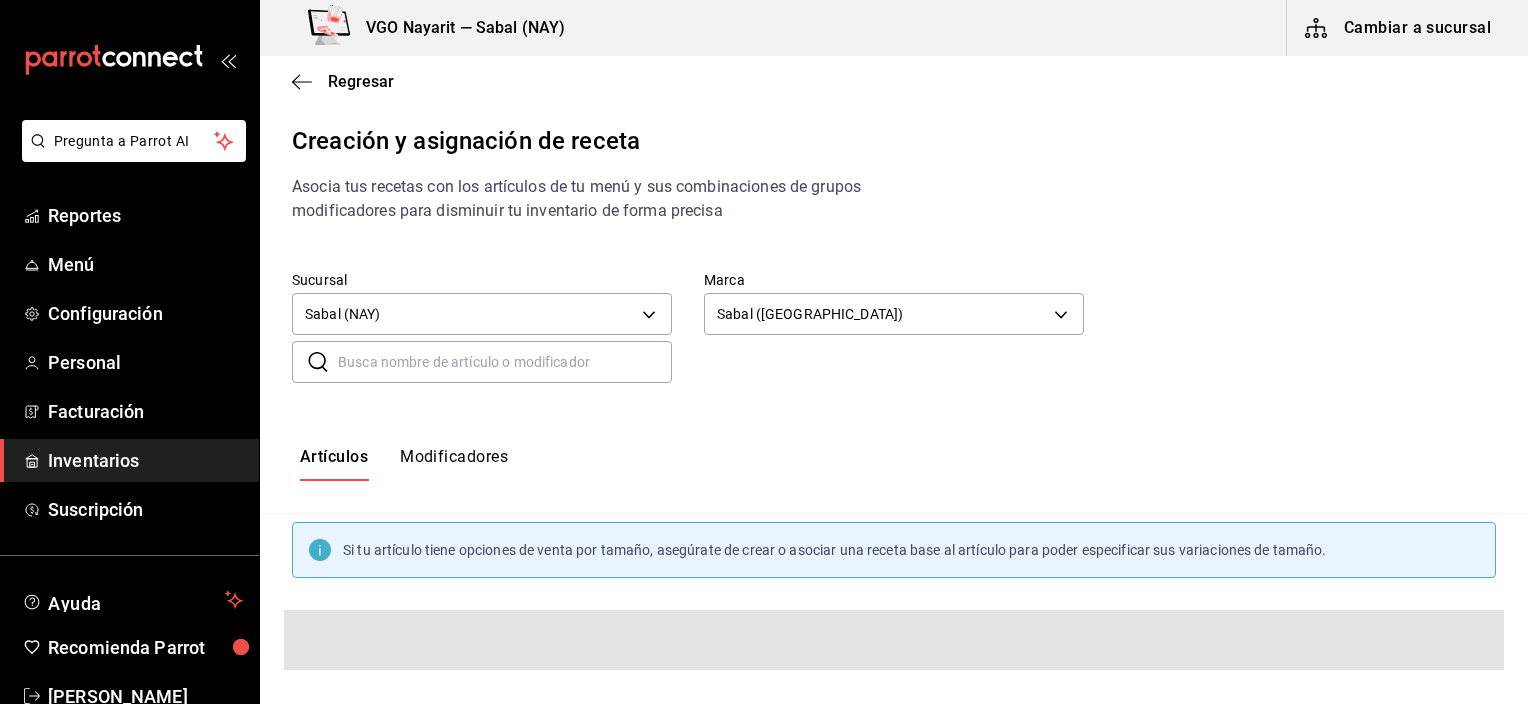 click on "Artículos Modificadores" at bounding box center (894, 464) 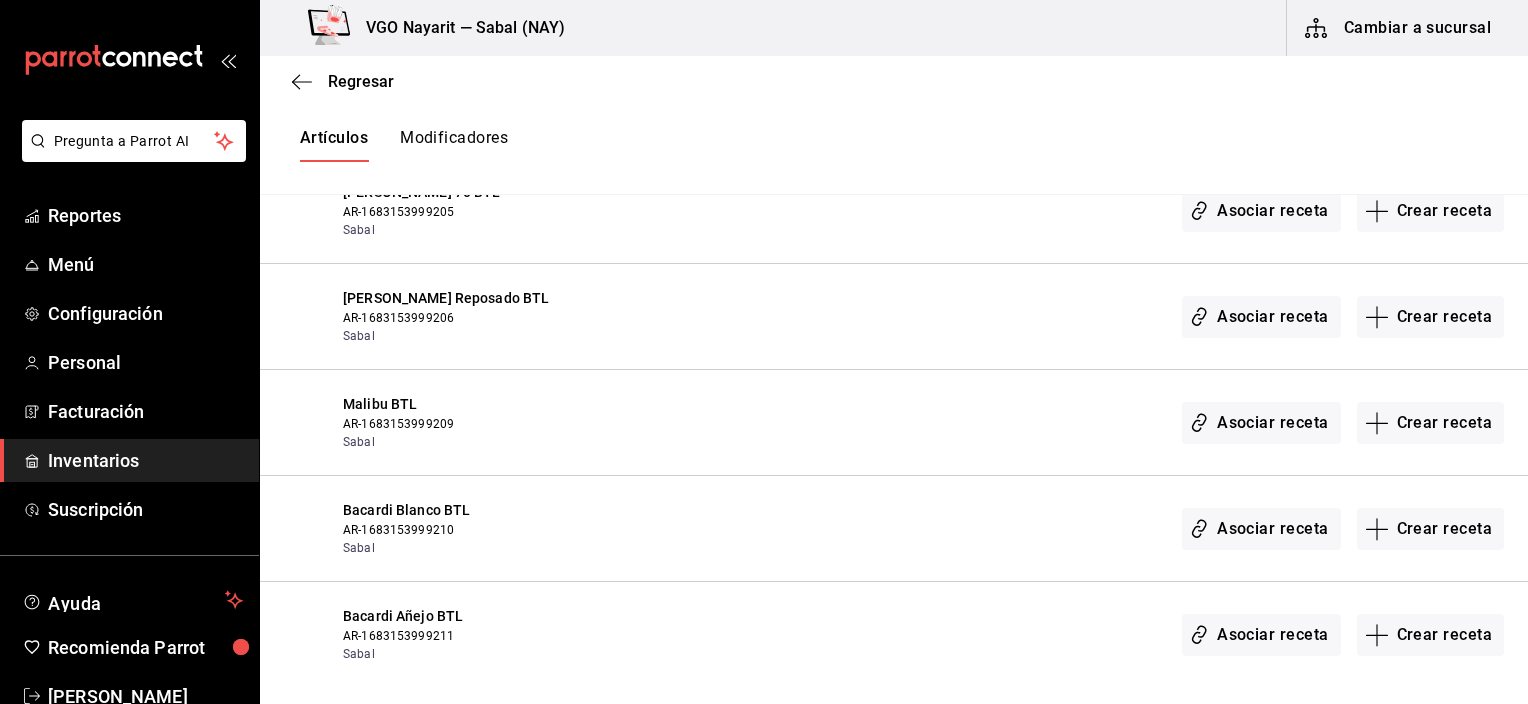 scroll, scrollTop: 6600, scrollLeft: 0, axis: vertical 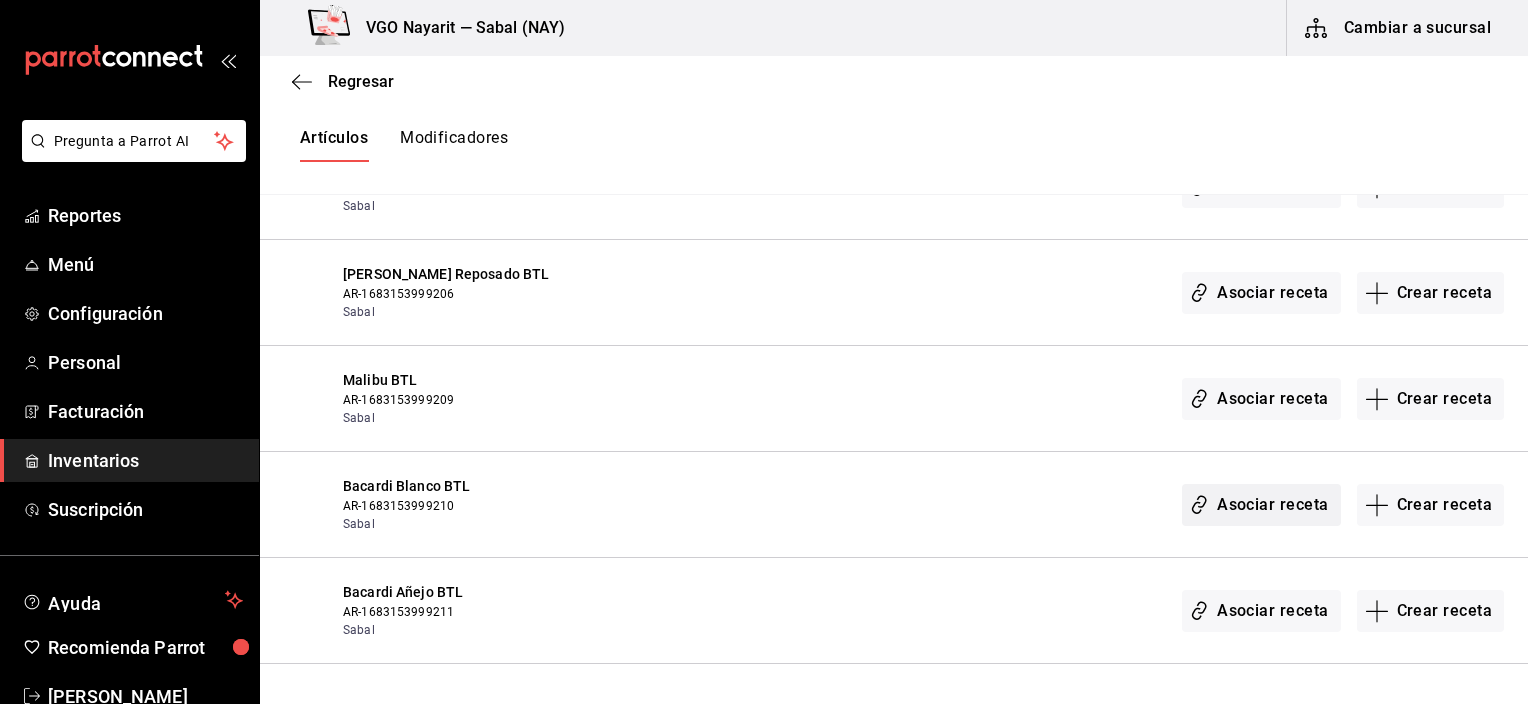 click on "Asociar receta" at bounding box center (1261, 505) 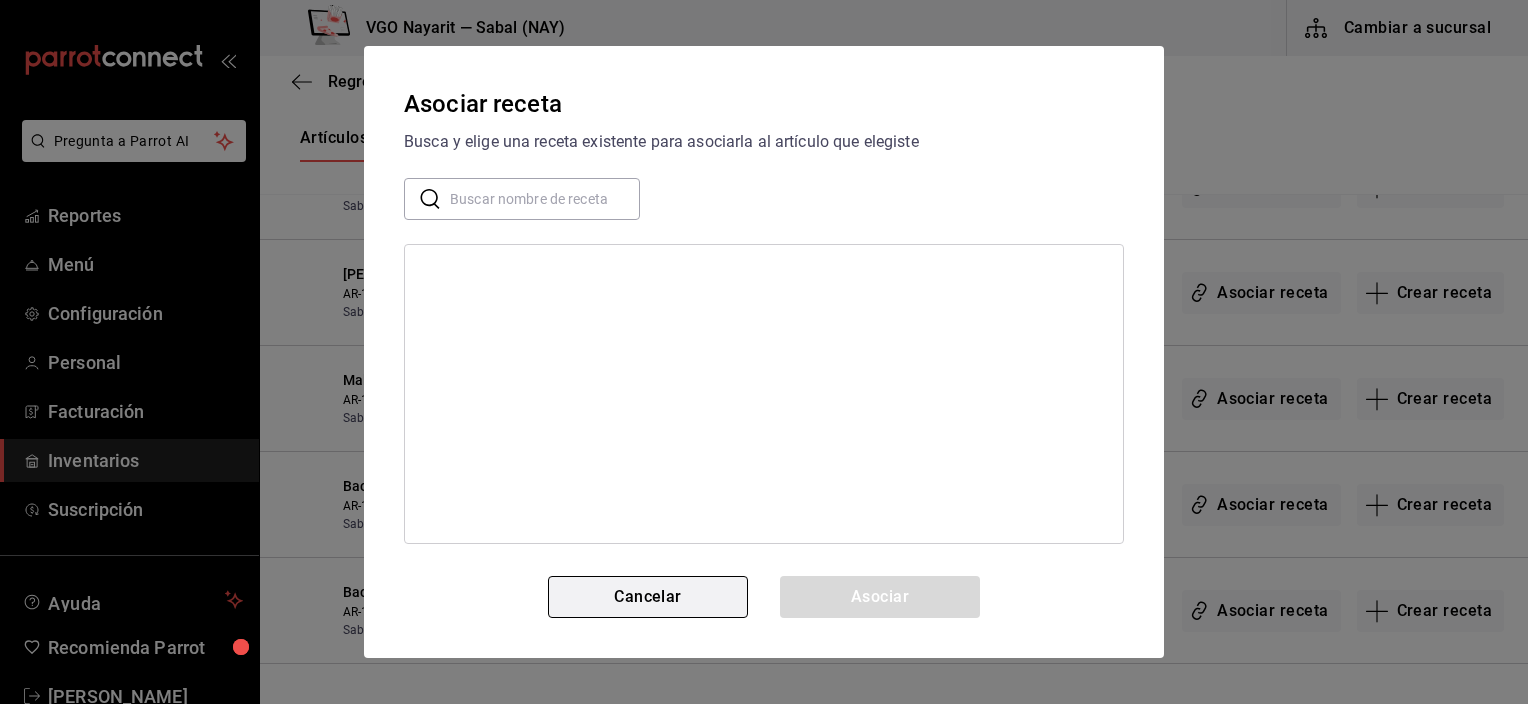 click on "Cancelar" at bounding box center [648, 597] 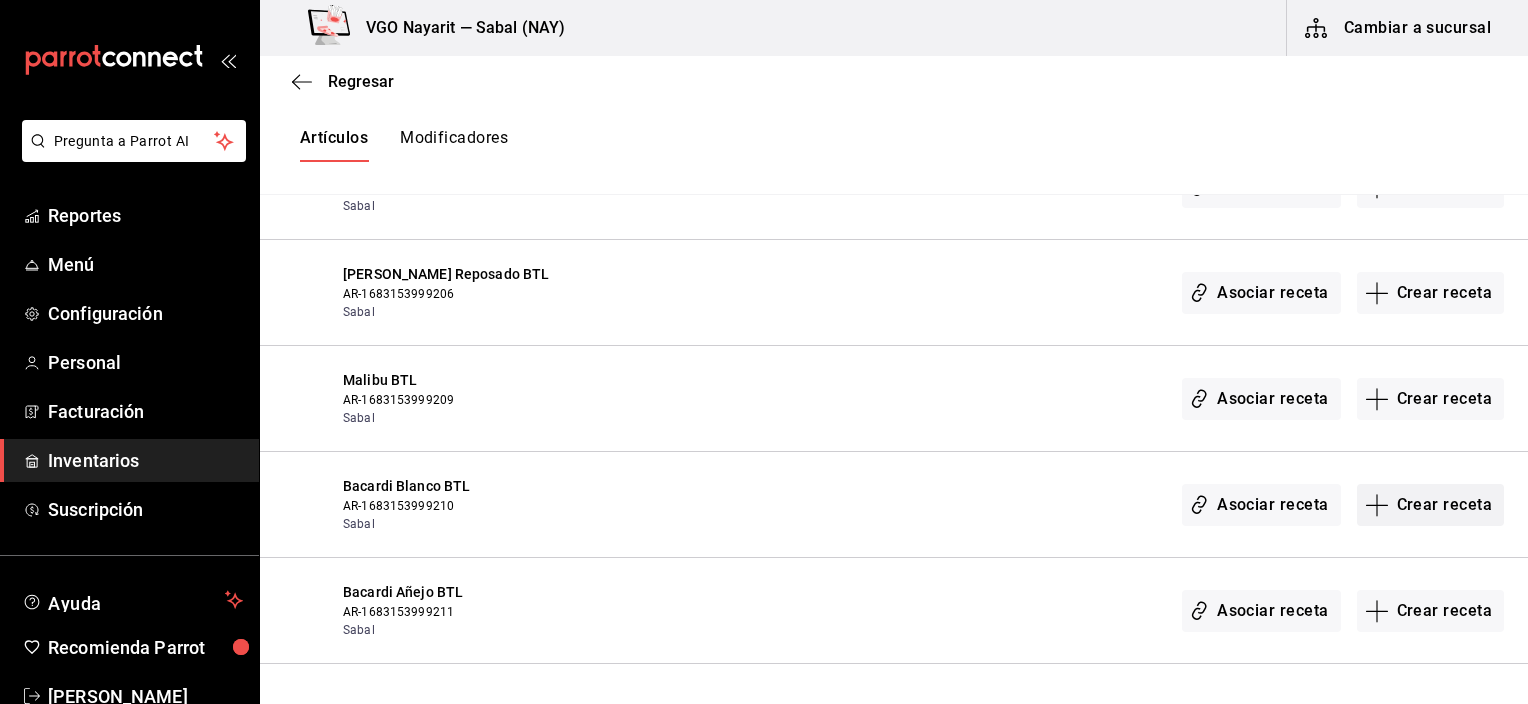 click on "Crear receta" at bounding box center [1431, 505] 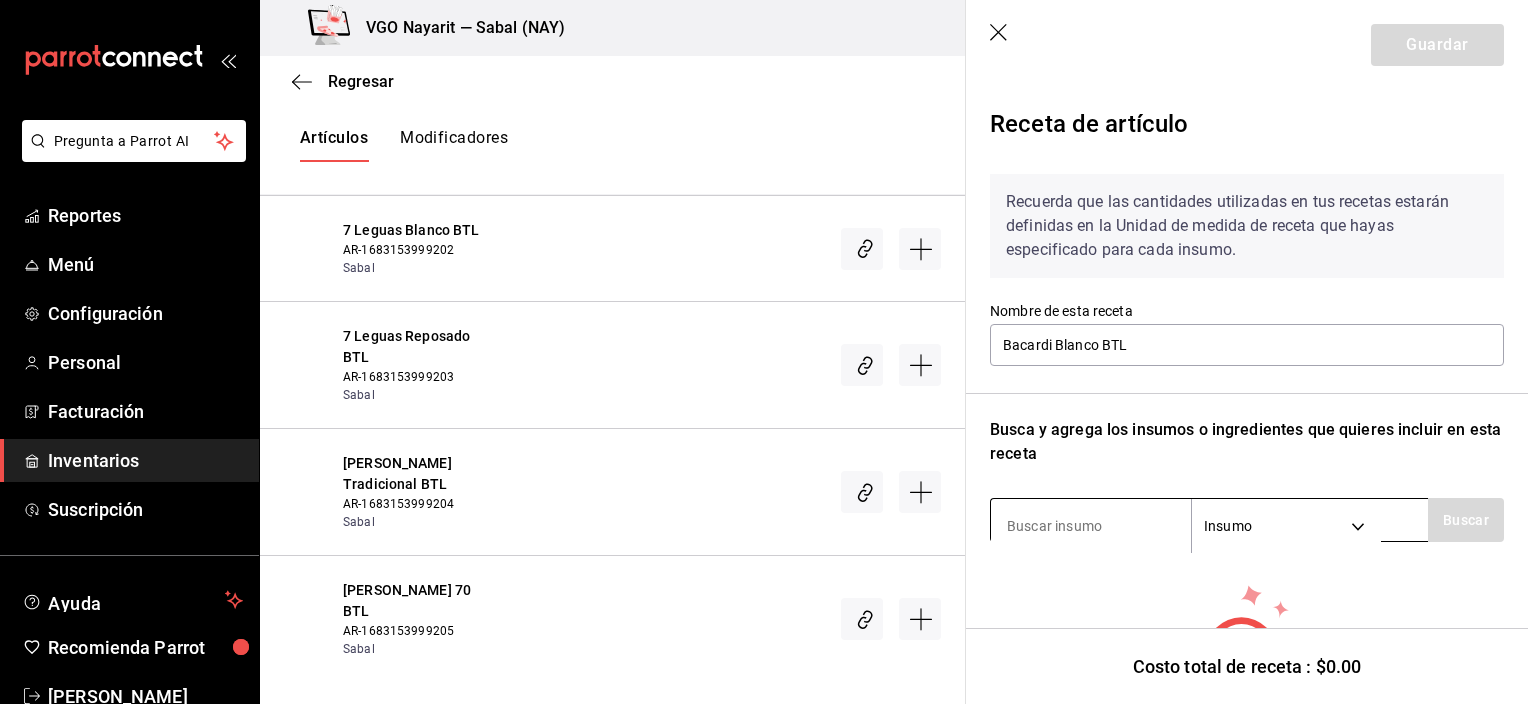 click at bounding box center [1091, 526] 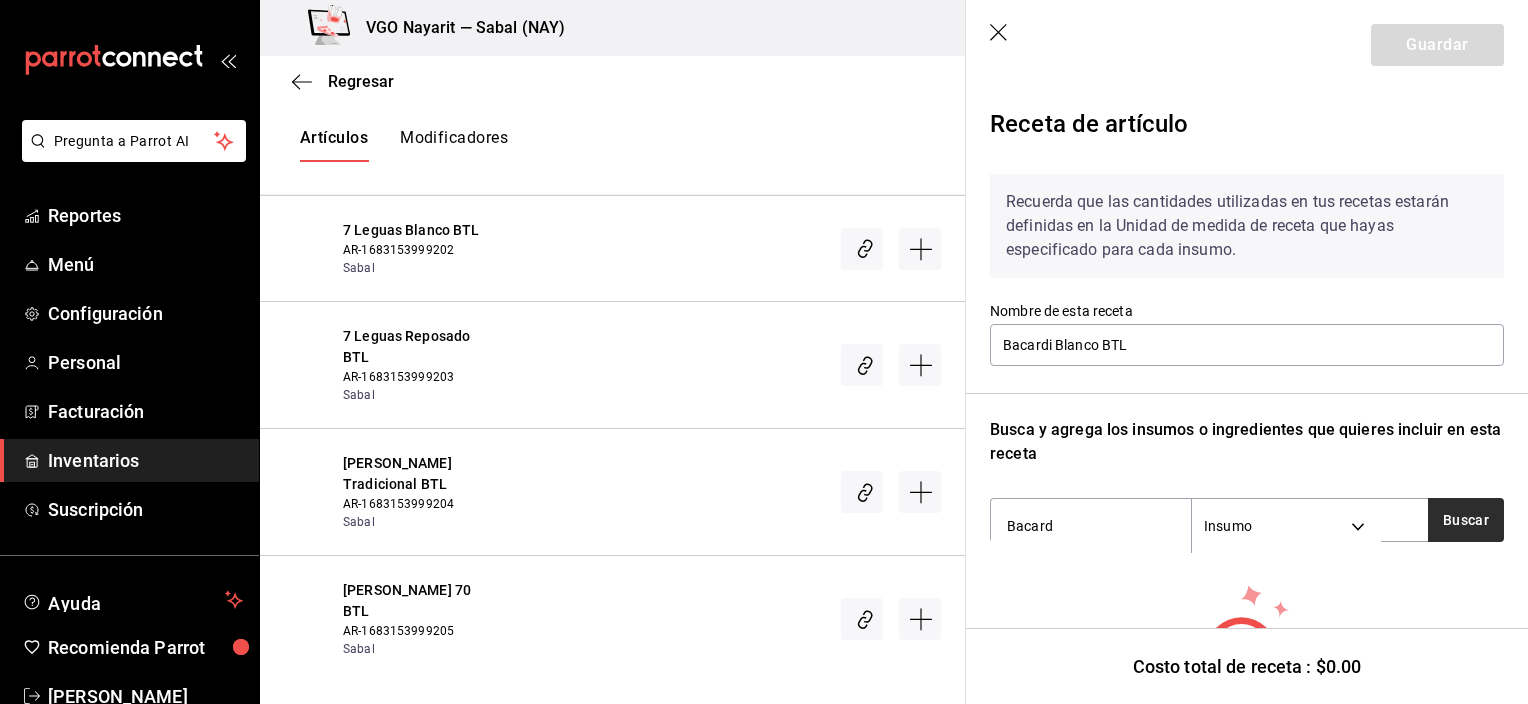 type on "Bacard" 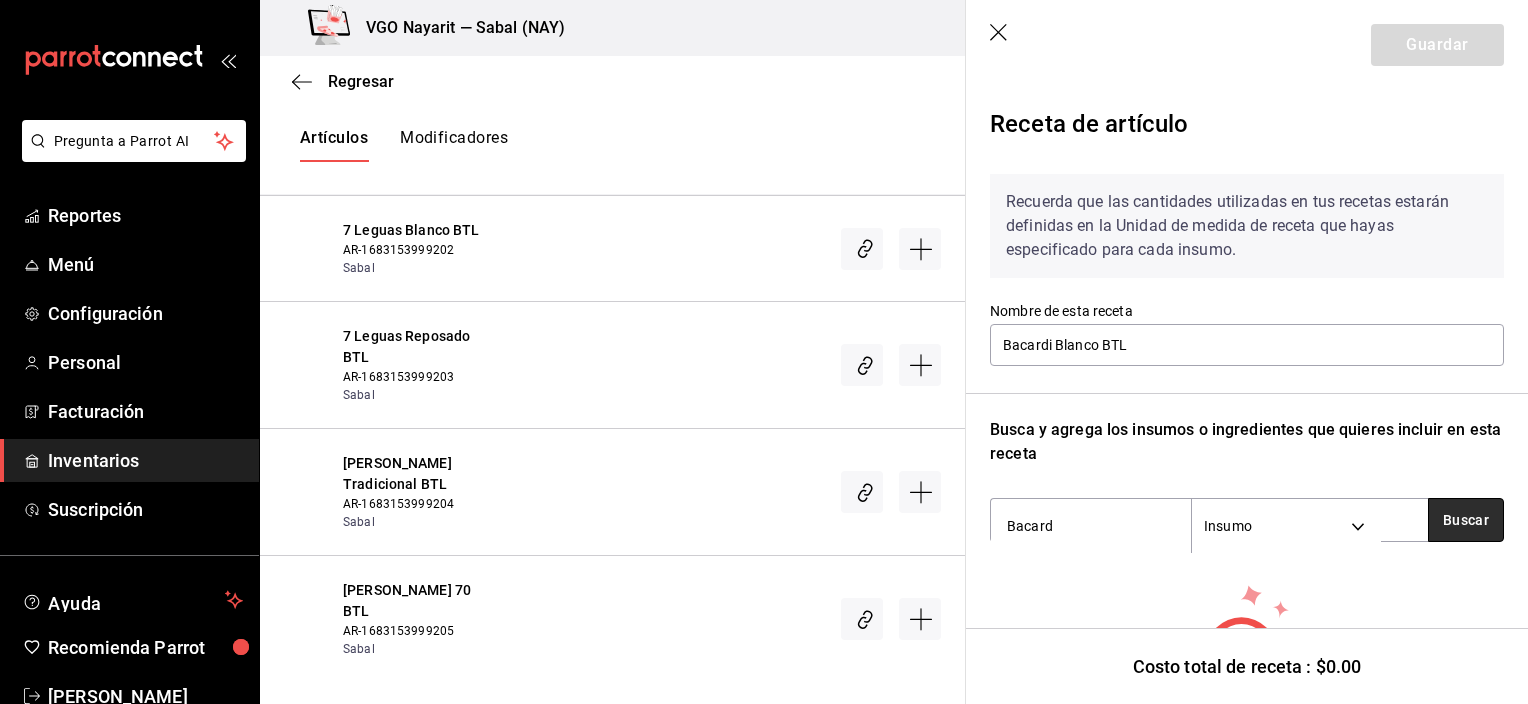 drag, startPoint x: 1452, startPoint y: 518, endPoint x: 1418, endPoint y: 531, distance: 36.40055 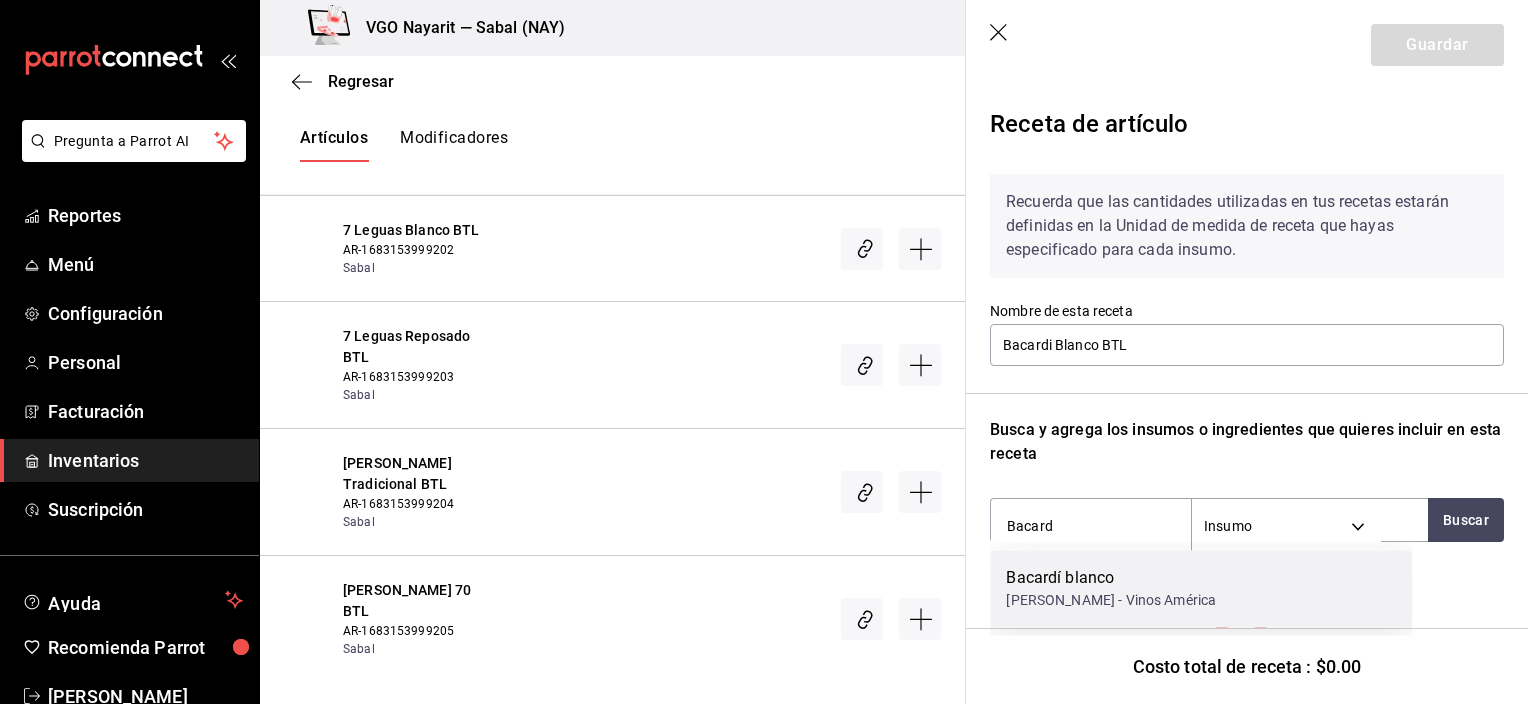 click on "Bacardí blanco" at bounding box center (1111, 578) 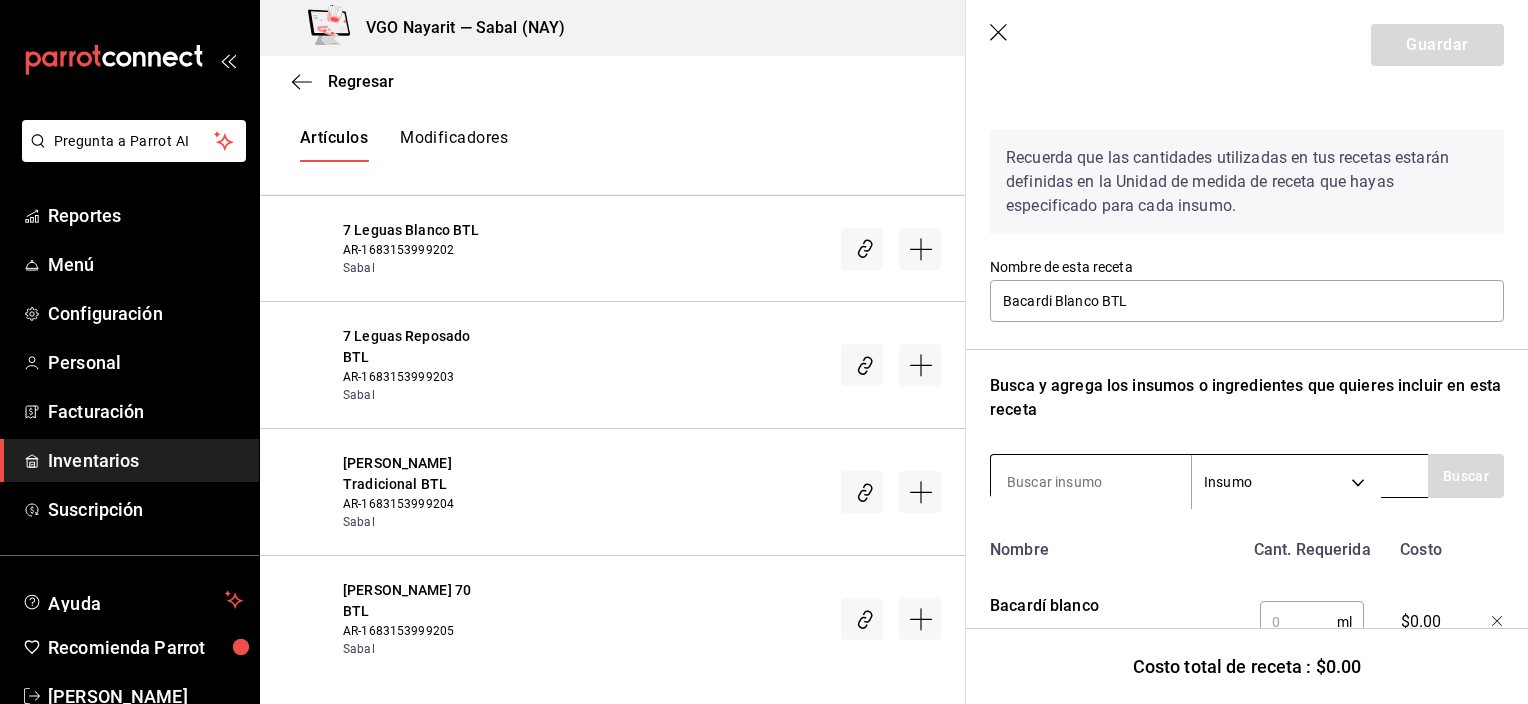 scroll, scrollTop: 134, scrollLeft: 0, axis: vertical 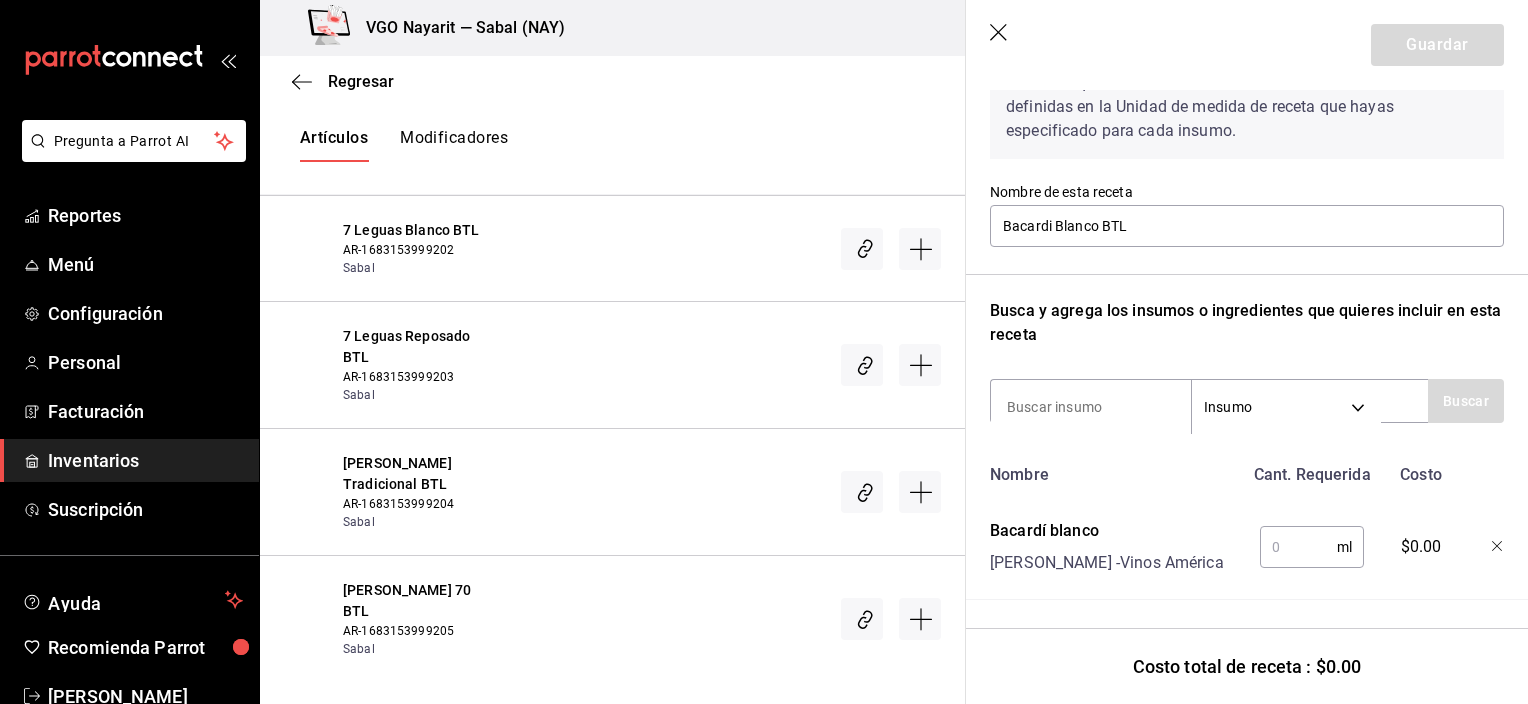 click at bounding box center [1298, 547] 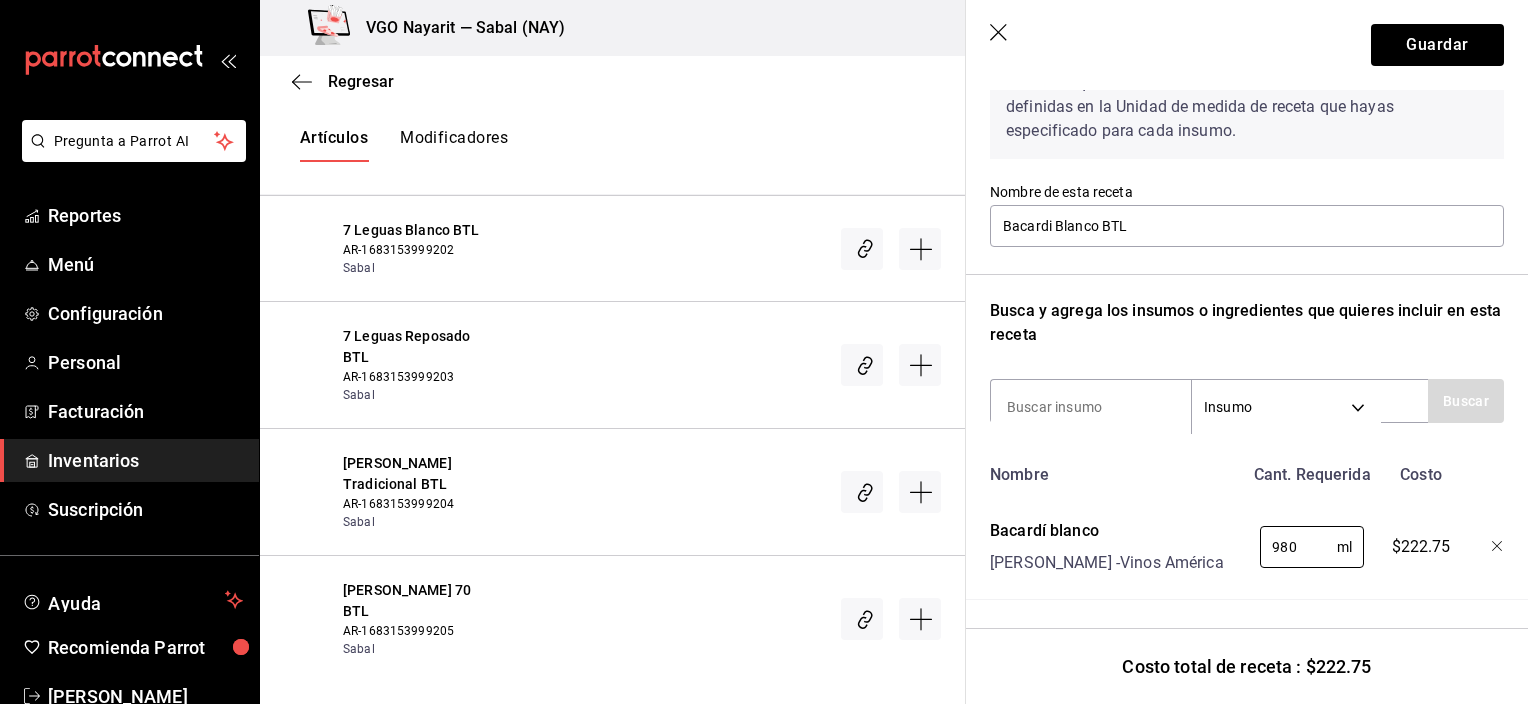 type on "980" 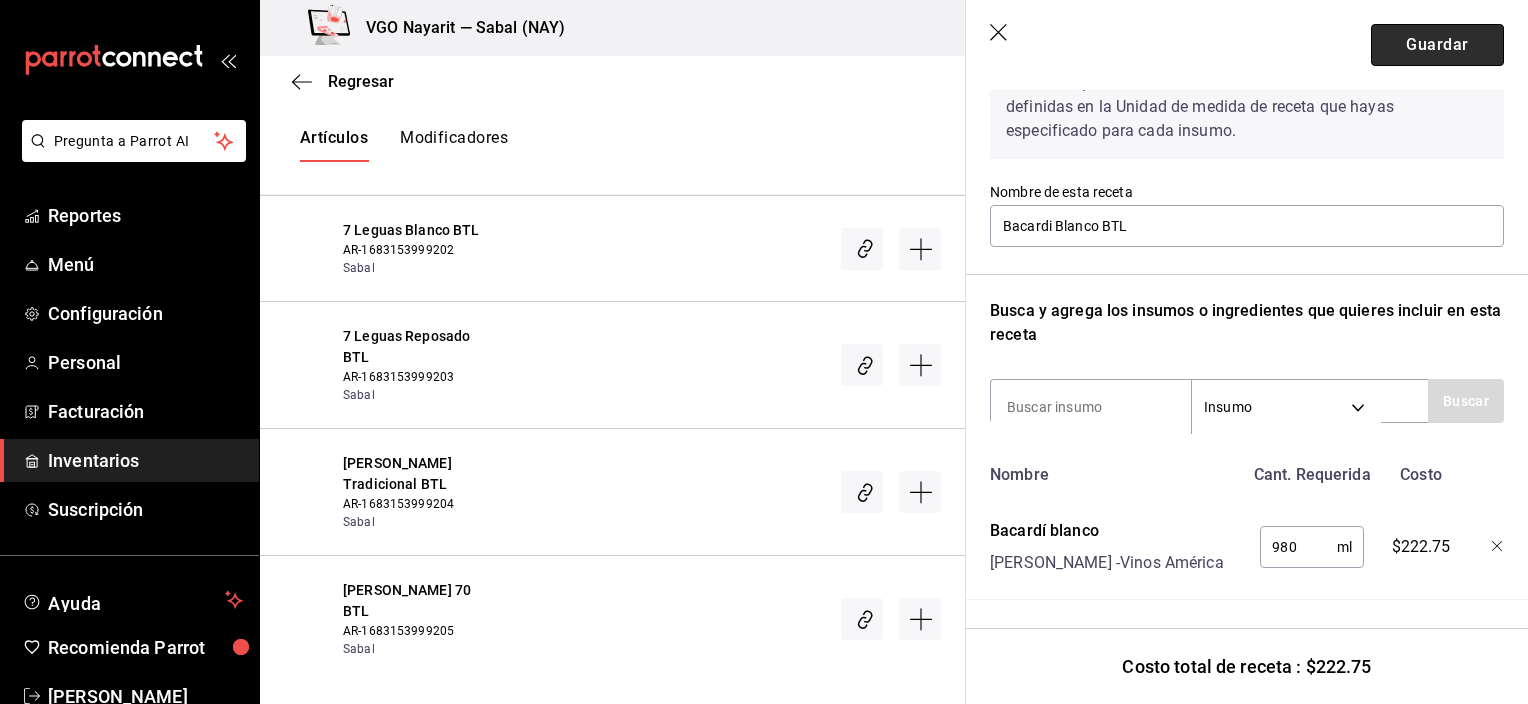 click on "Guardar" at bounding box center (1437, 45) 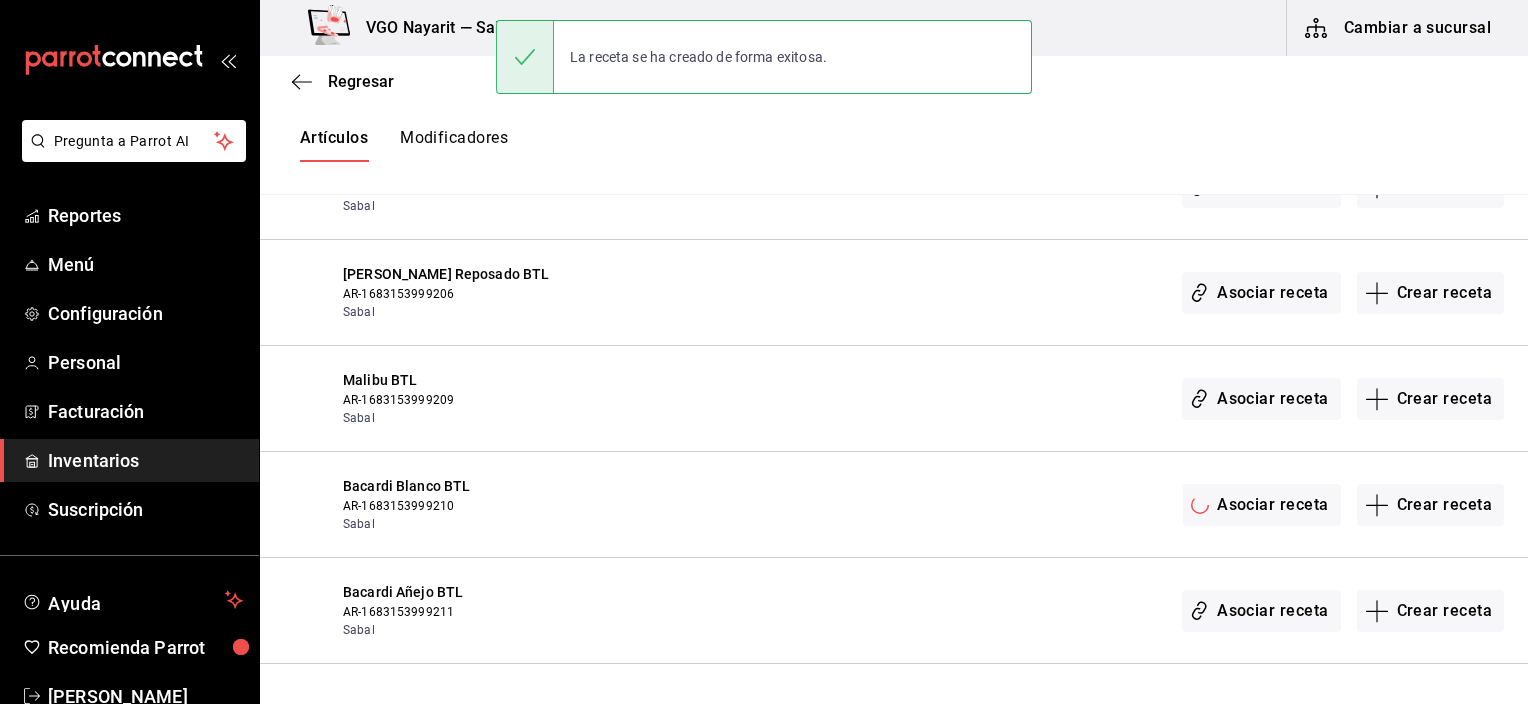 scroll, scrollTop: 0, scrollLeft: 0, axis: both 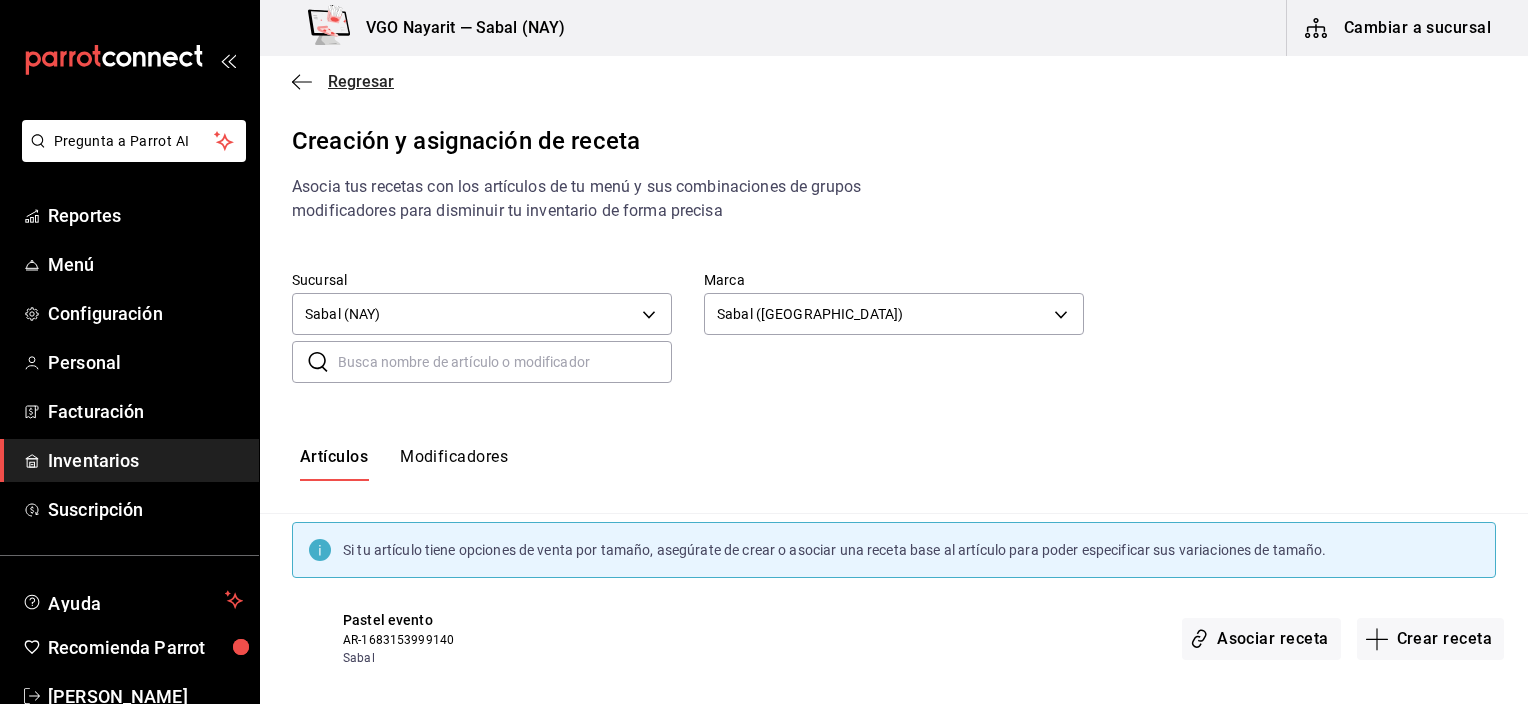 click 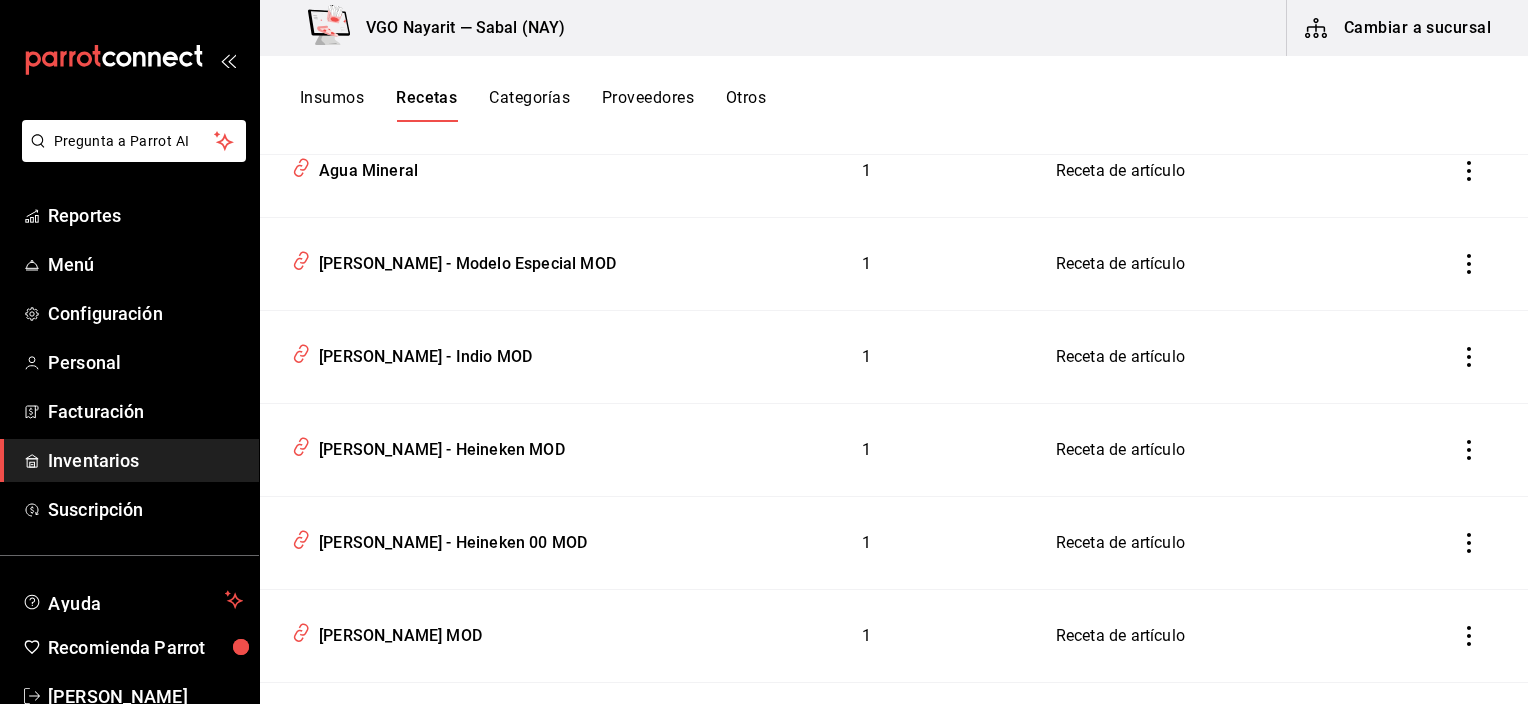 scroll, scrollTop: 0, scrollLeft: 0, axis: both 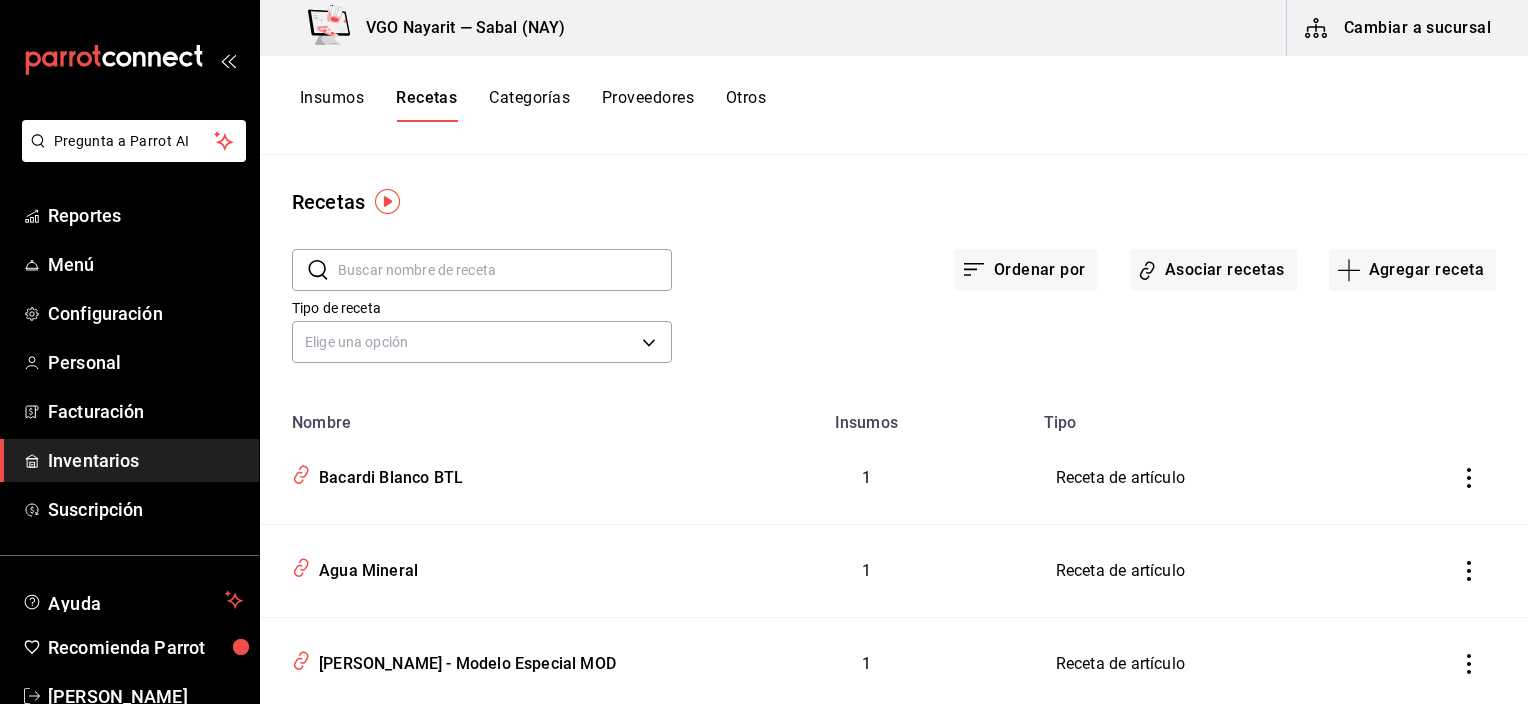 click on "Insumos" at bounding box center [332, 105] 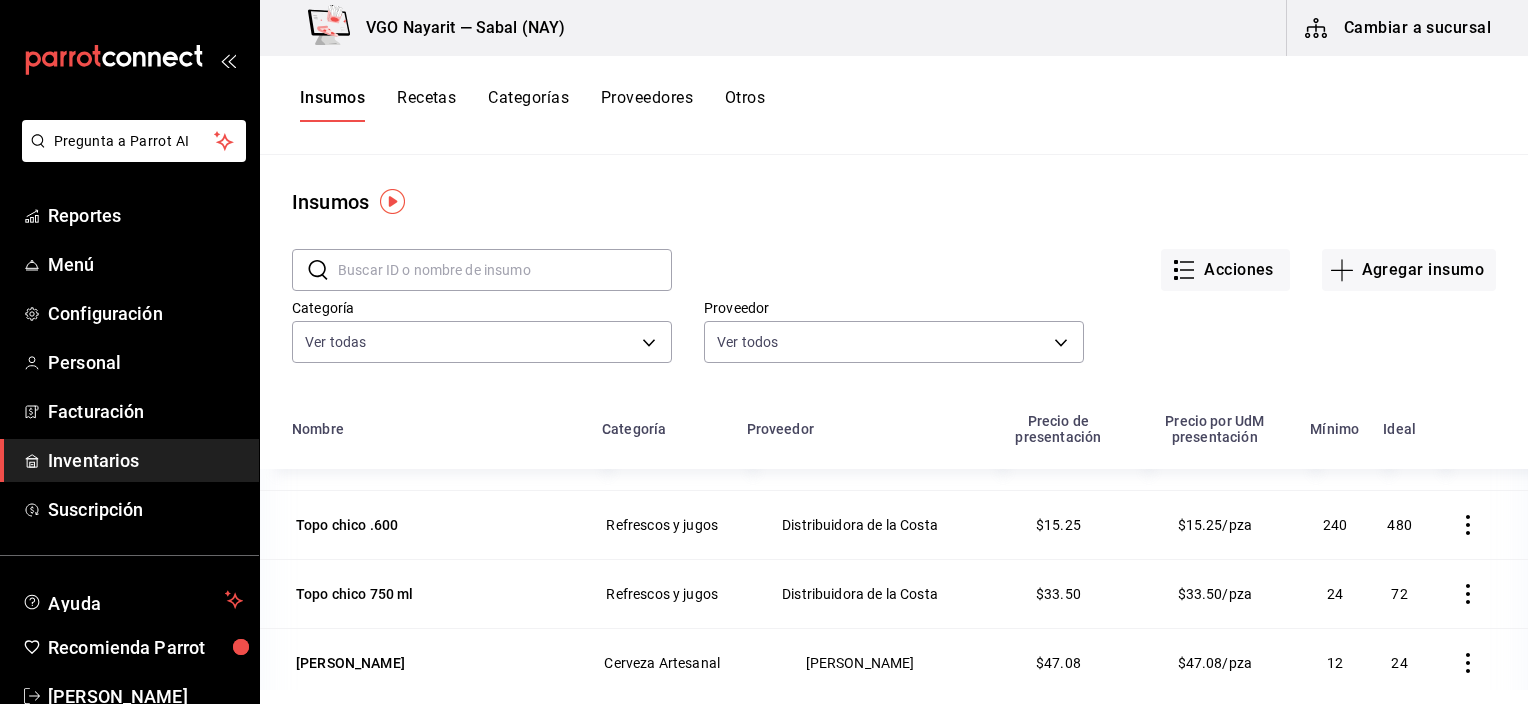 scroll, scrollTop: 2913, scrollLeft: 0, axis: vertical 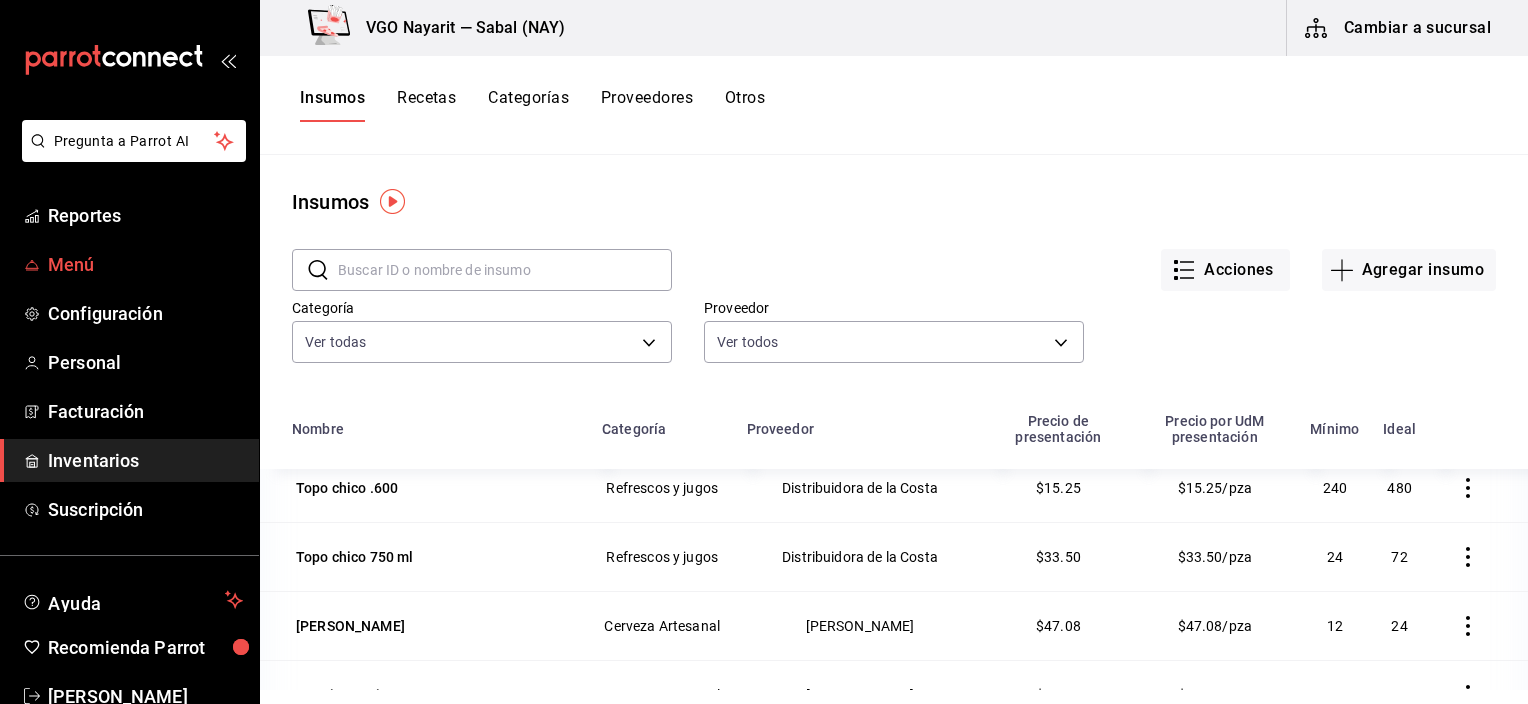 click on "Menú" at bounding box center (145, 264) 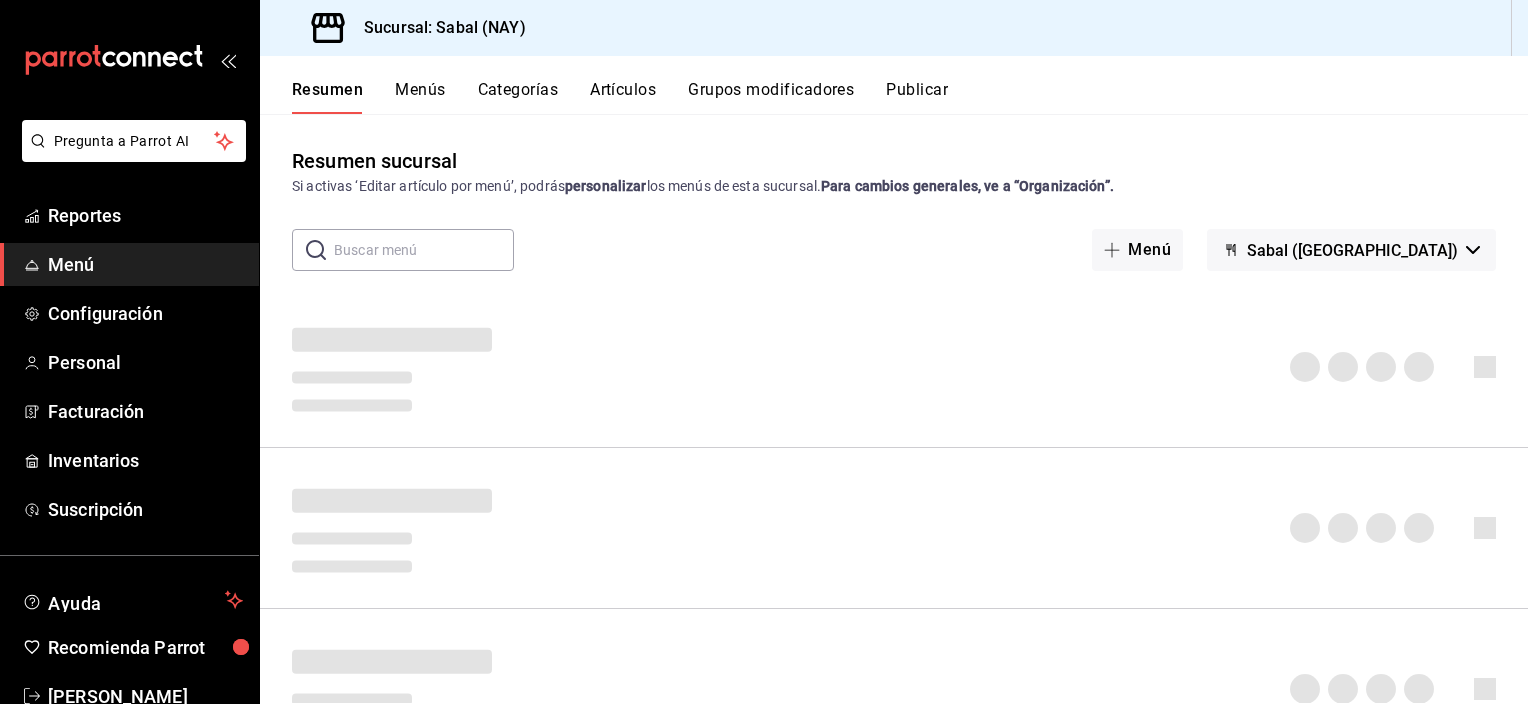 click on "Artículos" at bounding box center (623, 97) 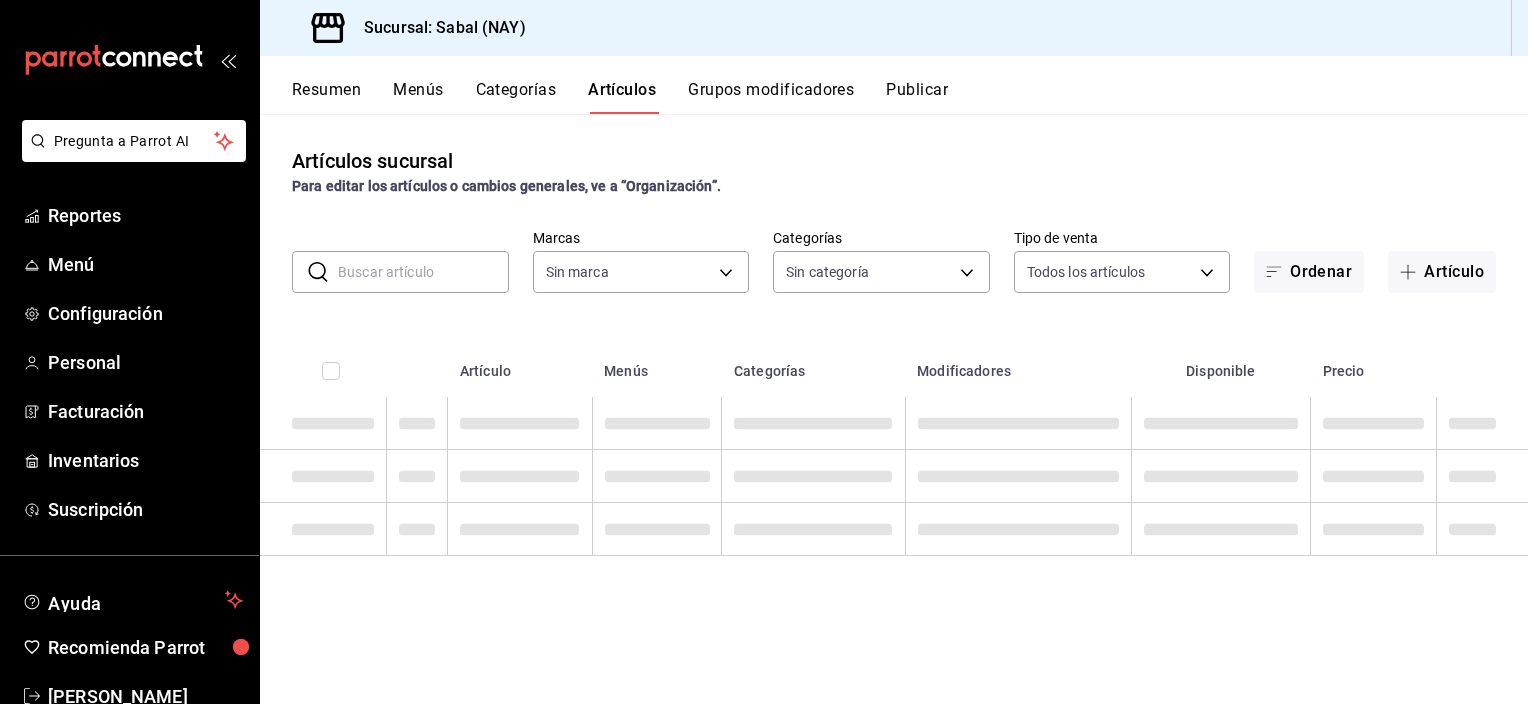 type on "7bb9fc4a-963e-4e00-9402-9ac56289446f" 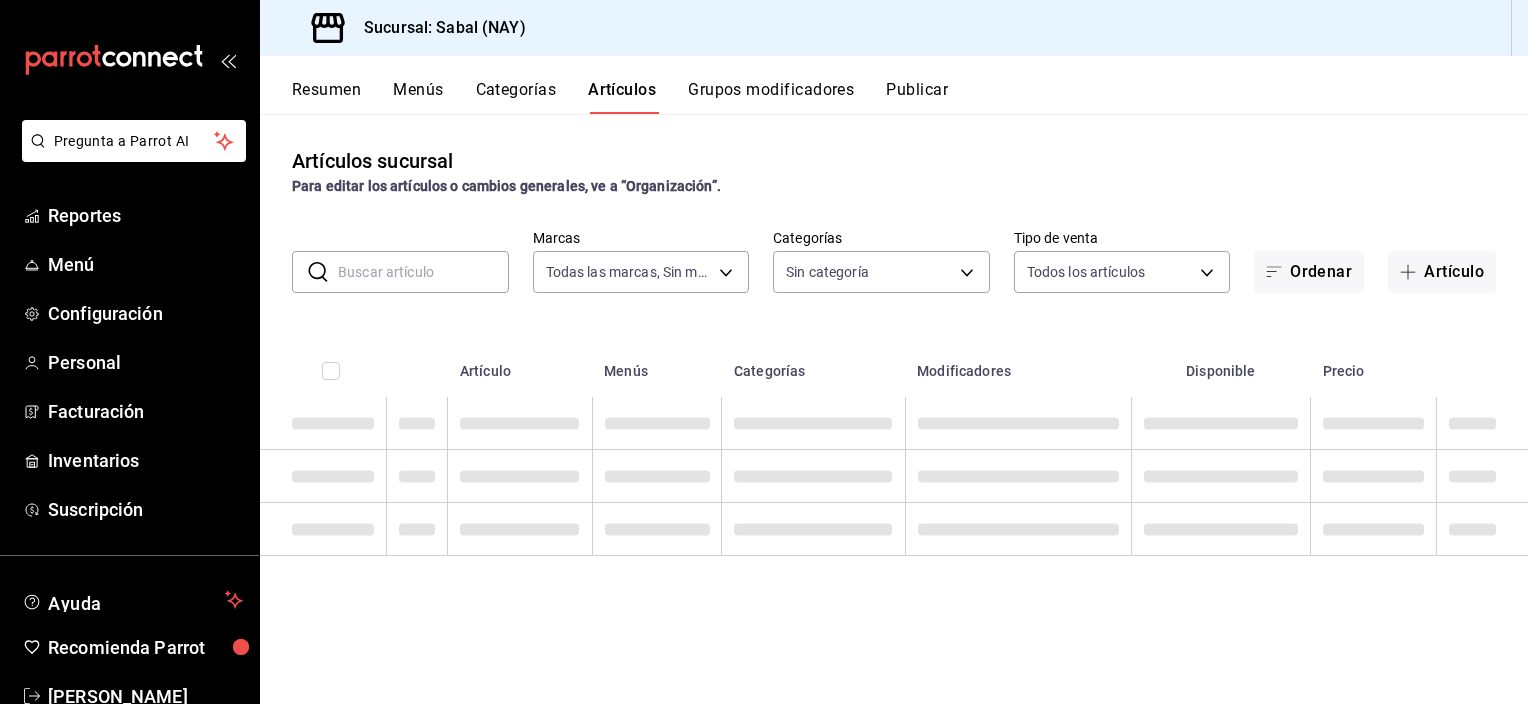 click at bounding box center (423, 272) 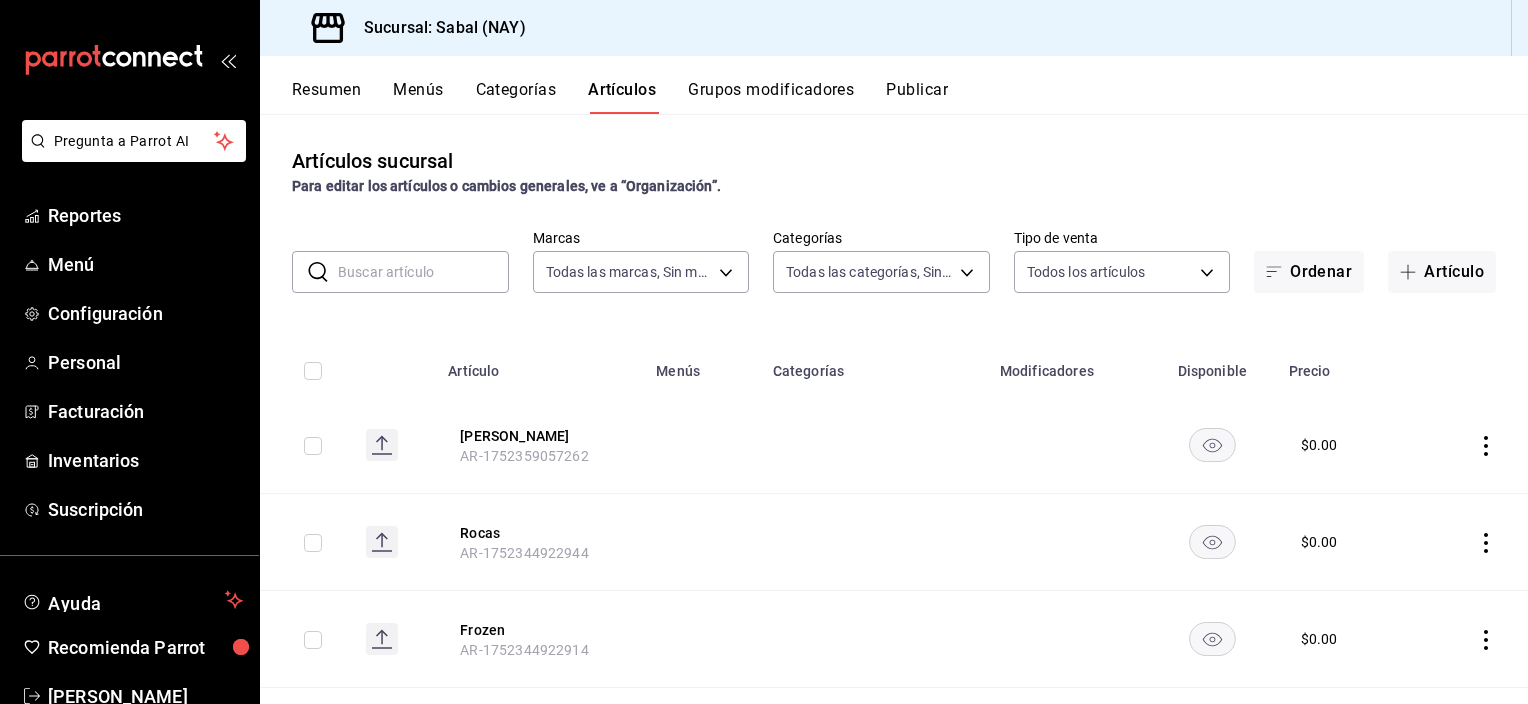 type on "bed2594b-a15d-4bd4-87ff-97f97ee034ef,89ba1751-3de3-413f-a6d3-d357b79ae5de,3a12db3d-3bc6-4bf3-ad6c-c75b9f0464aa,3140341f-7e82-4380-ba28-0b0a38b1929c,e3bb6e41-32b0-4a21-ac90-6bb1fedda983,5d80cb4d-731b-4c83-901f-ac0b73b3bceb,9fbd1336-8b58-4302-9029-c738b010fea3,fea99d6c-c076-436d-8a2d-a5992371e338,617fb0f2-77eb-405c-b68e-b1b180a98611,56fc3a32-9e51-43f3-be3b-11b473bdea05,9d3e38c2-b928-4b02-b633-6c8d07f66ada,b2478f53-dd95-4912-9c4a-e6e1752e6fa3,4d6012ad-7d77-44b9-8c56-81f564d99f62,a6bd4f95-a79b-4453-b129-16b10f6d0160,5e2b78c1-75e1-441e-9534-87f981ffa705,03686f4c-805b-4452-924c-3888a1265924,fb85d88d-a96e-4168-854f-6b8dc19adaa8,0102f8b9-149c-4dfb-9b7d-c1f10a3c5fa1,68c5ad83-b621-409b-b6eb-1ab31bd44fbe,f62396c5-a539-430a-b1cd-190bb9f497f2,544cba29-6704-4e78-8b48-76c0bda20d64,b0a380de-80db-4595-864a-5da9547217d7,0332fc53-68e5-428b-8192-d7bf931faa93,d7c33752-f17e-4b37-a82e-99d0dce6dc1d,2c40b954-cad8-4880-8bda-dbcbd6745f25,e1800f3b-8fff-42b8-b78d-347c3e1193ce,9261b782-59fc-47a6-8c9d-813140c91c23,8cfea99e-59a4-41a6-95c..." 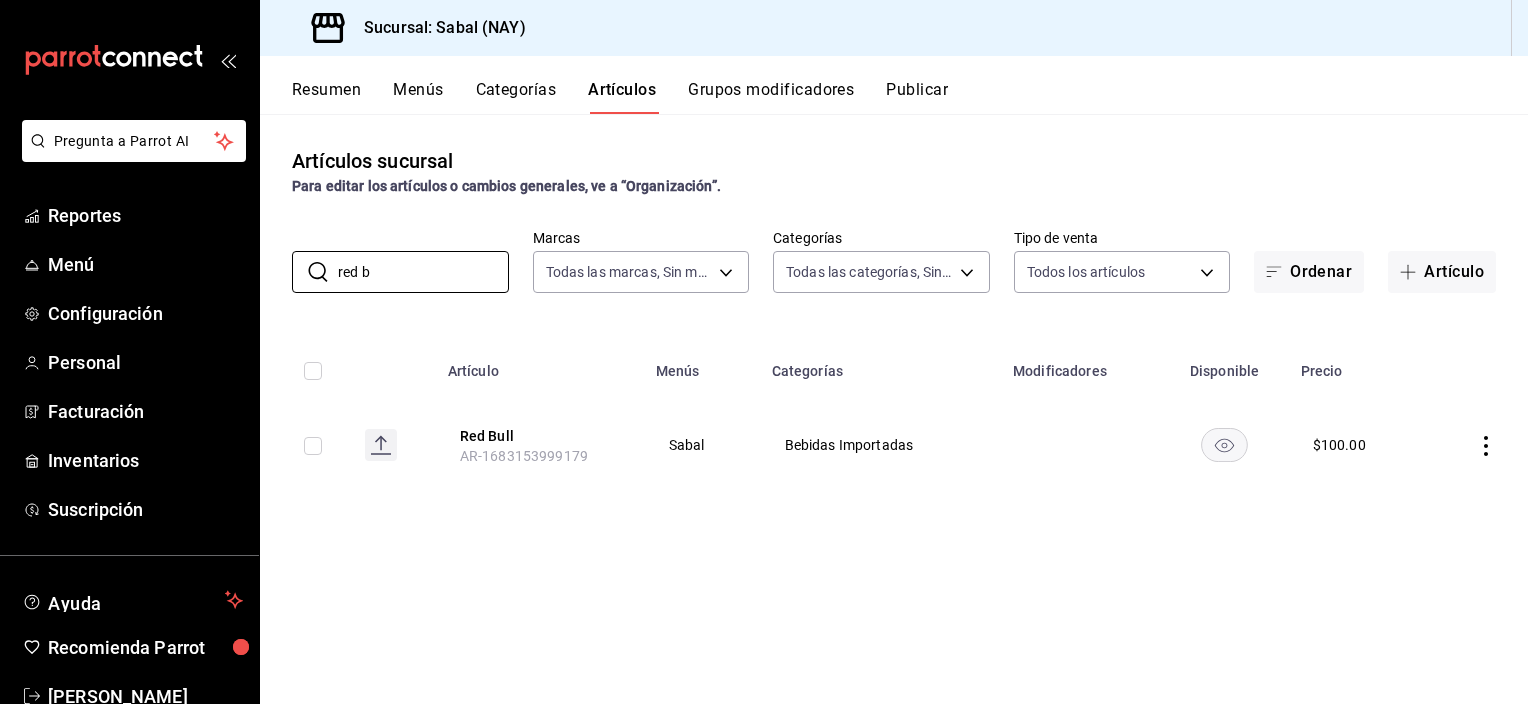 type on "red b" 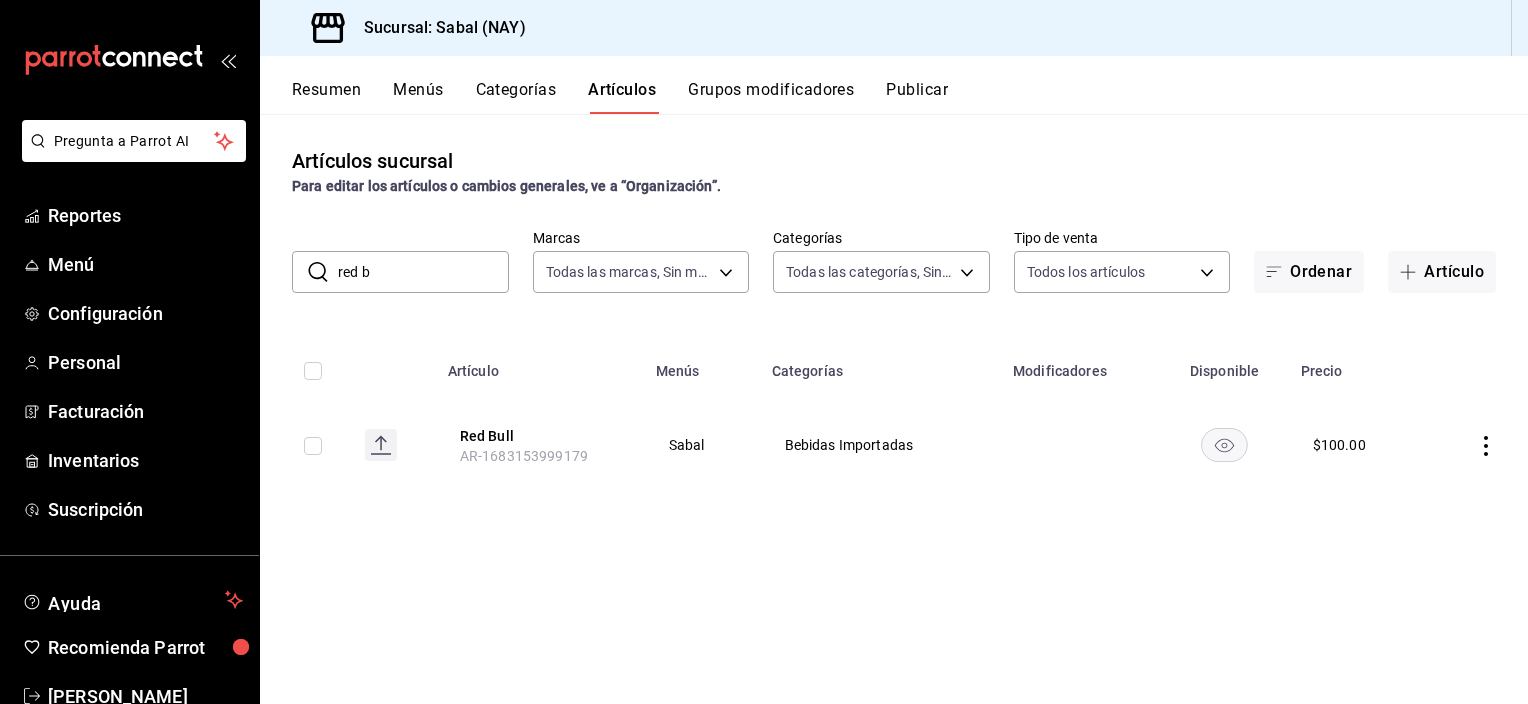 click at bounding box center (313, 446) 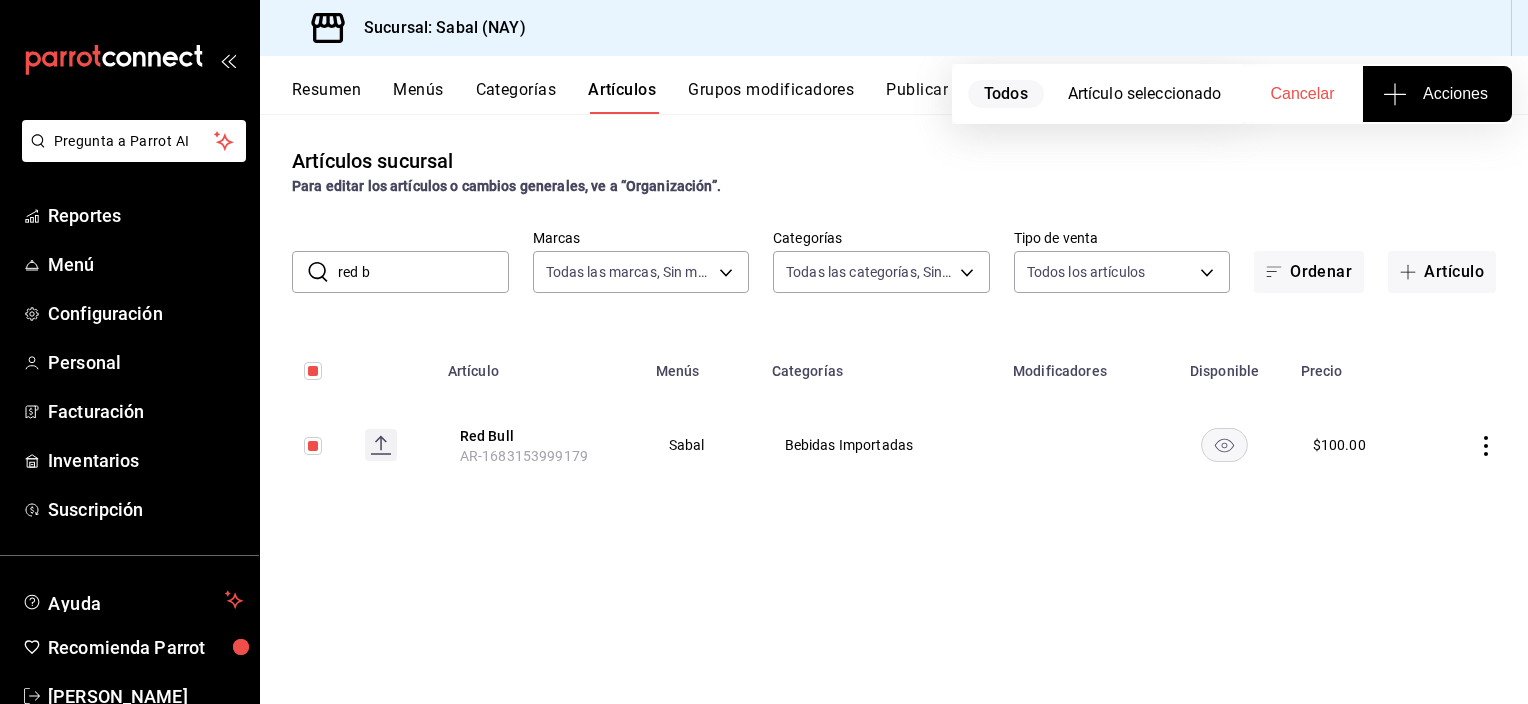 click on "Artículos sucursal Para editar los artículos o cambios generales, ve a “Organización”. ​ red b ​ Marcas Todas las marcas, Sin marca 7bb9fc4a-963e-4e00-9402-9ac56289446f Categorías Todas las categorías, Sin categoría Tipo de venta Todos los artículos ALL Ordenar Artículo Artículo Menús Categorías Modificadores Disponible Precio Red Bull AR-1683153999179 Sabal Bebidas Importadas $ 100.00" at bounding box center (894, 408) 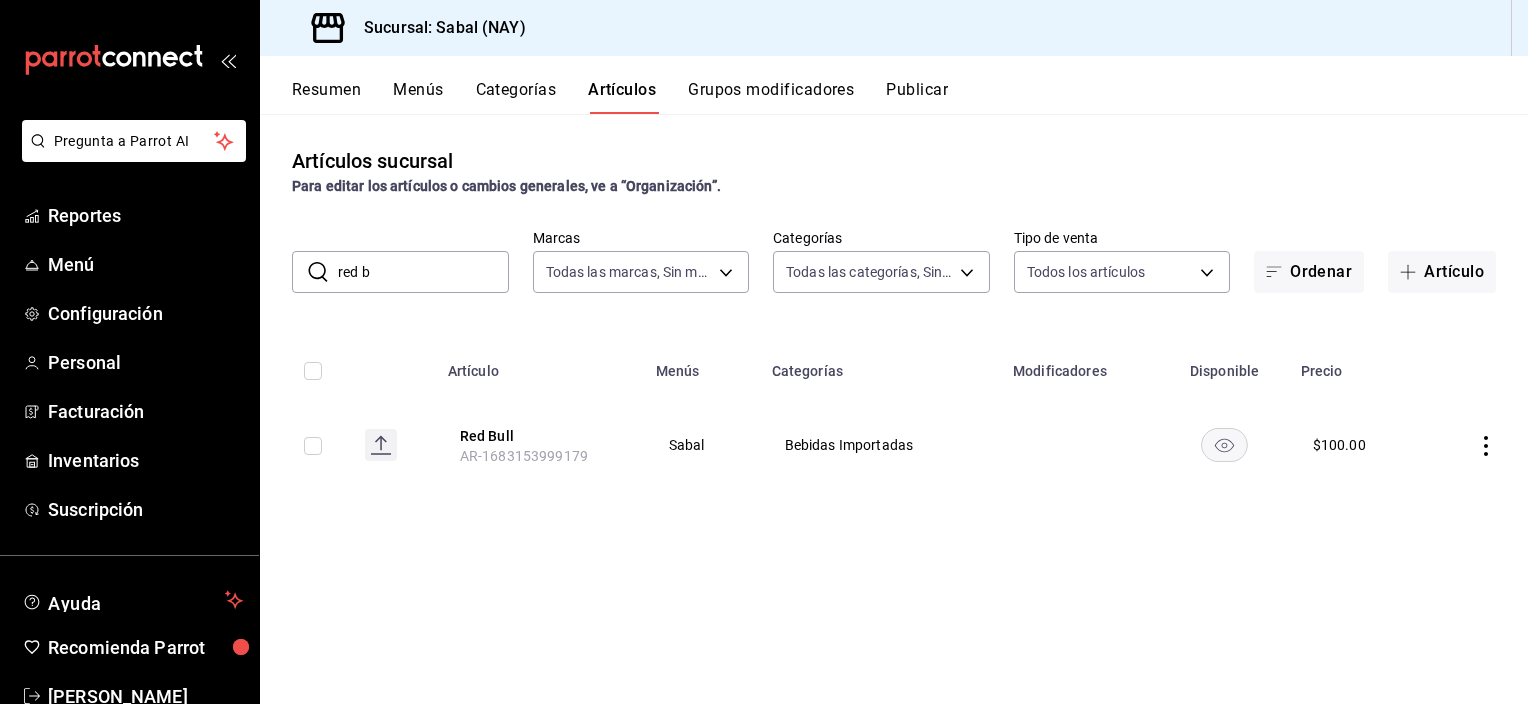 click on "Resumen" at bounding box center [326, 97] 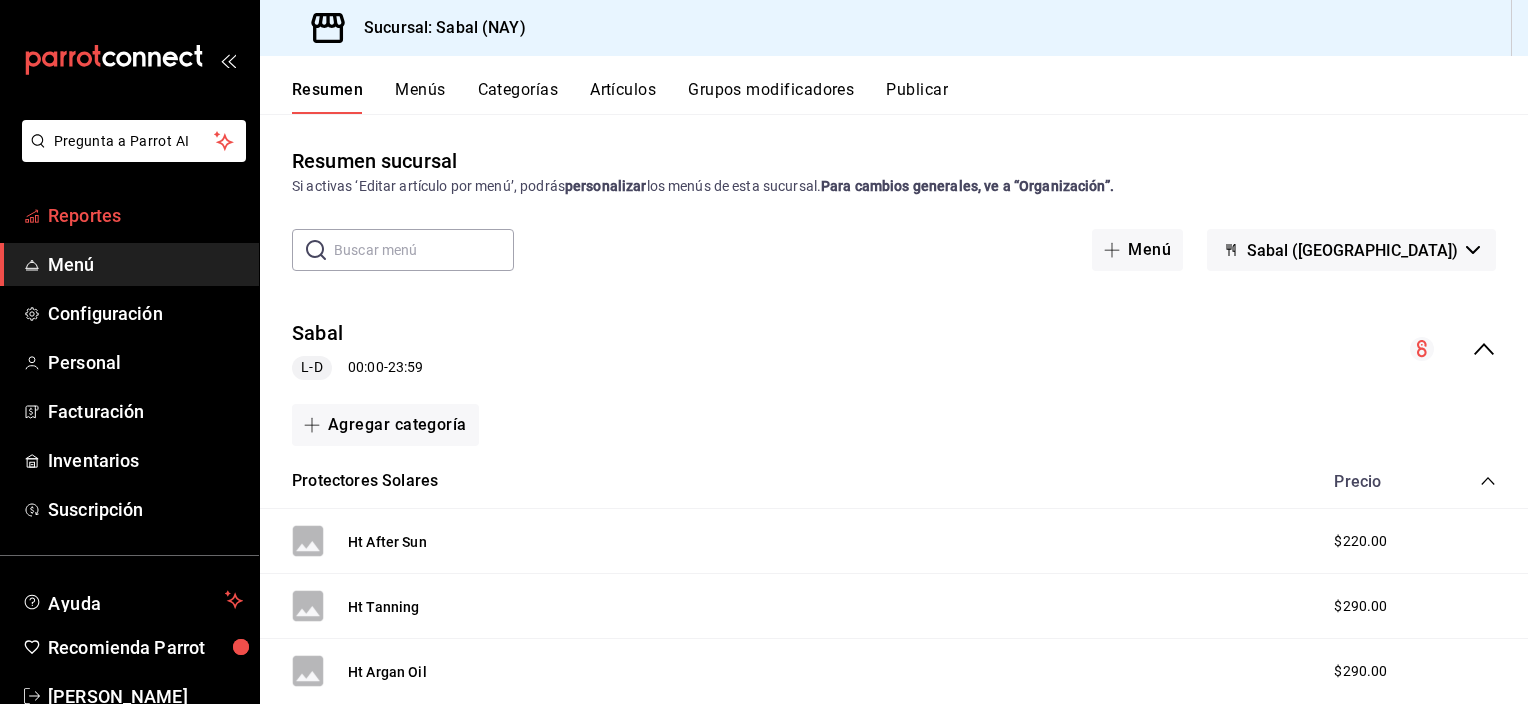 click on "Reportes" at bounding box center [145, 215] 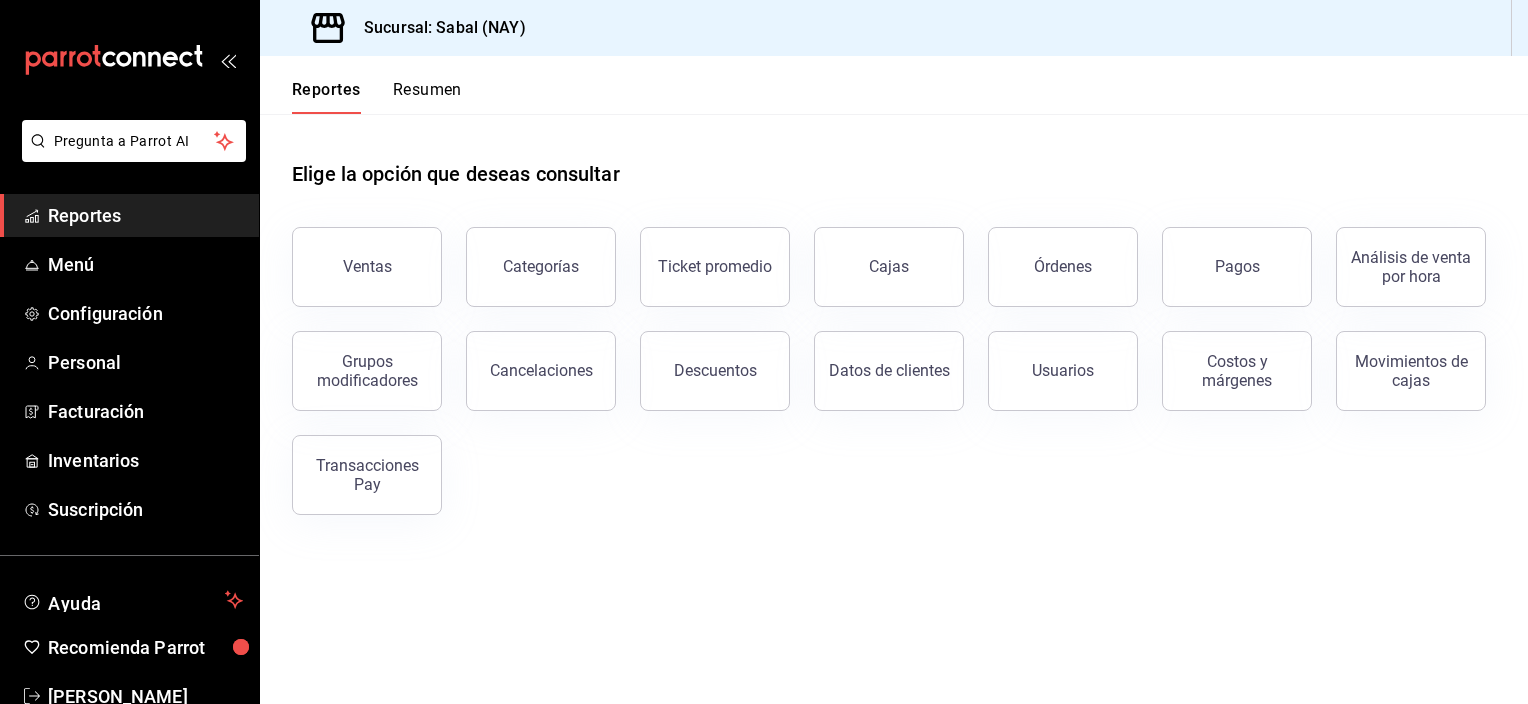 click on "Reportes" at bounding box center [145, 215] 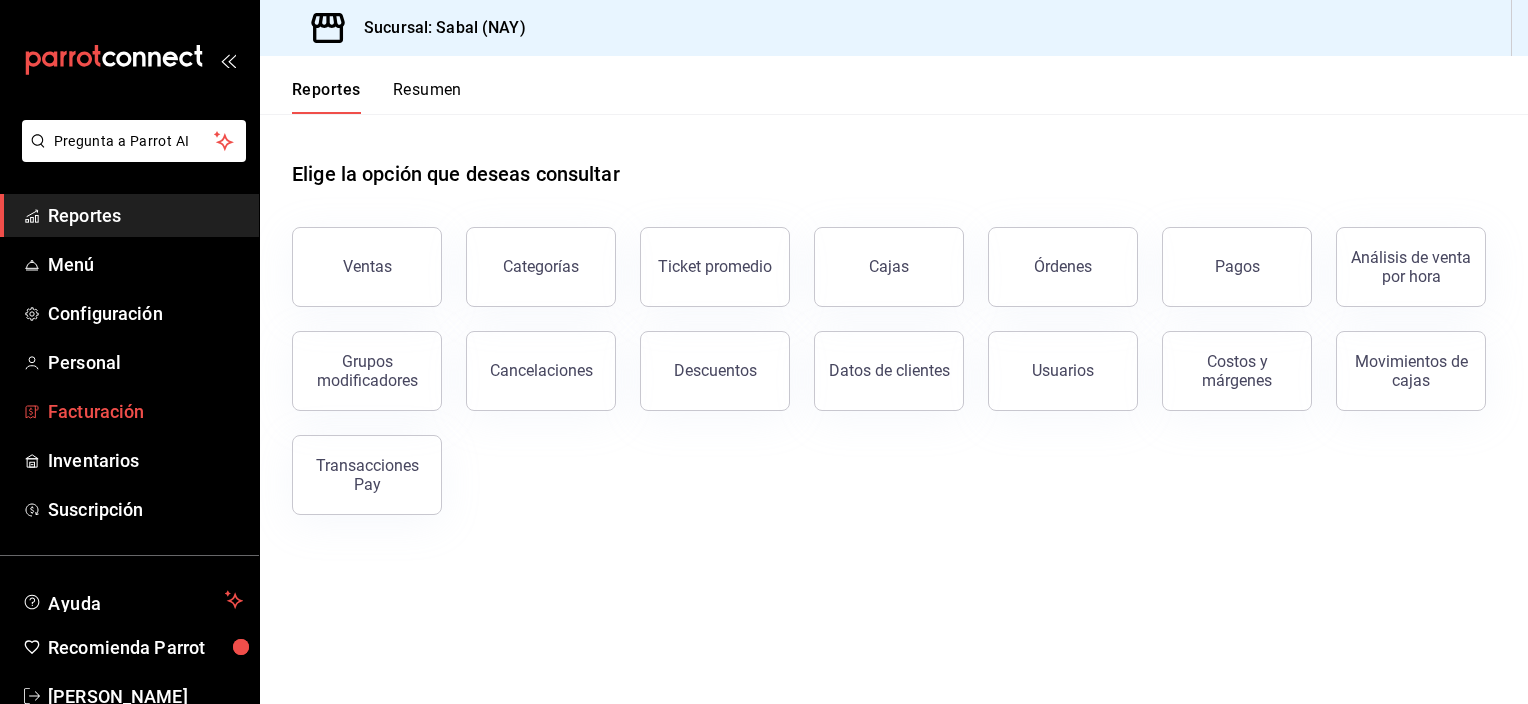 click on "Pregunta a Parrot AI Reportes   Menú   Configuración   Personal   Facturación   Inventarios   Suscripción   Ayuda Recomienda Parrot   [PERSON_NAME]   Sugerir nueva función   Sucursal: Sabal (NAY) Reportes Resumen Elige la opción que deseas consultar Ventas Categorías Ticket promedio Cajas Órdenes Pagos Análisis de venta por hora Grupos modificadores Cancelaciones Descuentos Datos de clientes Usuarios Costos y márgenes Movimientos [PERSON_NAME] Transacciones Pay GANA 1 MES GRATIS EN TU SUSCRIPCIÓN AQUÍ ¿Recuerdas cómo empezó tu restaurante?
[DATE] puedes ayudar a un colega a tener el mismo cambio que tú viviste.
Recomienda Parrot directamente desde tu Portal Administrador.
Es fácil y rápido.
🎁 Por cada restaurante que se una, ganas 1 mes gratis. Pregunta a Parrot AI Reportes   Menú   Configuración   Personal   Facturación   Inventarios   Suscripción   Ayuda Recomienda Parrot   [PERSON_NAME]   Sugerir nueva función   Visitar centro de ayuda [PHONE_NUMBER] [EMAIL_ADDRESS][DOMAIN_NAME]" at bounding box center (764, 352) 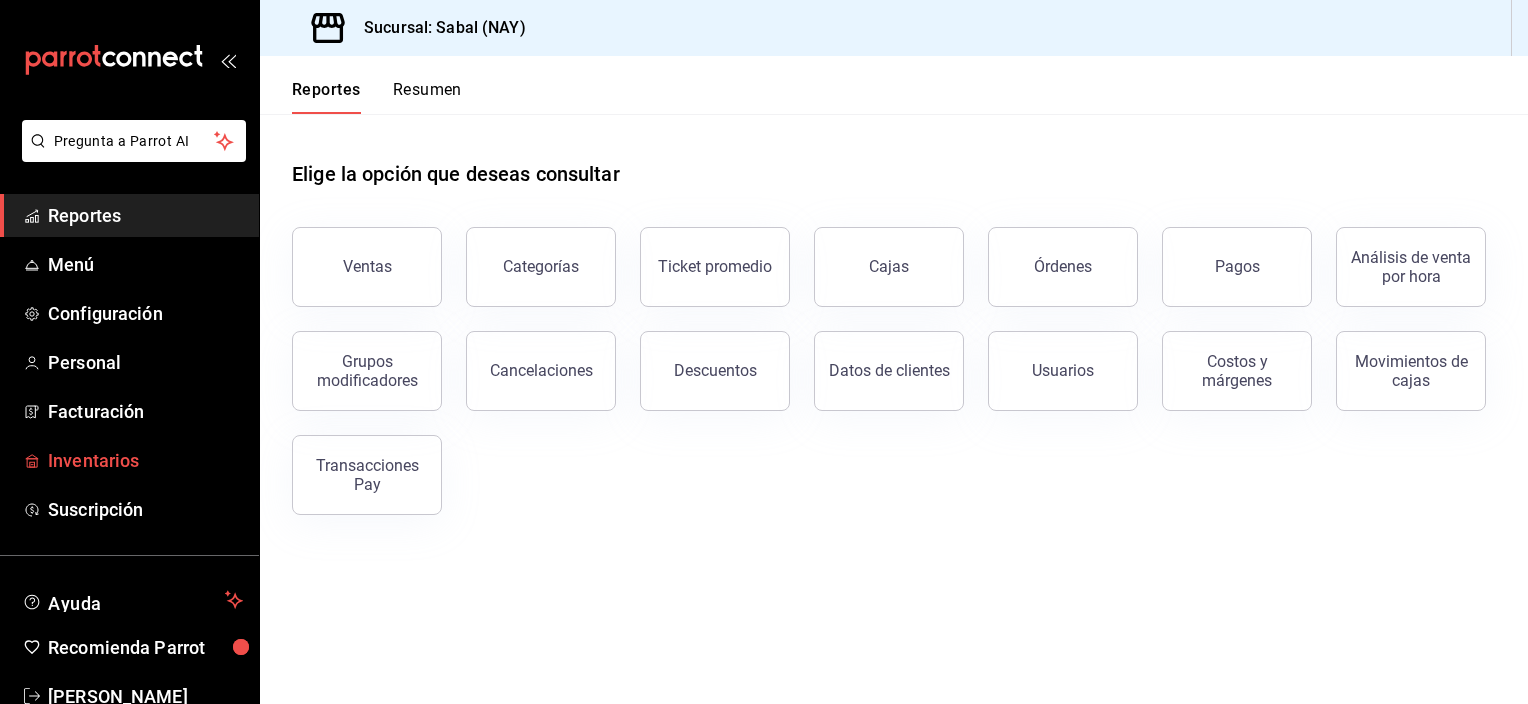 click on "Inventarios" at bounding box center (145, 460) 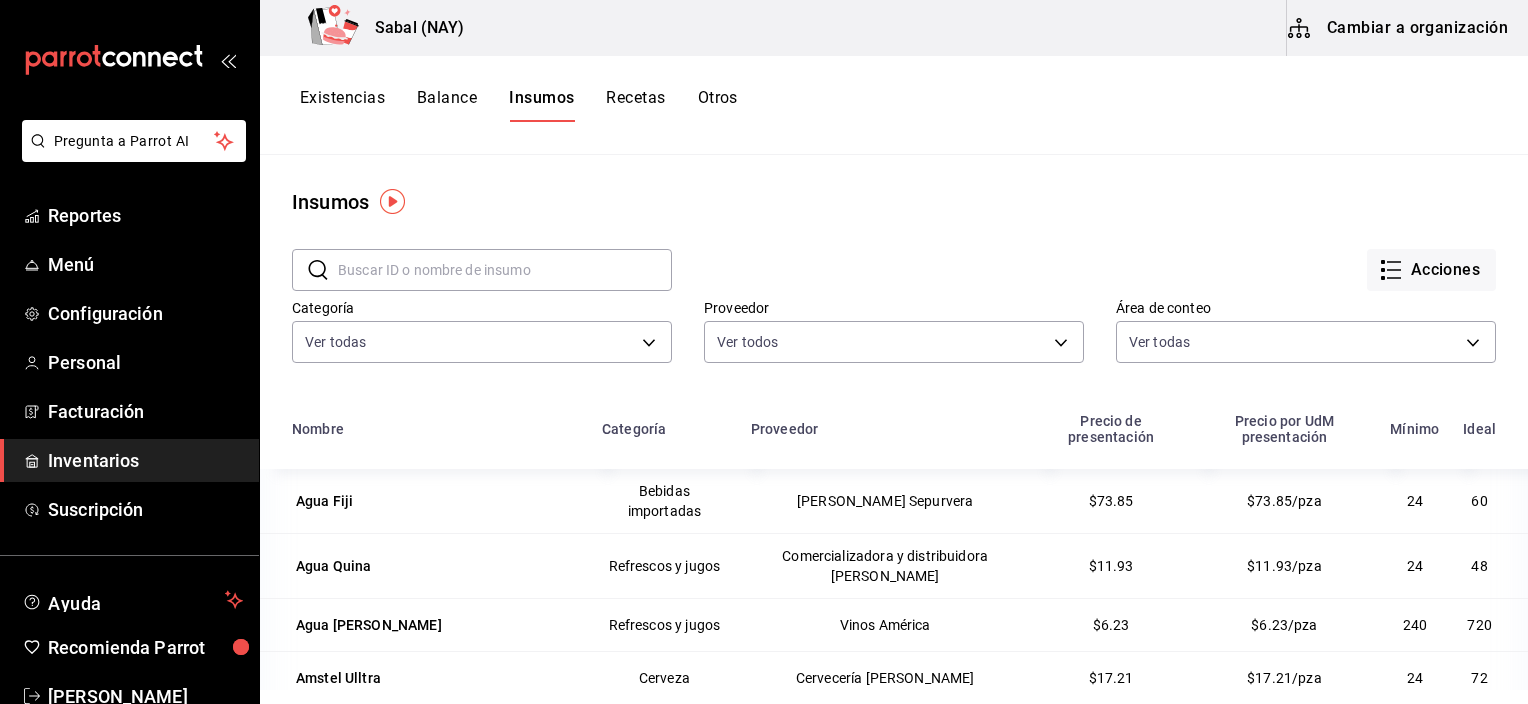 click on "Existencias" at bounding box center (342, 105) 